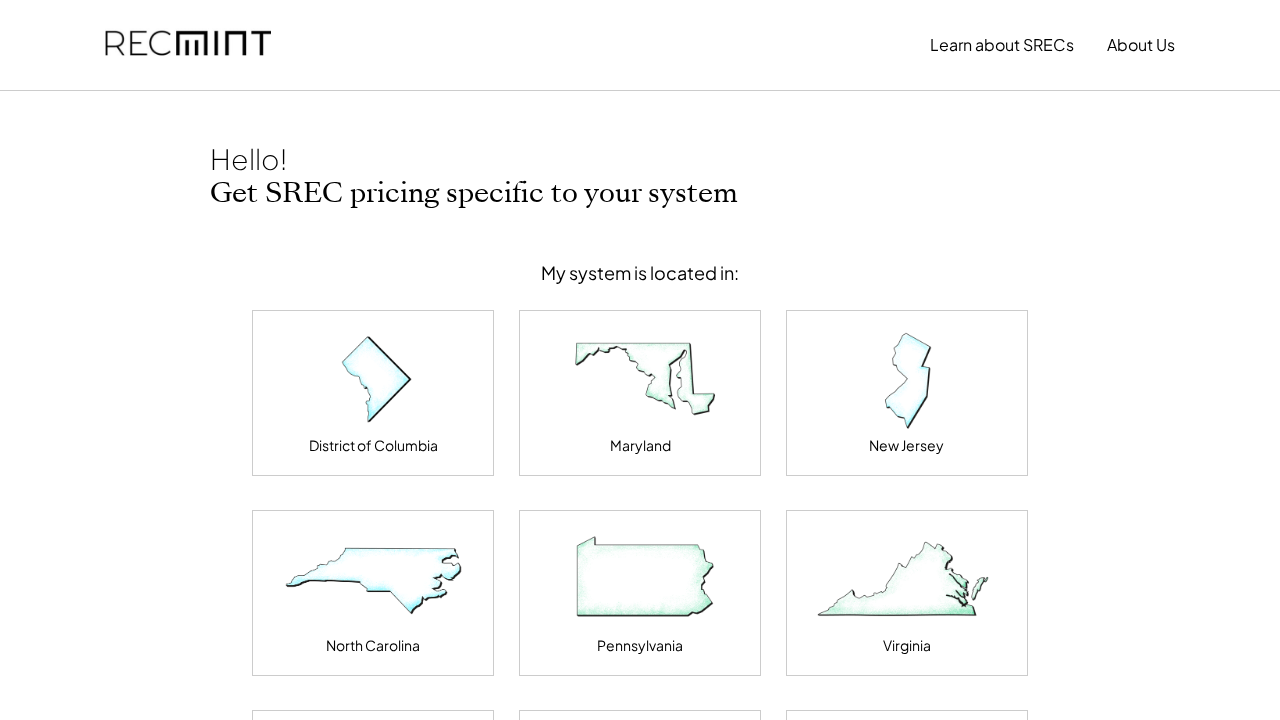 scroll, scrollTop: 0, scrollLeft: 0, axis: both 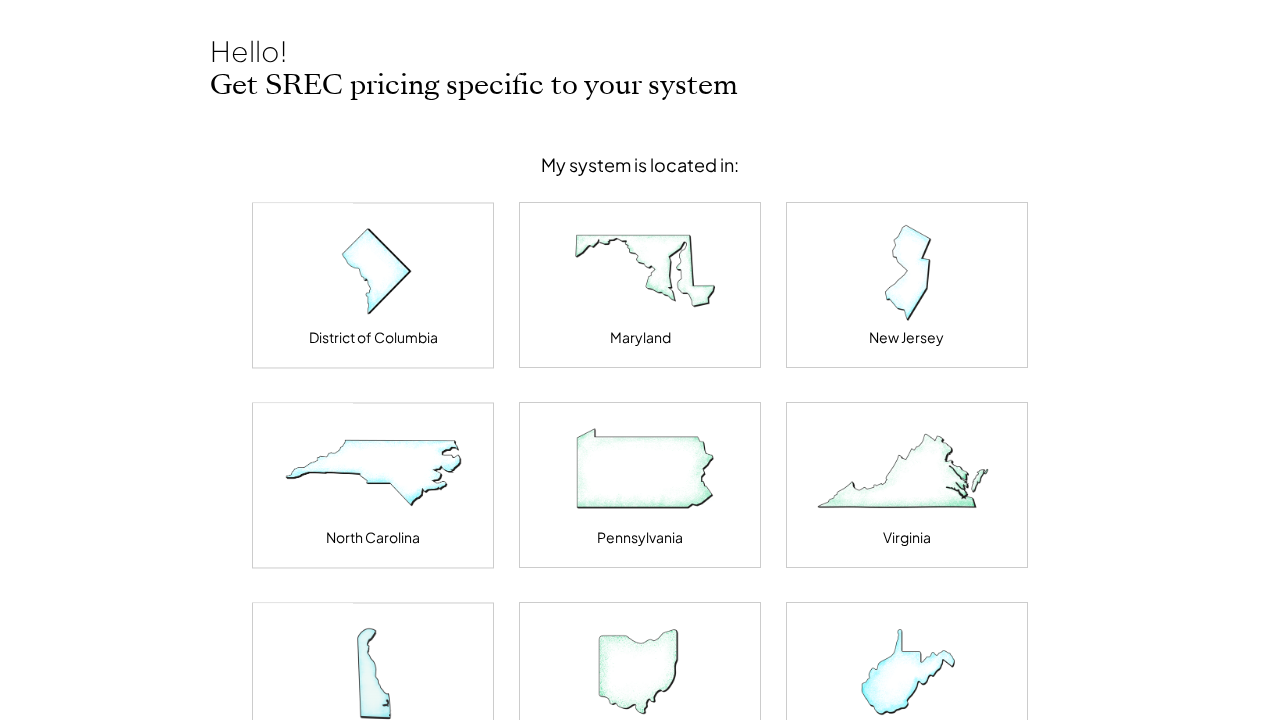 click at bounding box center [640, 473] 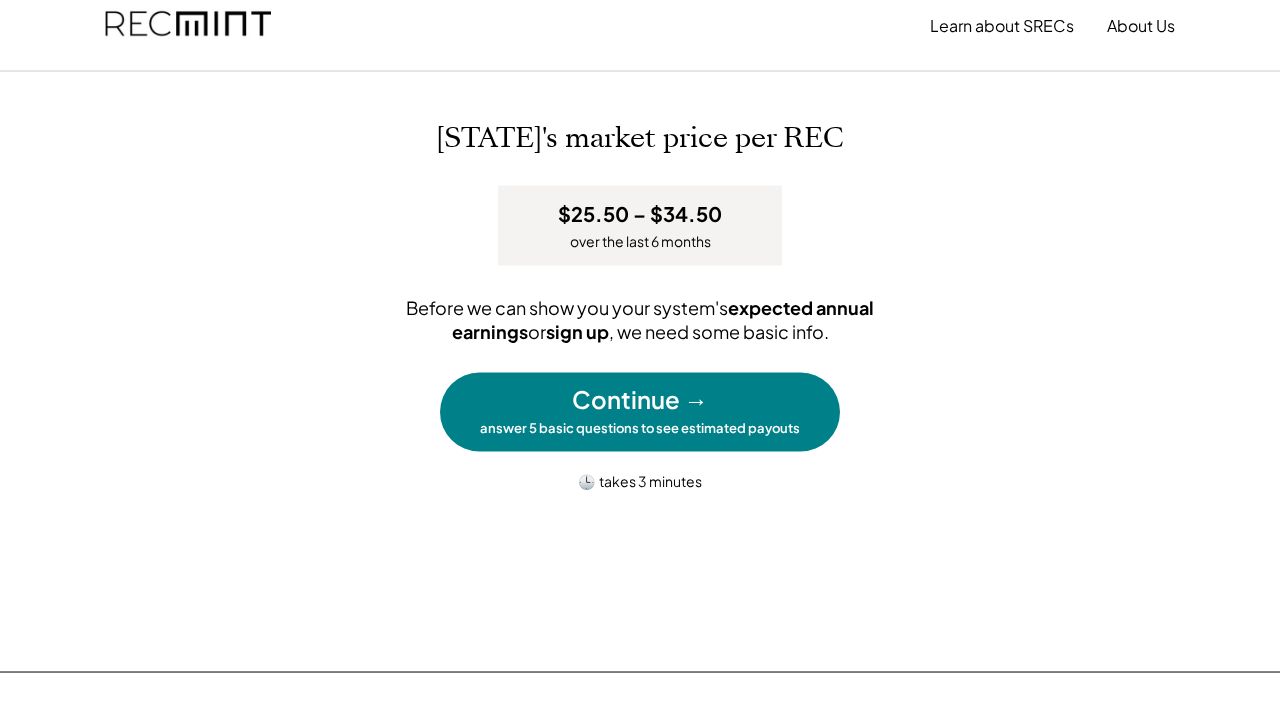 scroll, scrollTop: 0, scrollLeft: 0, axis: both 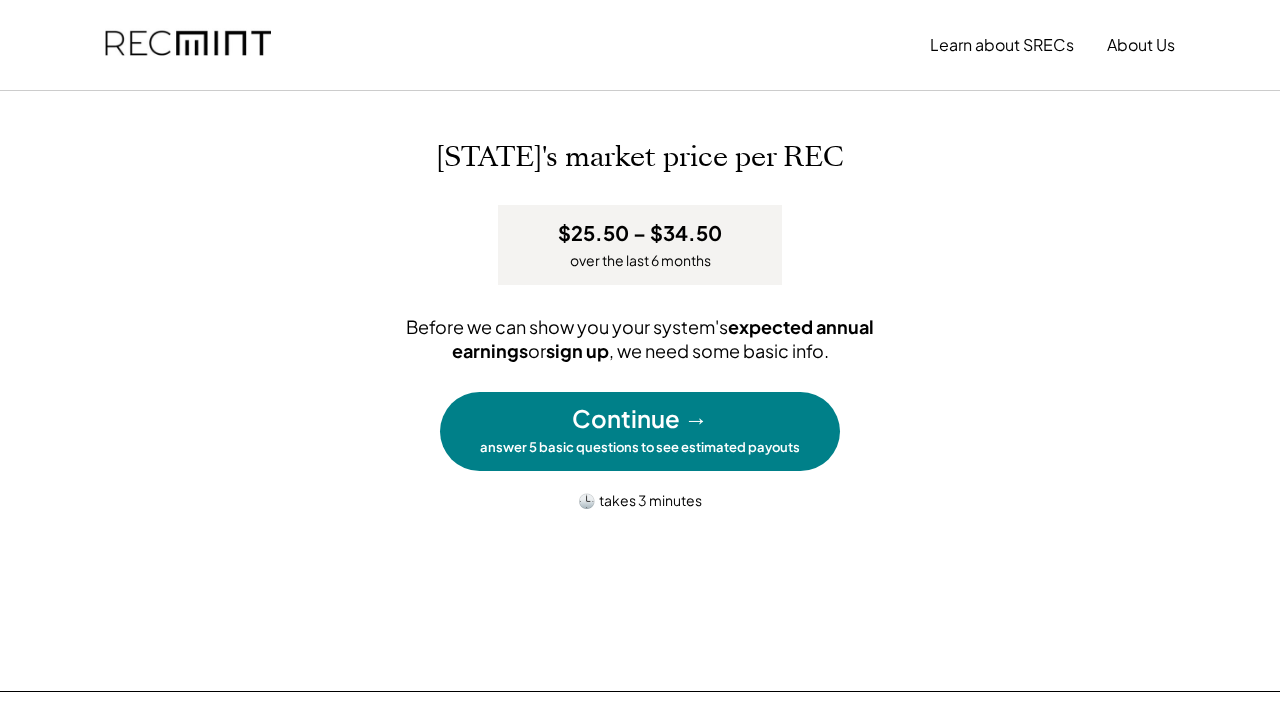 click on "answer 5 basic questions to see estimated payouts" at bounding box center (640, 447) 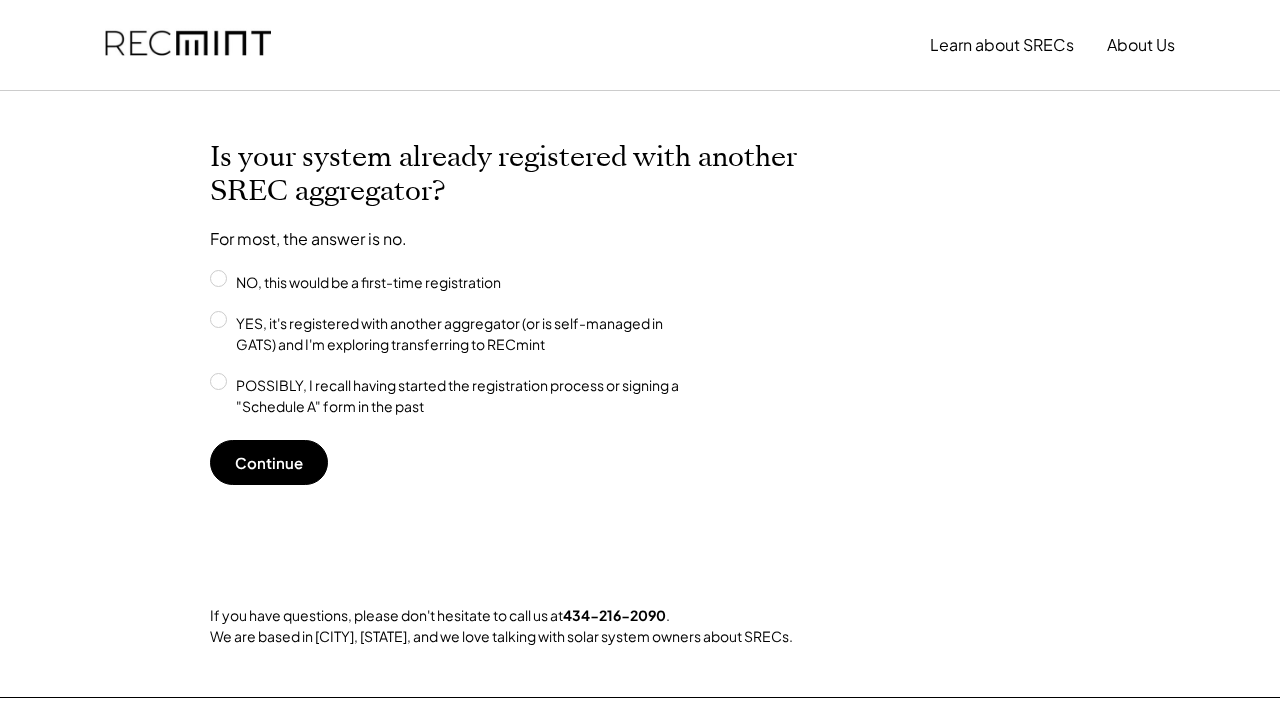 click on "Continue" at bounding box center [269, 462] 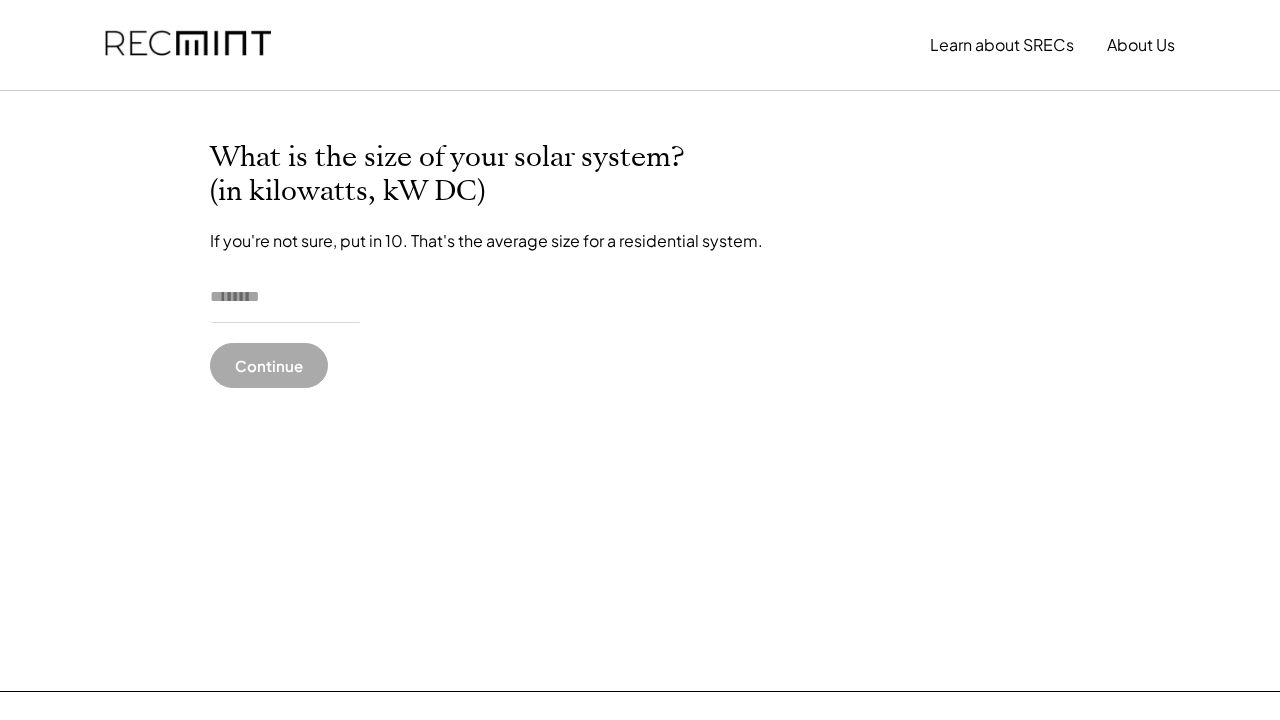 click at bounding box center [285, 298] 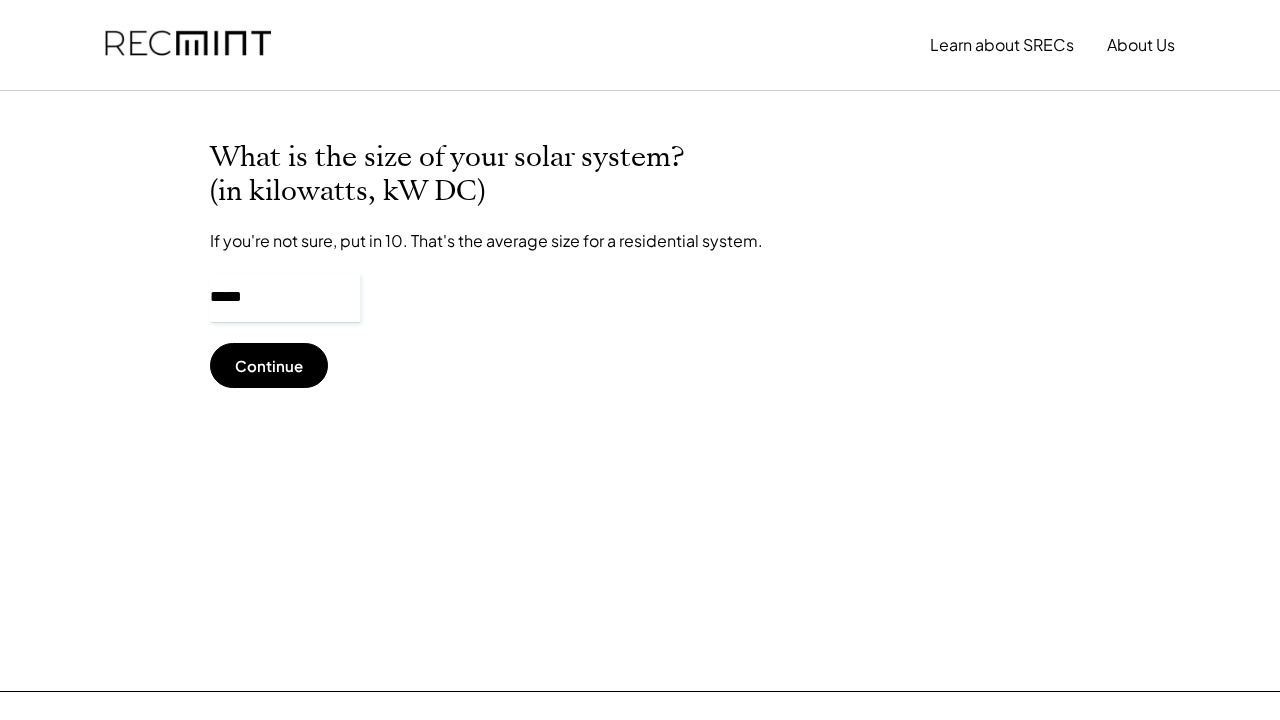 type on "******" 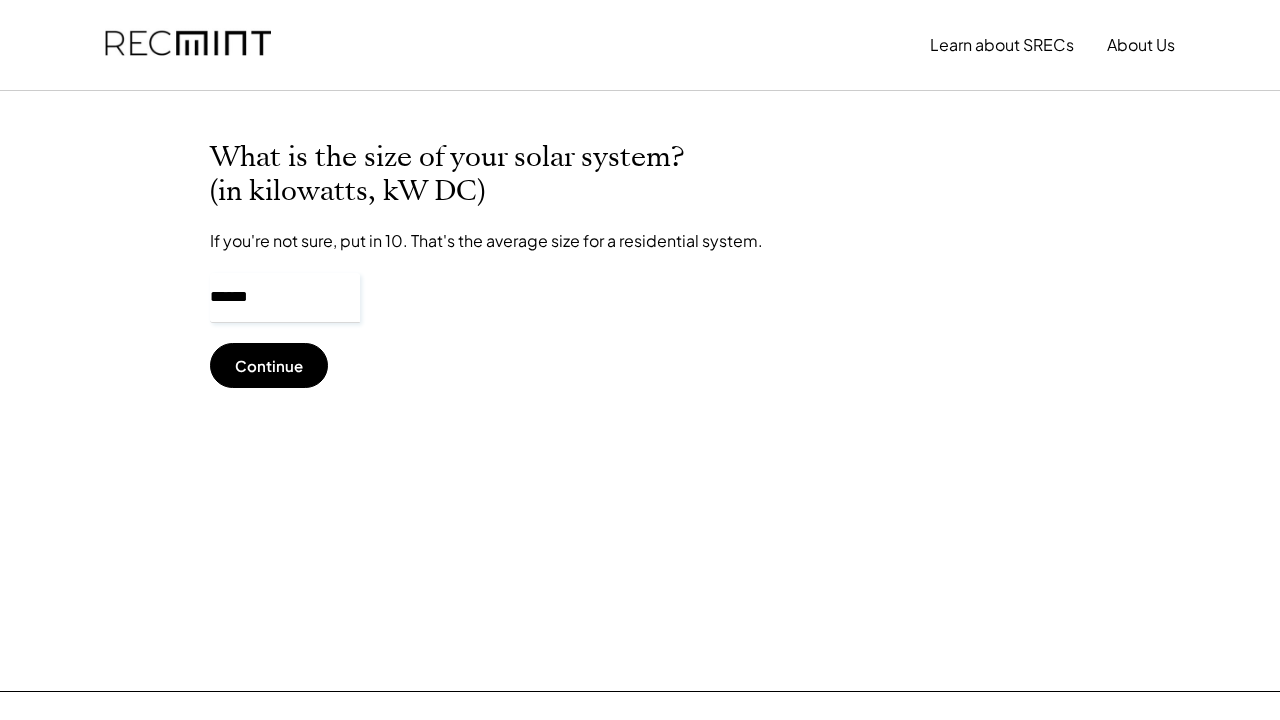 click on "Continue" at bounding box center [269, 365] 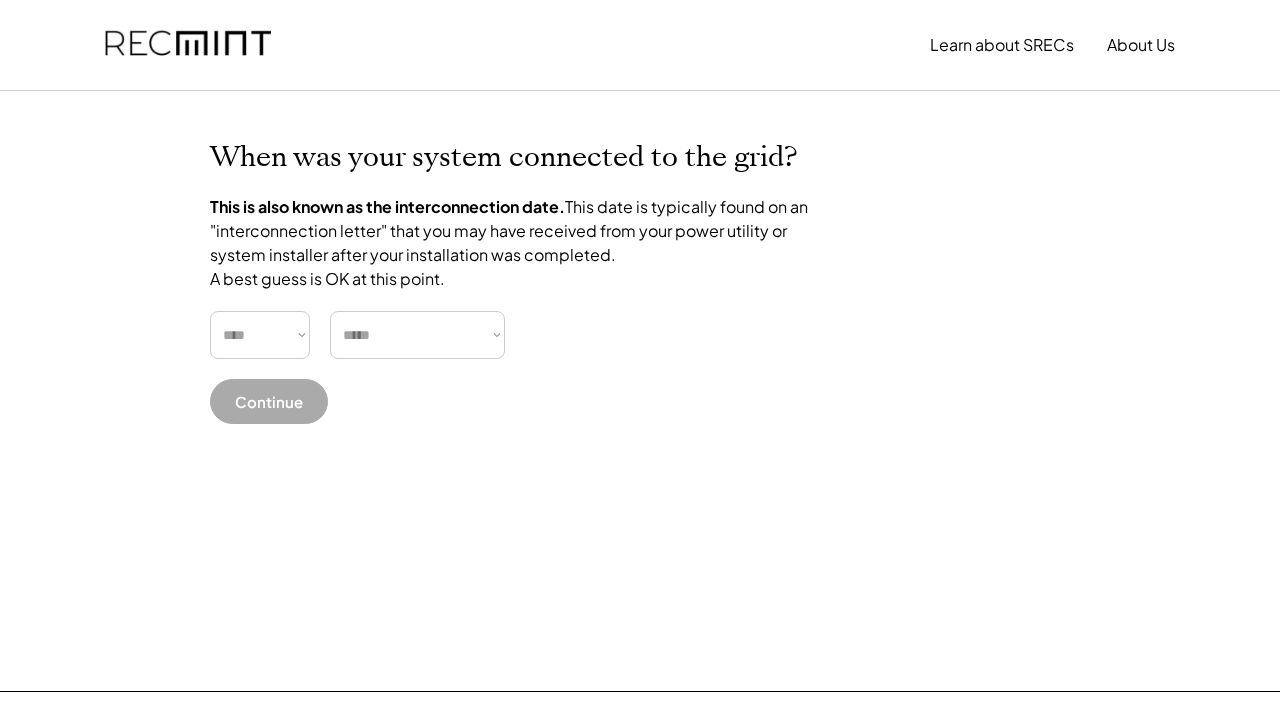 click on "**** **** **** **** **** **** **** **** **** **** **** **** **** **** ****" at bounding box center [260, 335] 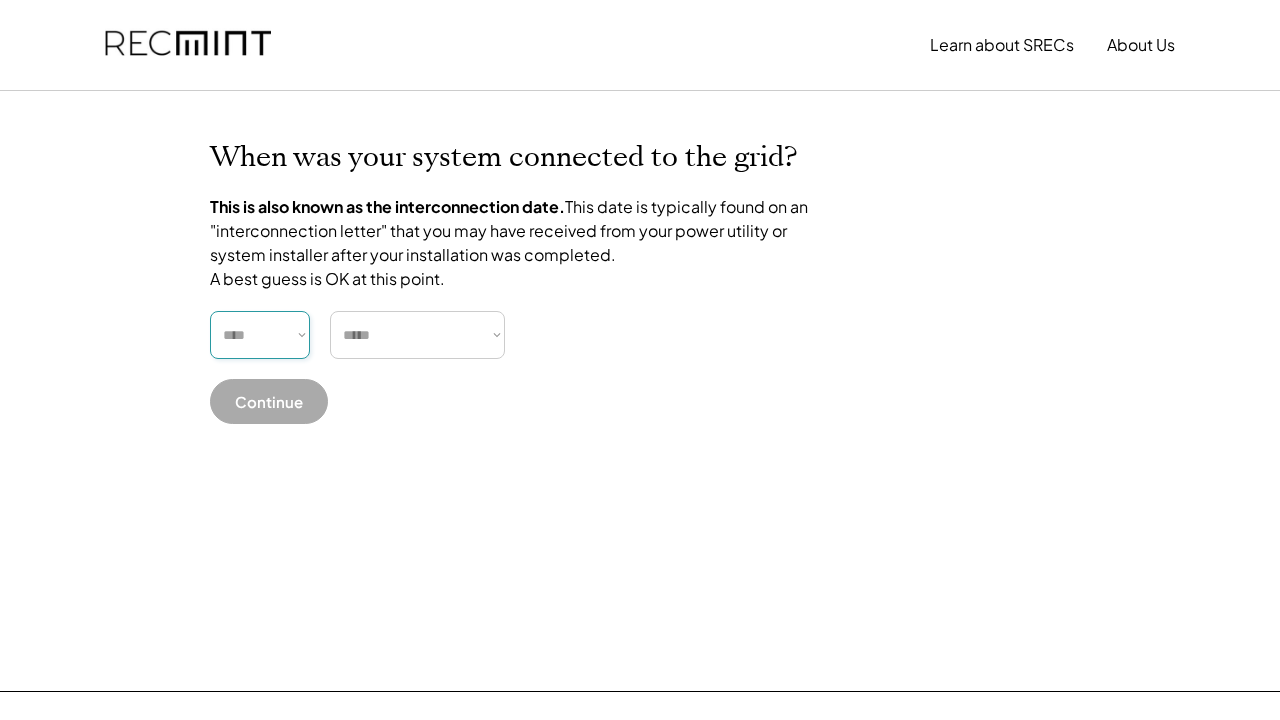 select on "****" 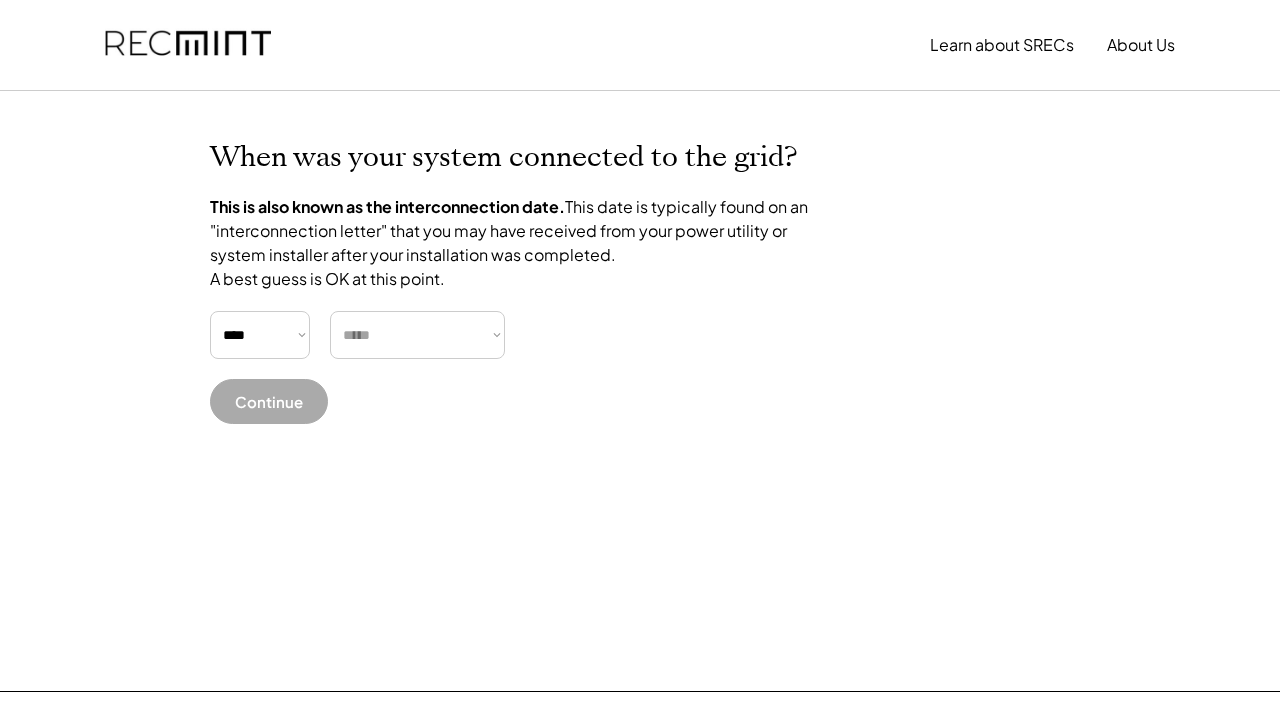 click on "***** ******* ******** ***** ***** *** **** **** ****** ********* ******* ******** ********" at bounding box center (417, 335) 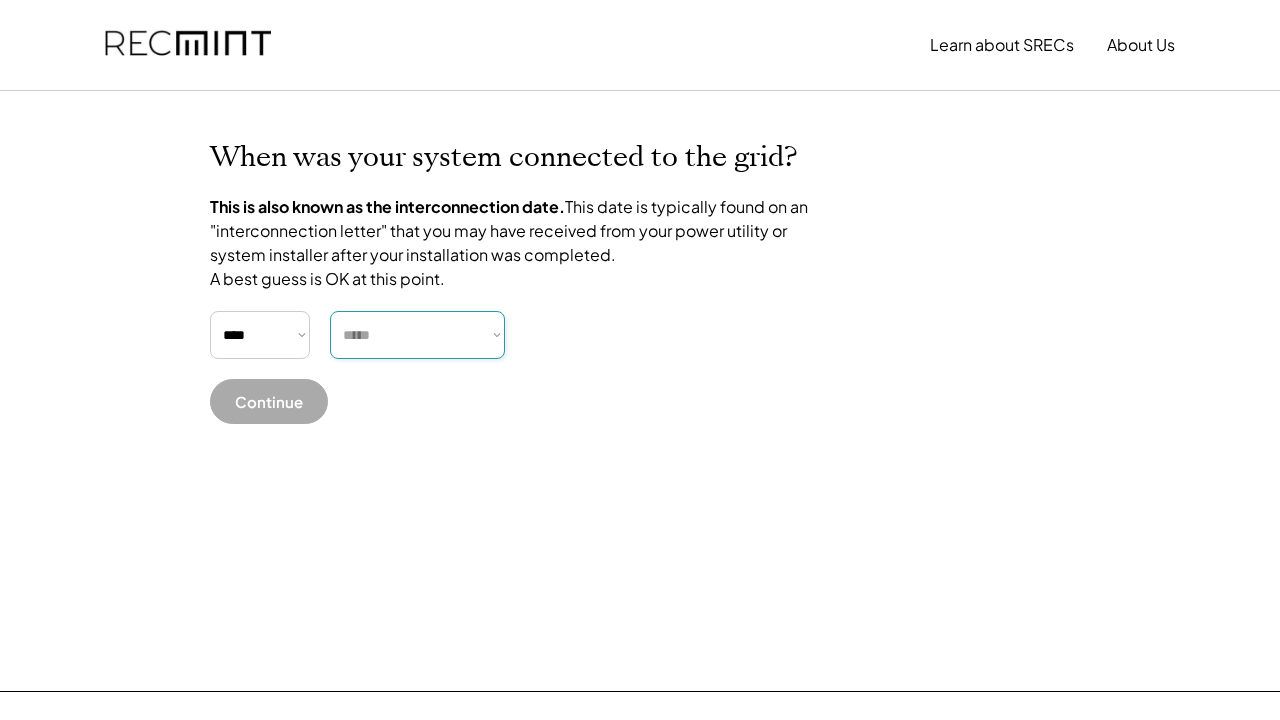select on "*********" 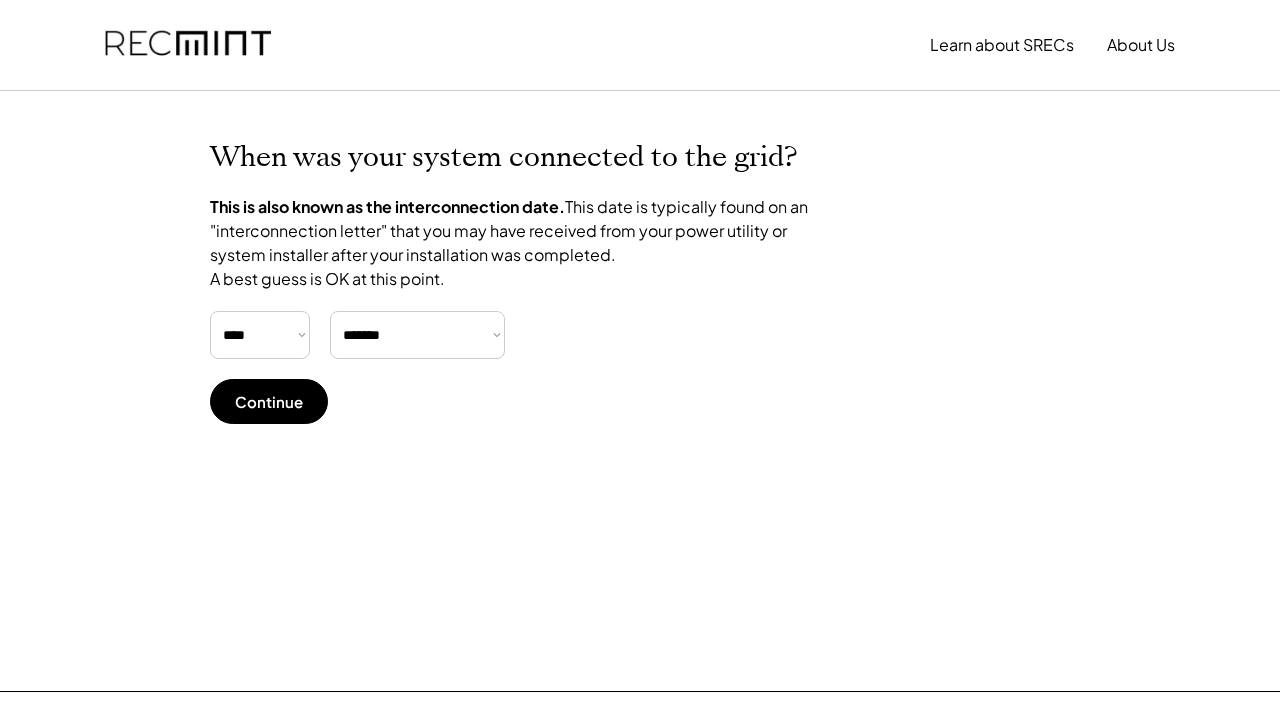 click on "Continue" at bounding box center (269, 401) 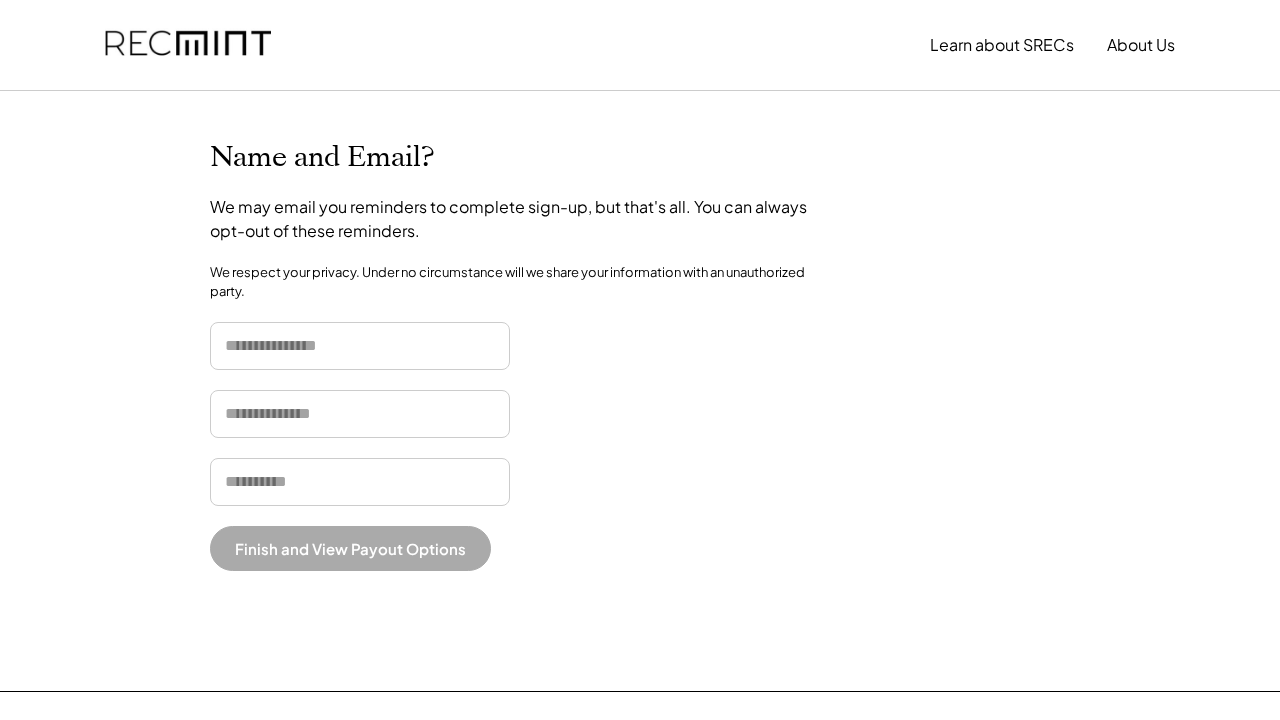 click at bounding box center (360, 346) 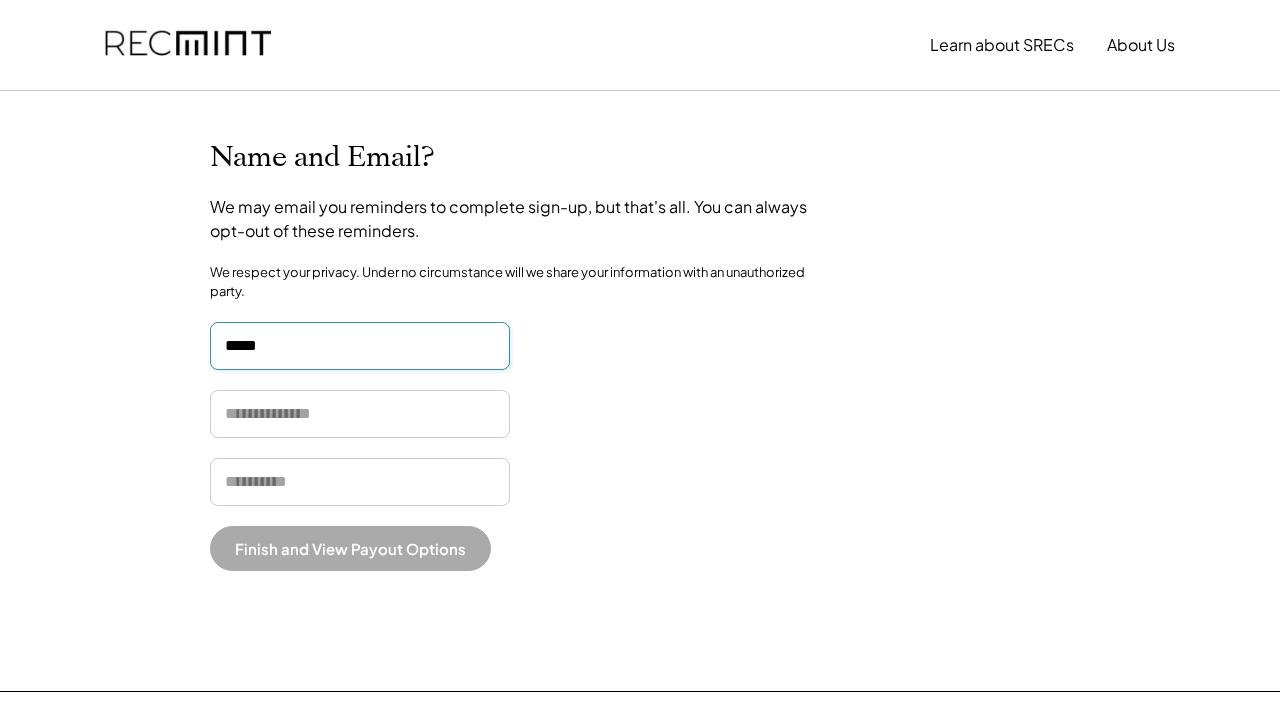 type on "*****" 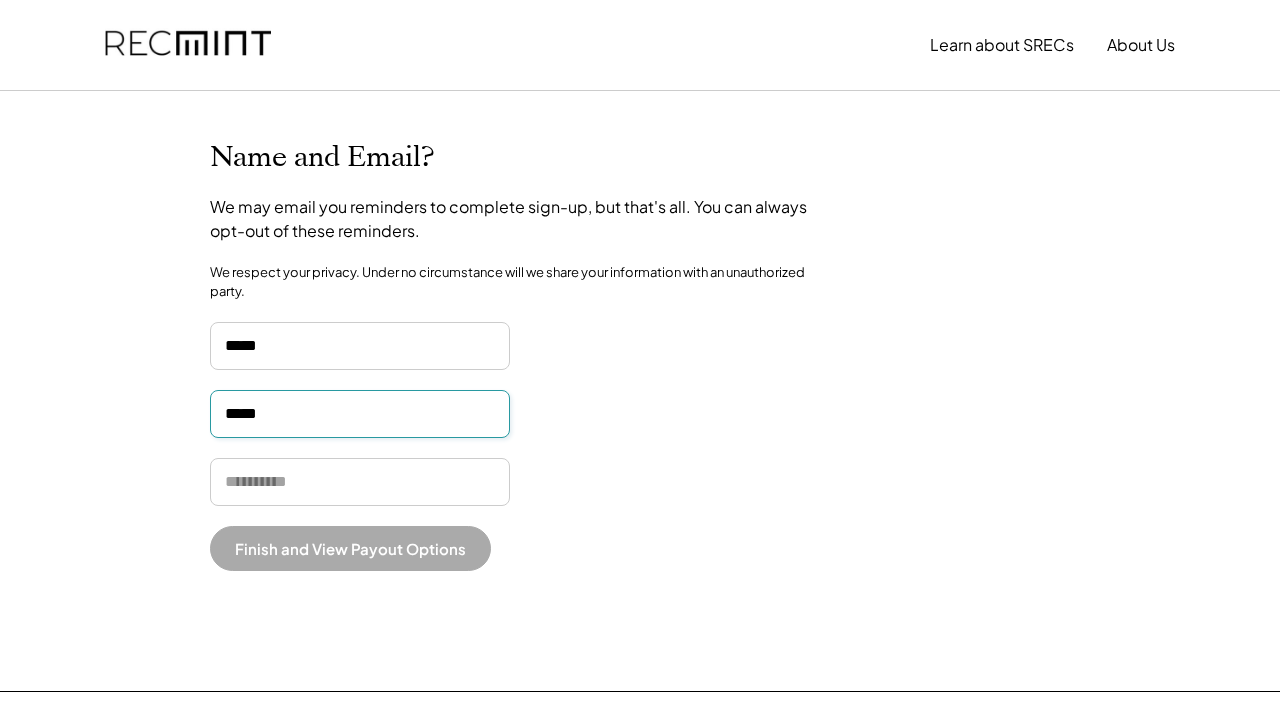type on "*****" 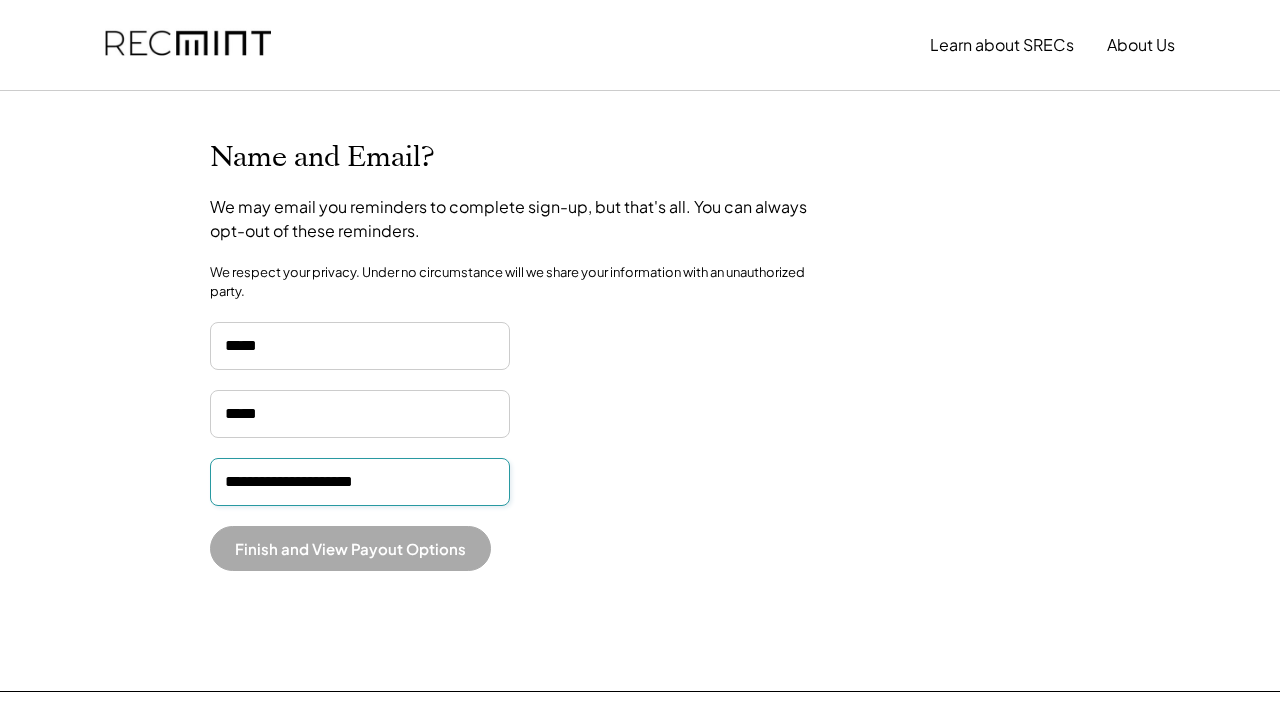 type on "**********" 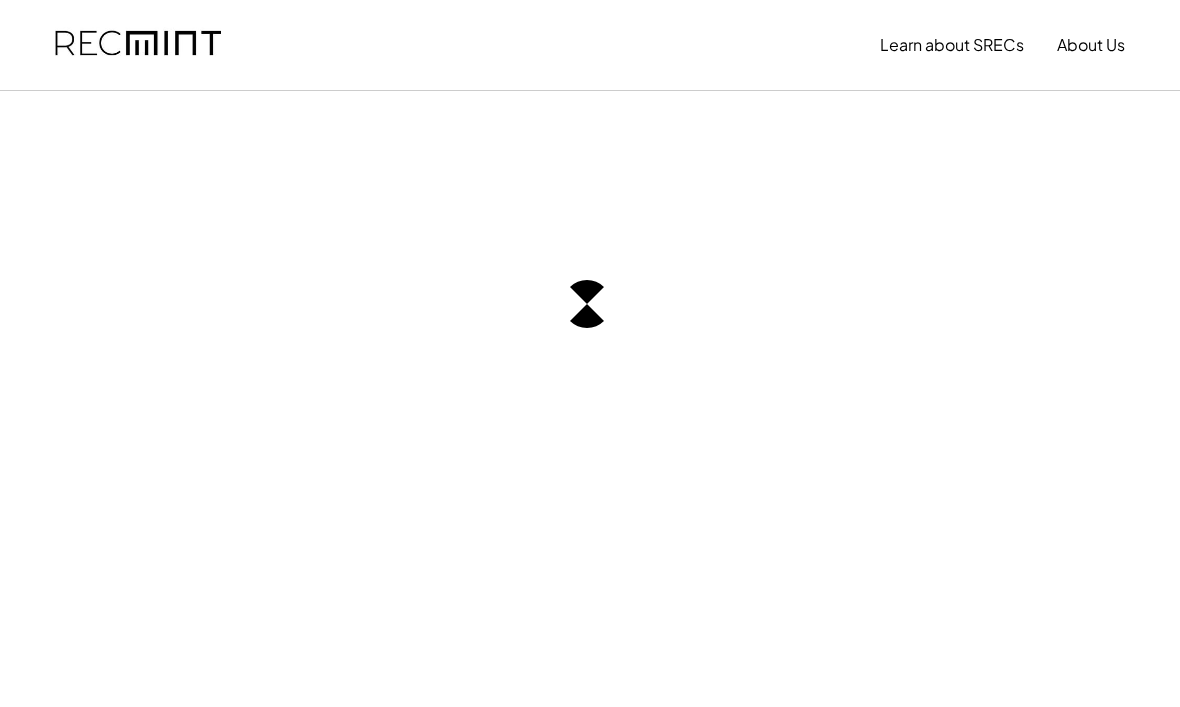 scroll, scrollTop: 0, scrollLeft: 0, axis: both 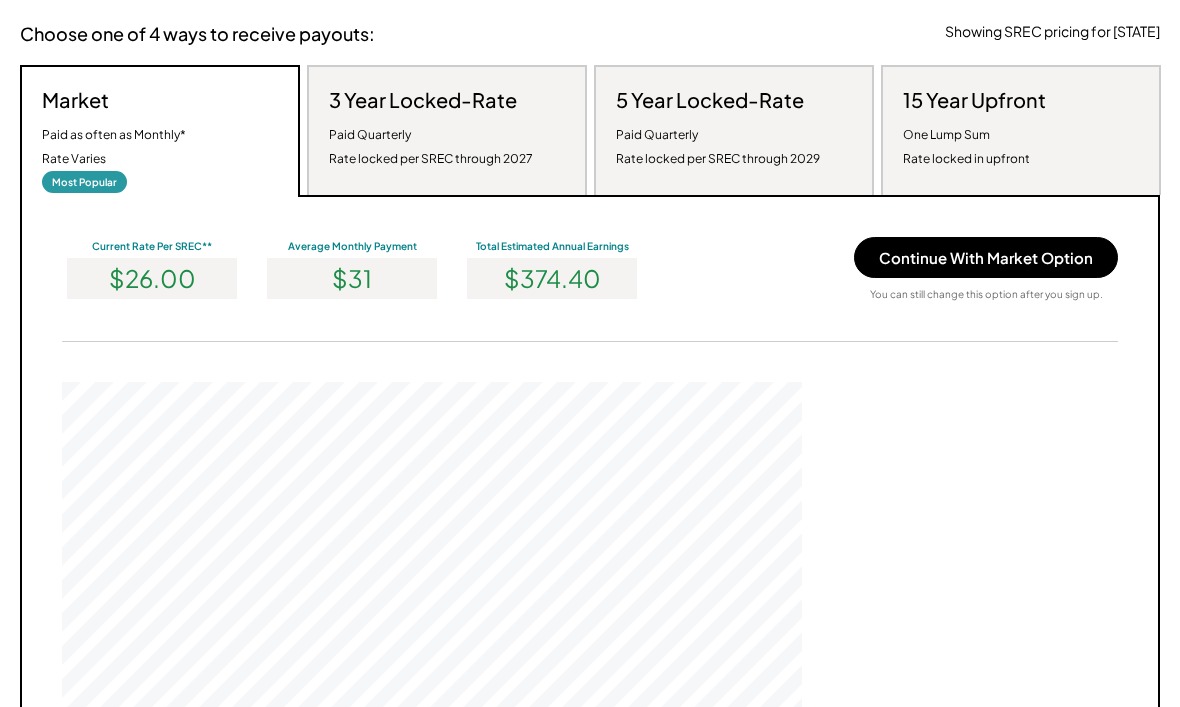 click on "15 Year Upfront One Lump Sum
Rate locked in upfront" at bounding box center [974, 129] 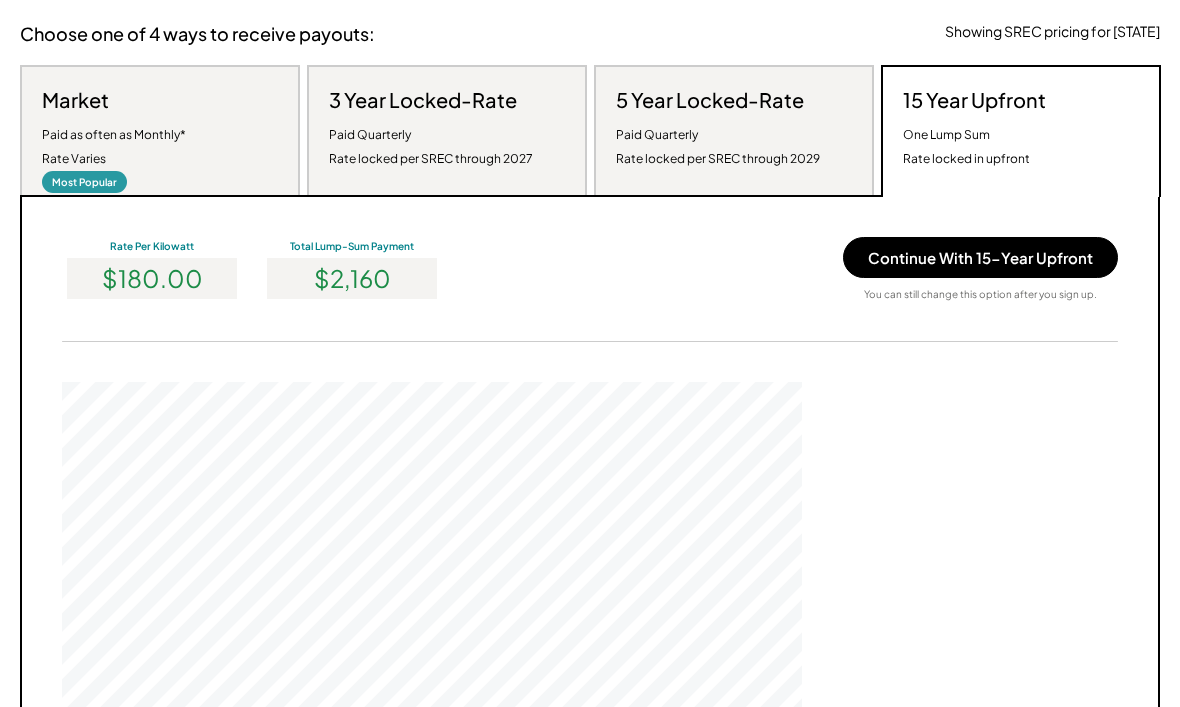 scroll, scrollTop: 999620, scrollLeft: 999260, axis: both 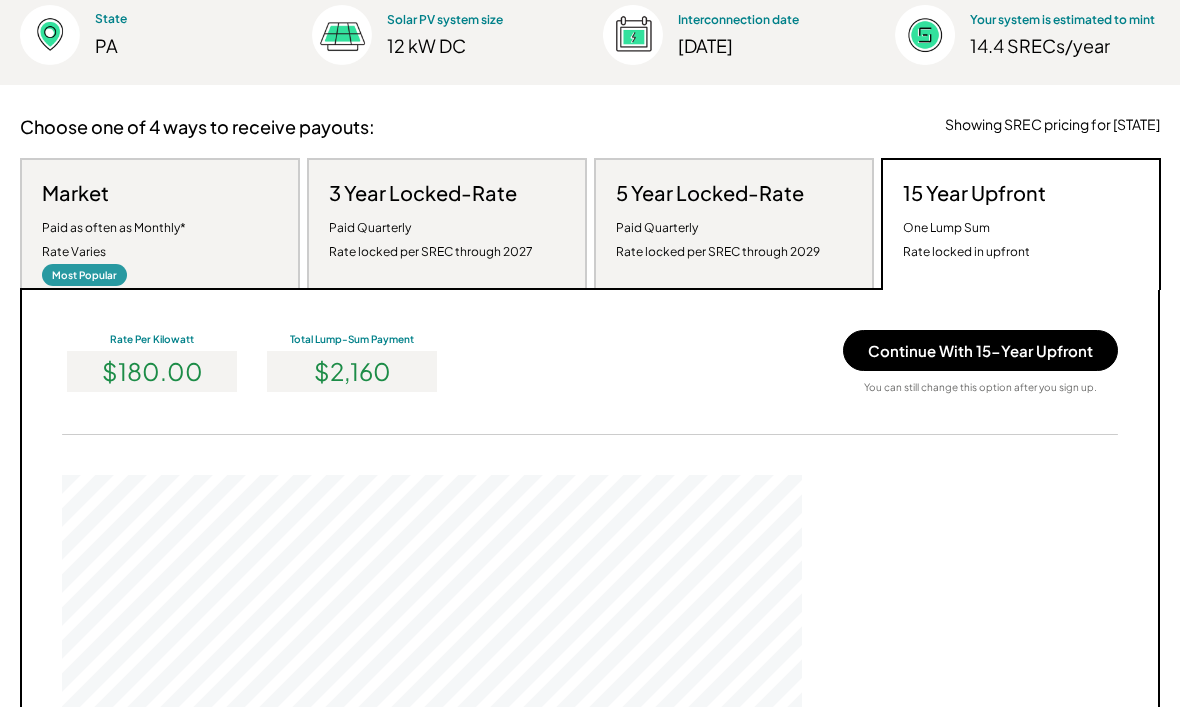 click on "5 Year Locked-Rate Paid Quarterly
Rate locked per SREC through 2029" at bounding box center [718, 222] 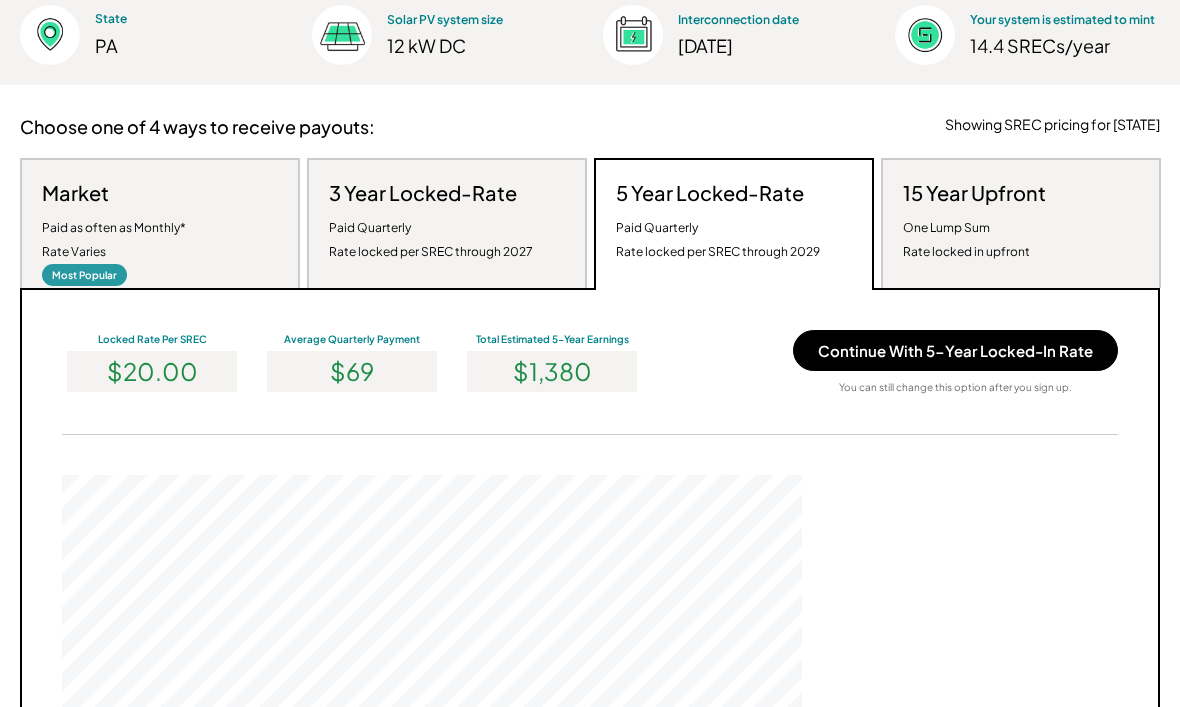 scroll, scrollTop: 999620, scrollLeft: 999260, axis: both 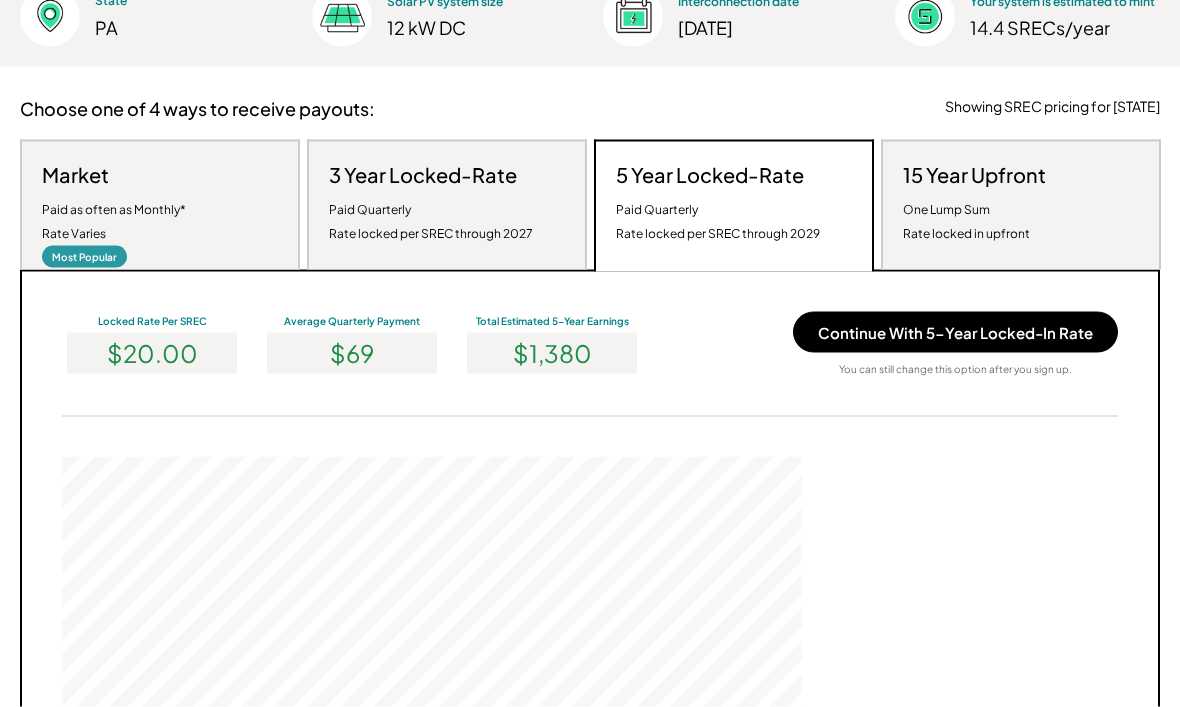 click on "Paid Quarterly
Rate locked per SREC through 2027" at bounding box center (431, 222) 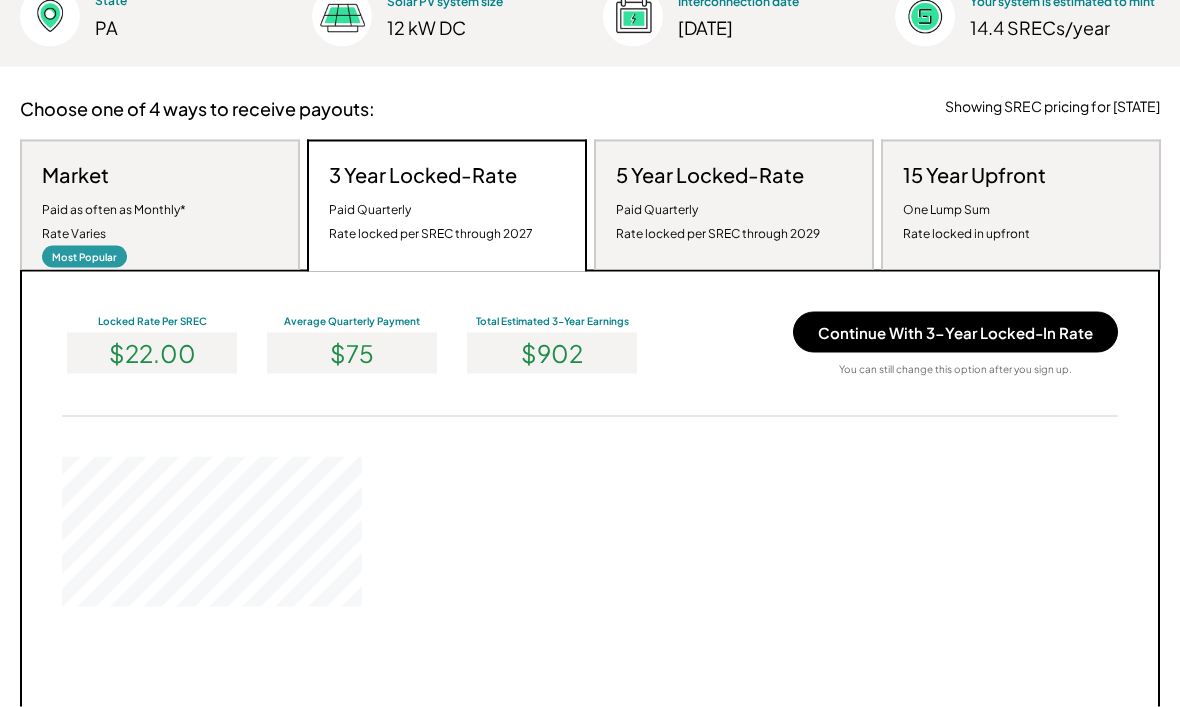 scroll, scrollTop: 299, scrollLeft: 0, axis: vertical 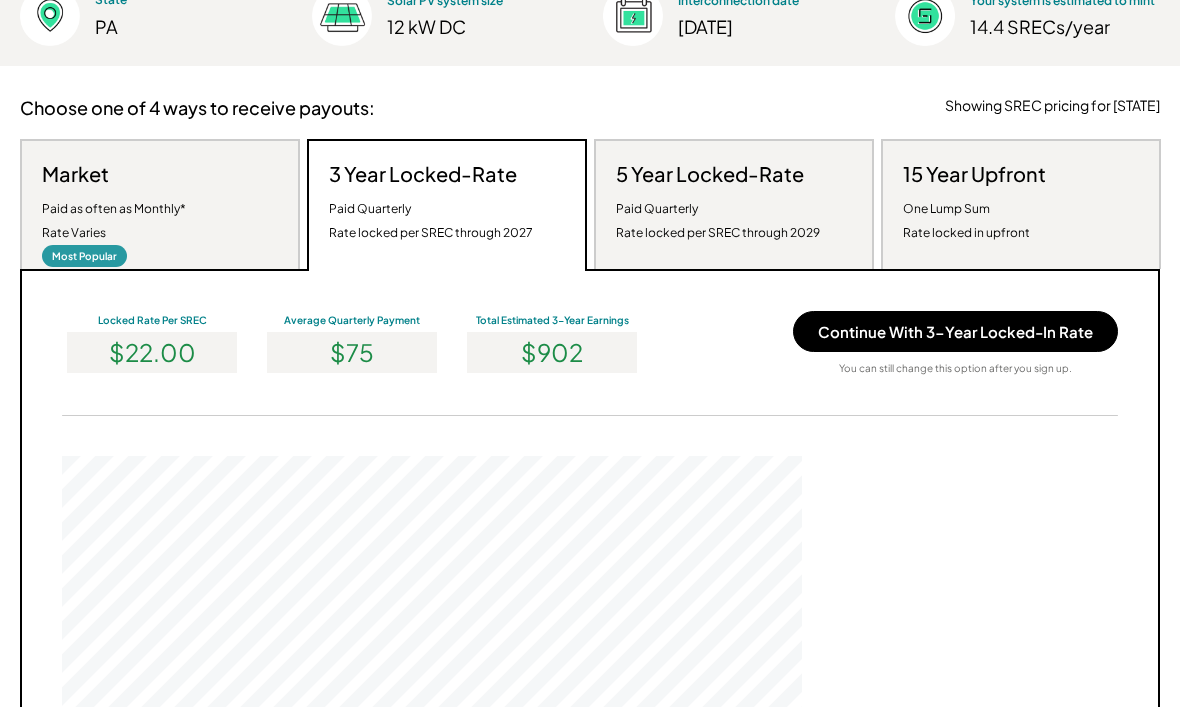 click on "Market Paid as often as Monthly*
Rate Varies Most Popular" at bounding box center [160, 204] 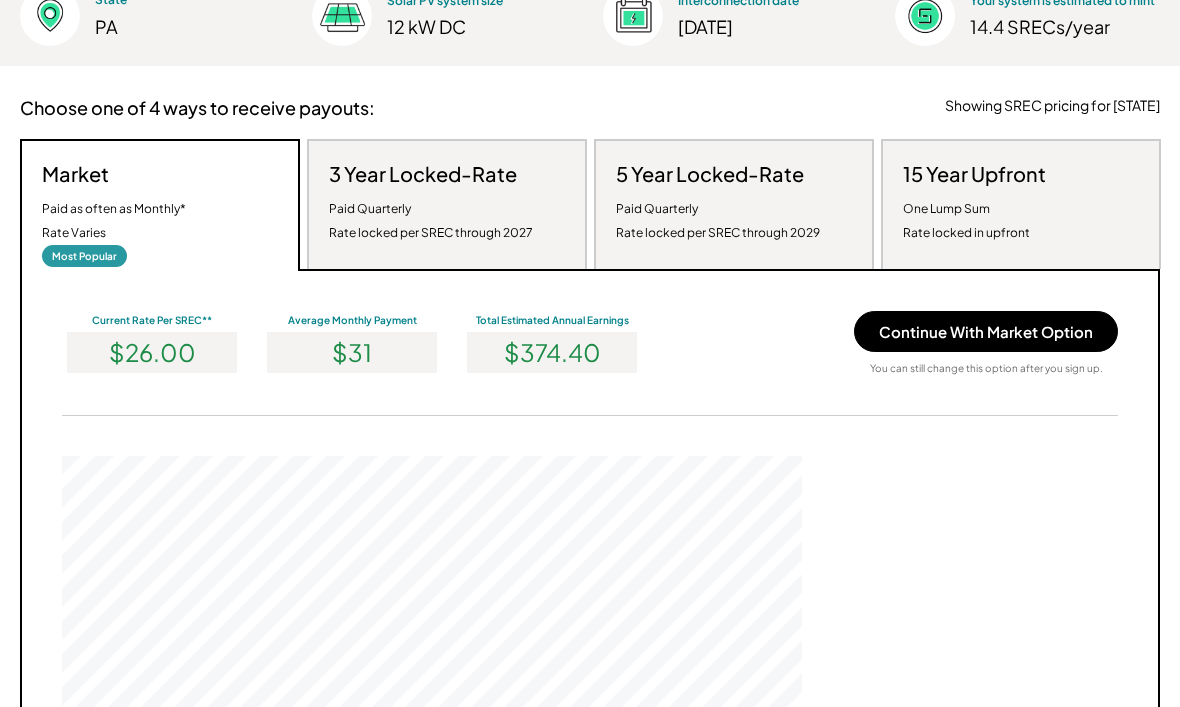 scroll, scrollTop: 999620, scrollLeft: 999260, axis: both 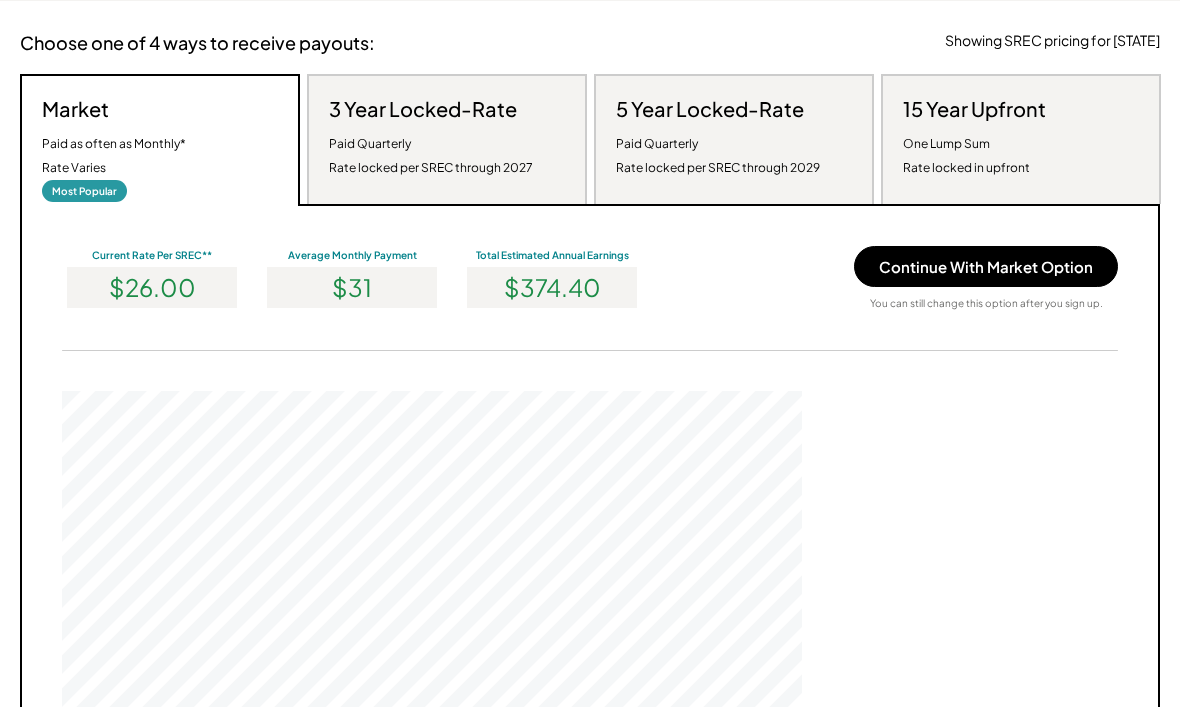 click on "Paid Quarterly
Rate locked per SREC through 2027" at bounding box center [431, 156] 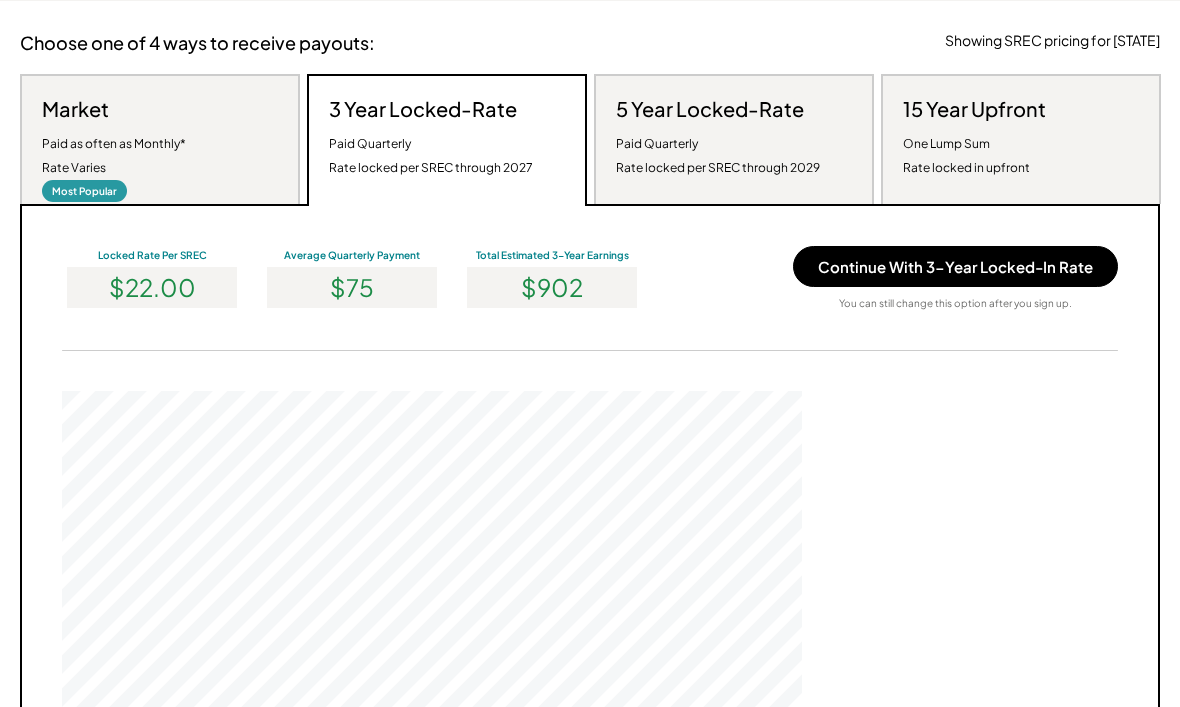 scroll, scrollTop: 999620, scrollLeft: 999260, axis: both 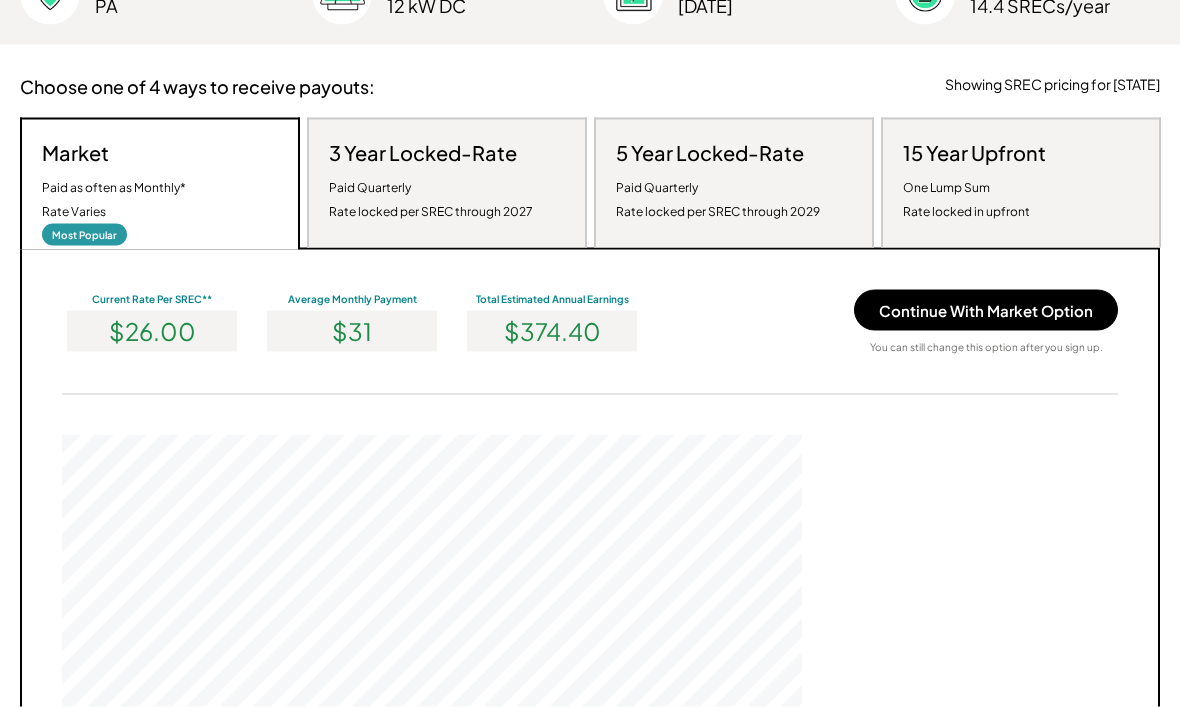 click on "Continue With Market Option" at bounding box center (986, 310) 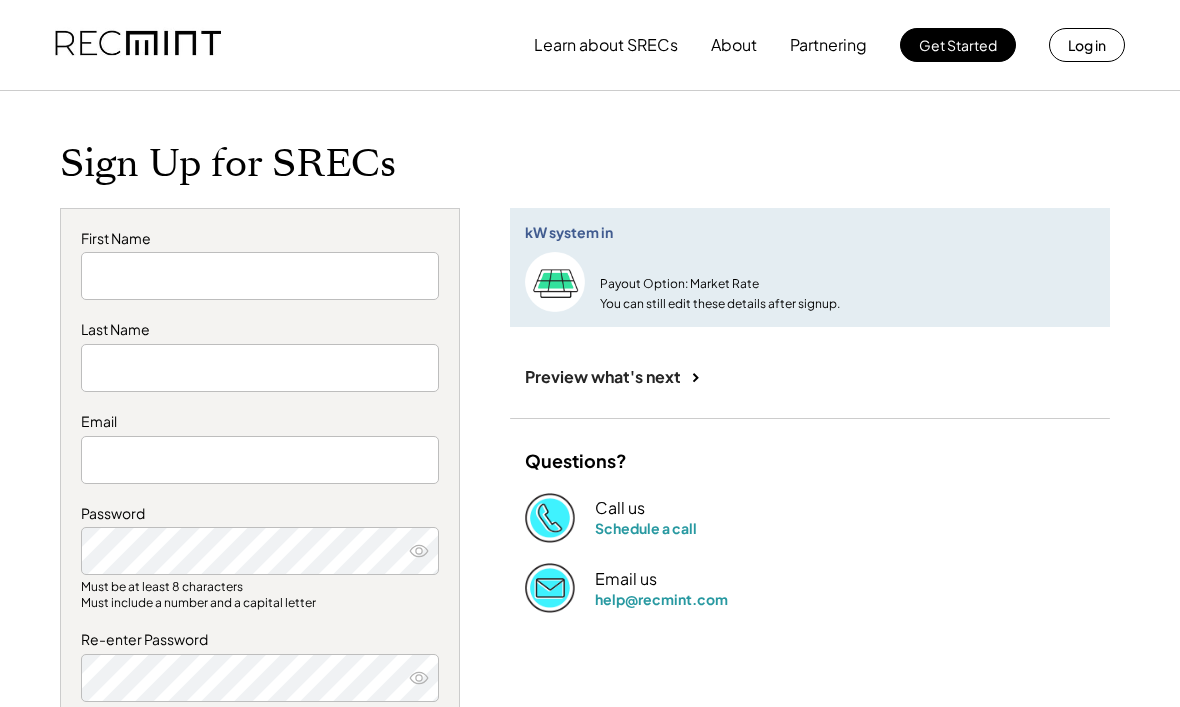 scroll, scrollTop: 0, scrollLeft: 0, axis: both 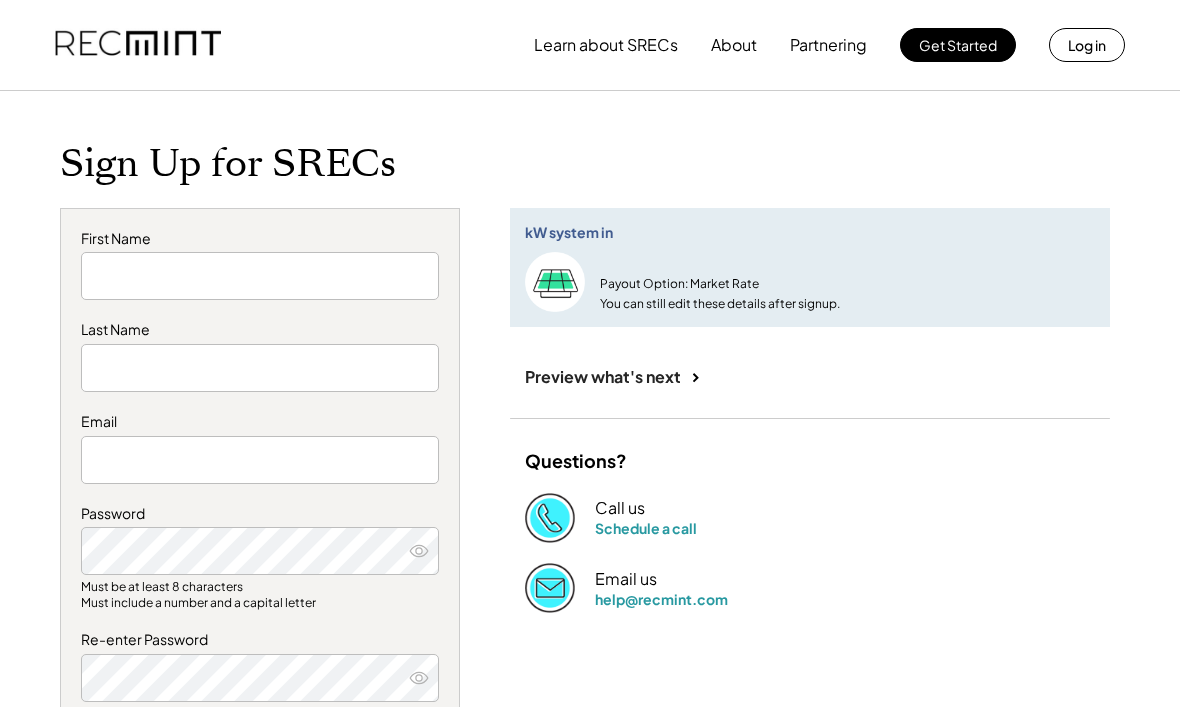 type on "*****" 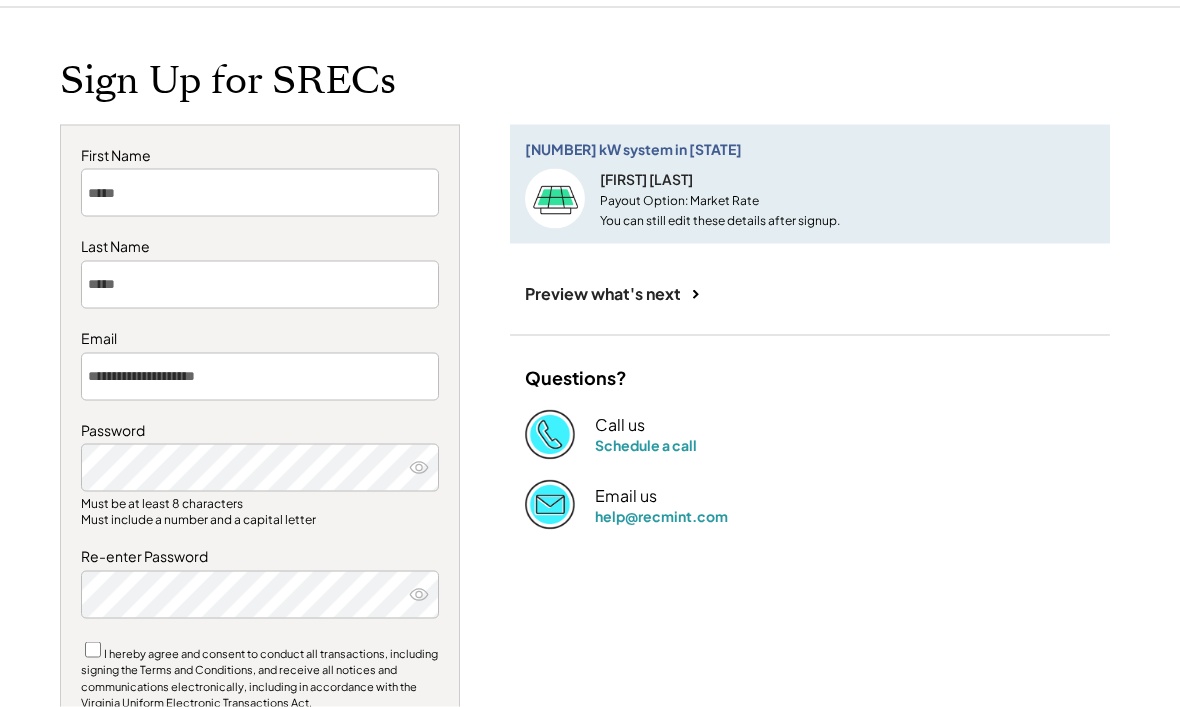 scroll, scrollTop: 88, scrollLeft: 0, axis: vertical 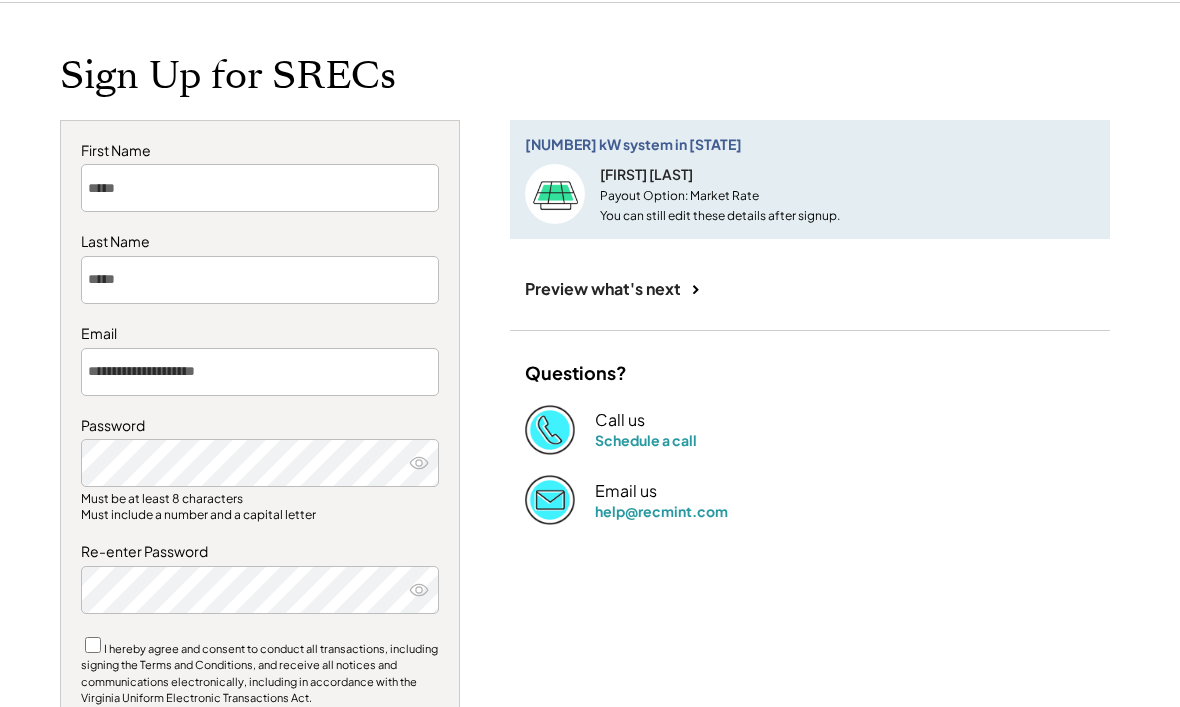 click 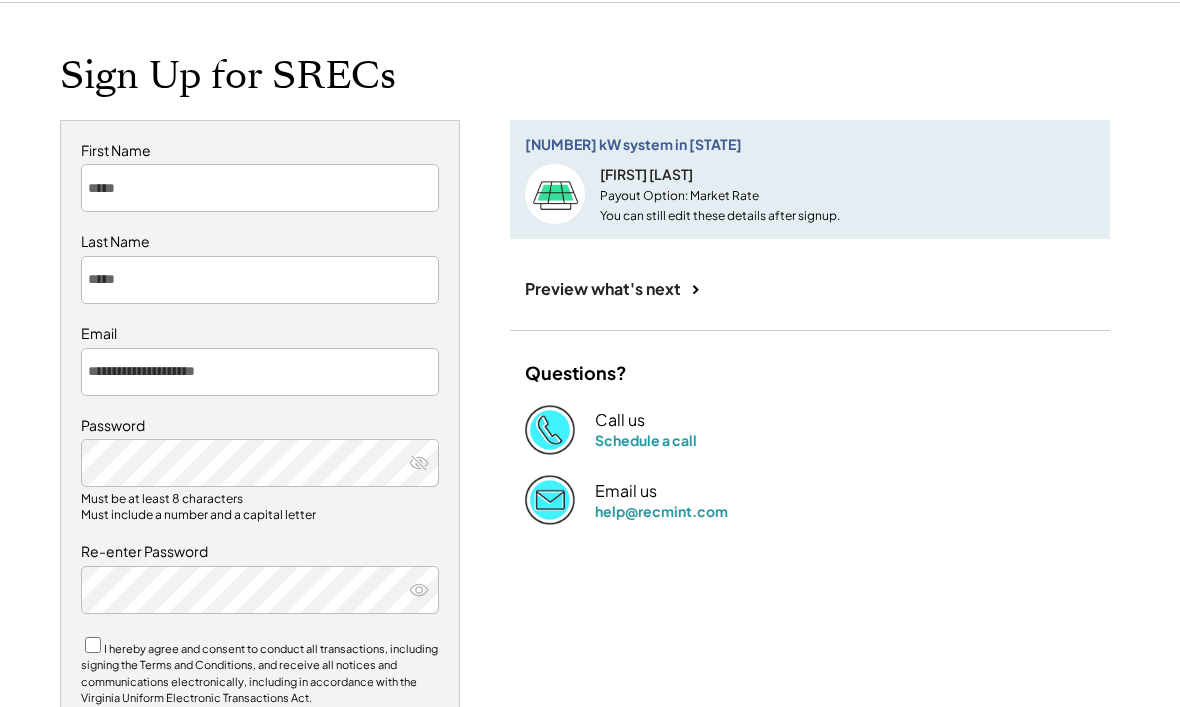 click 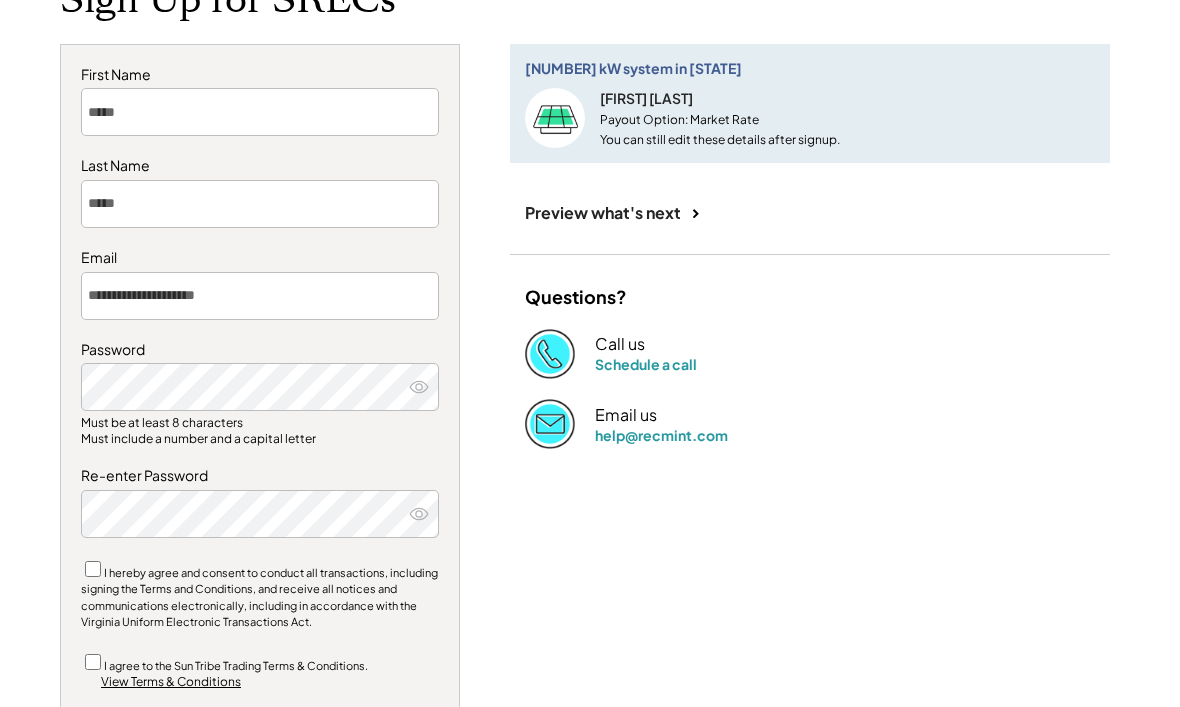 scroll, scrollTop: 105, scrollLeft: 0, axis: vertical 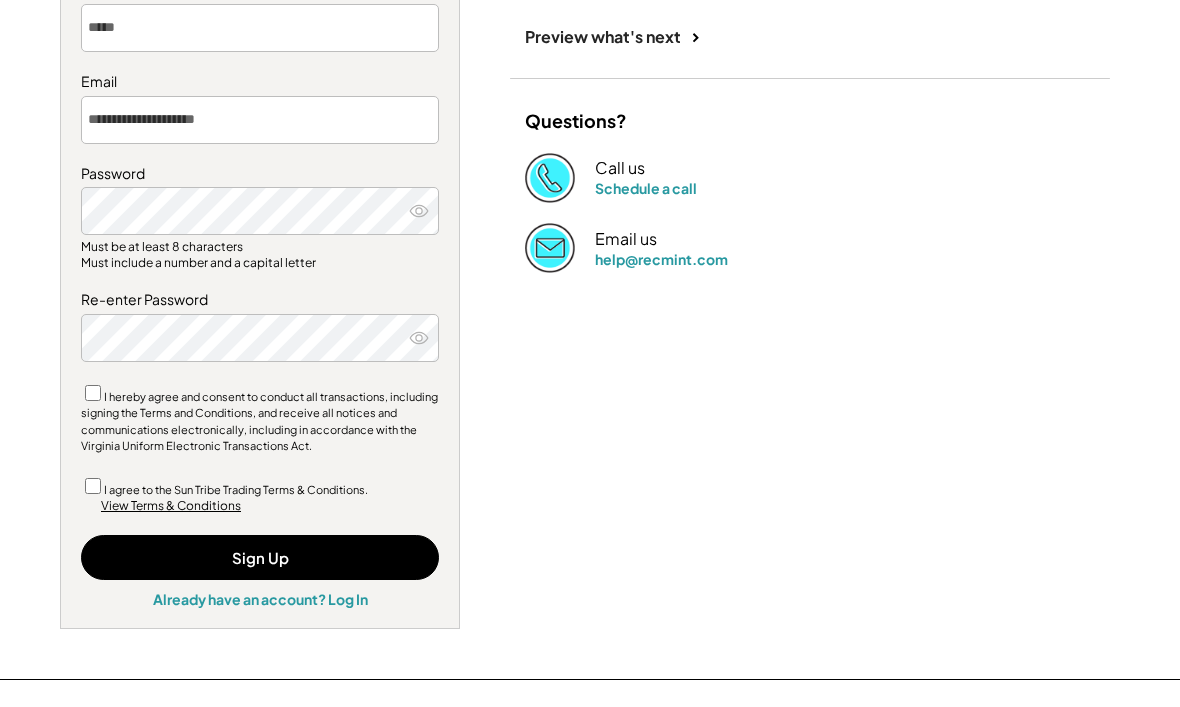 click on "Sign Up" at bounding box center (260, 557) 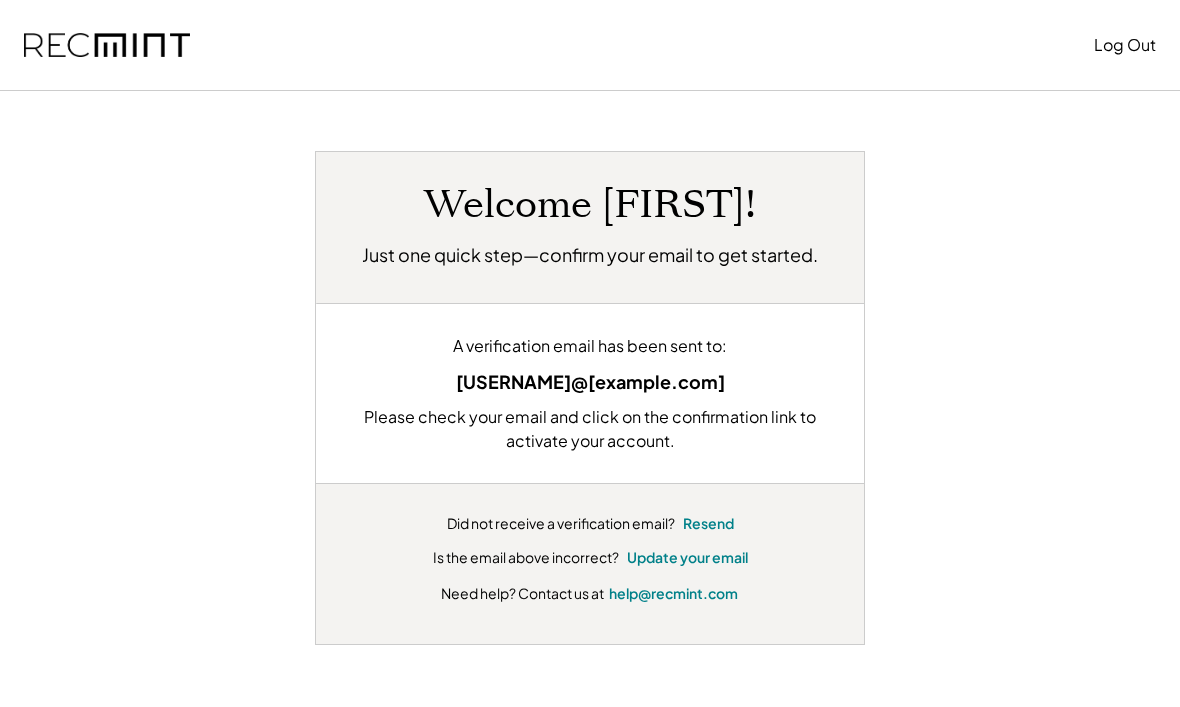 scroll, scrollTop: 0, scrollLeft: 0, axis: both 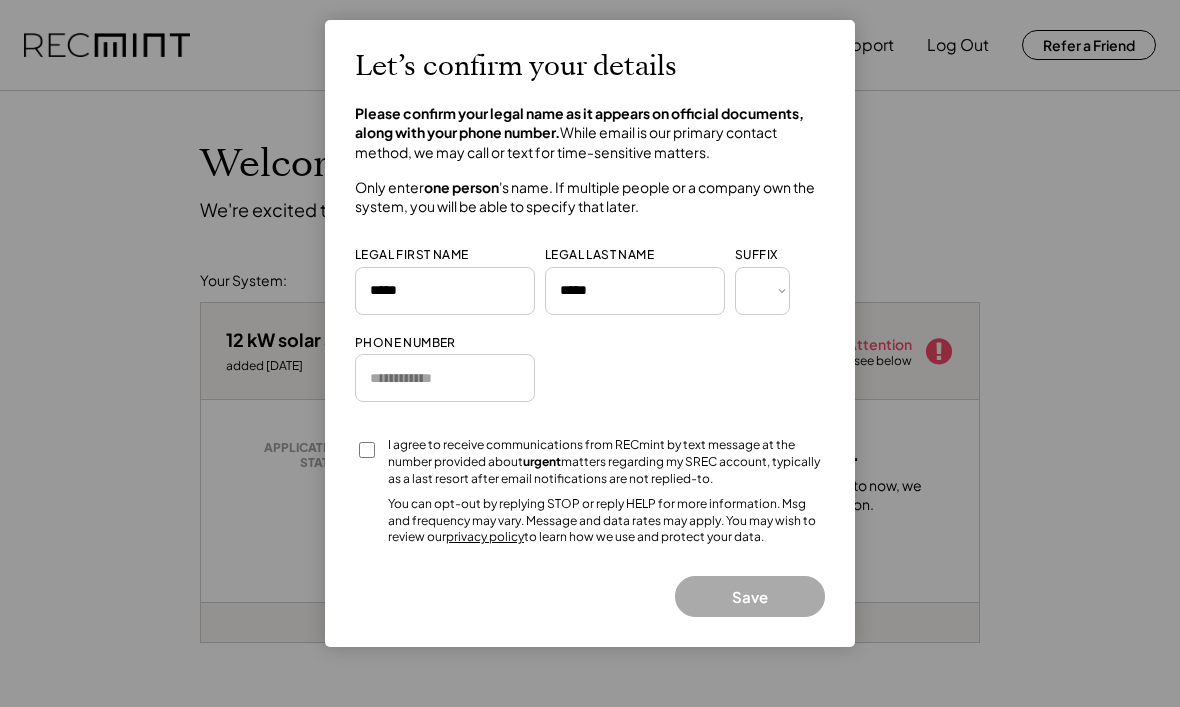 click at bounding box center (445, 378) 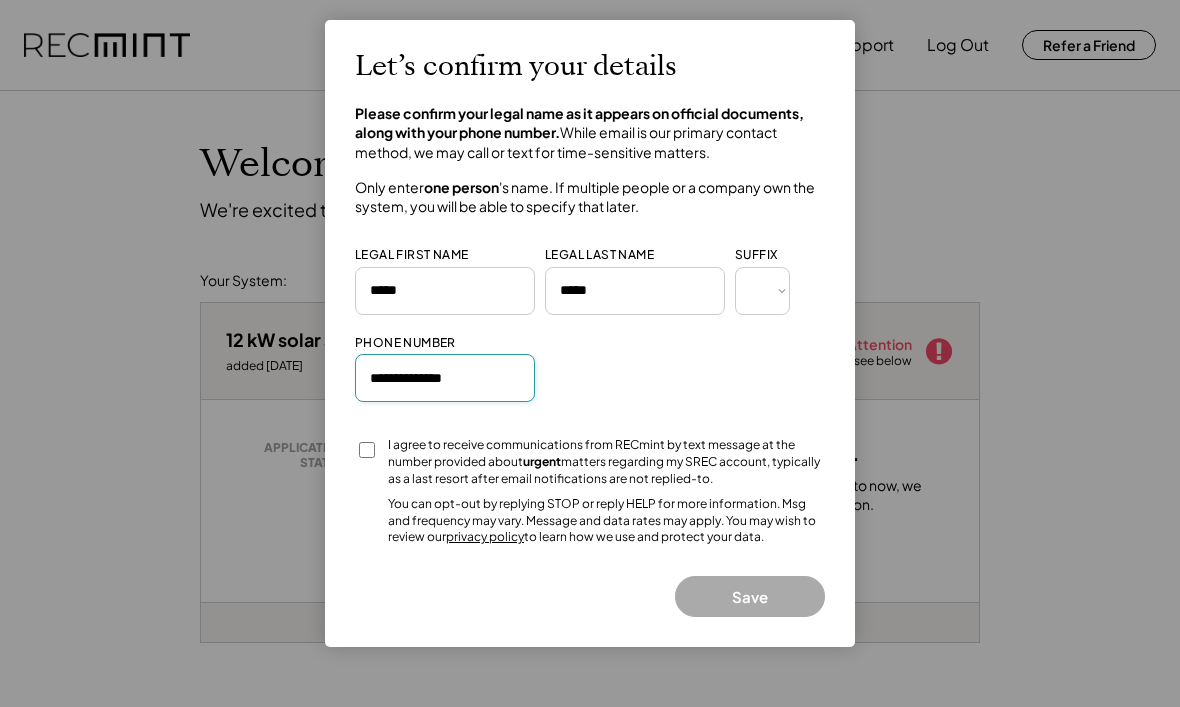type on "**********" 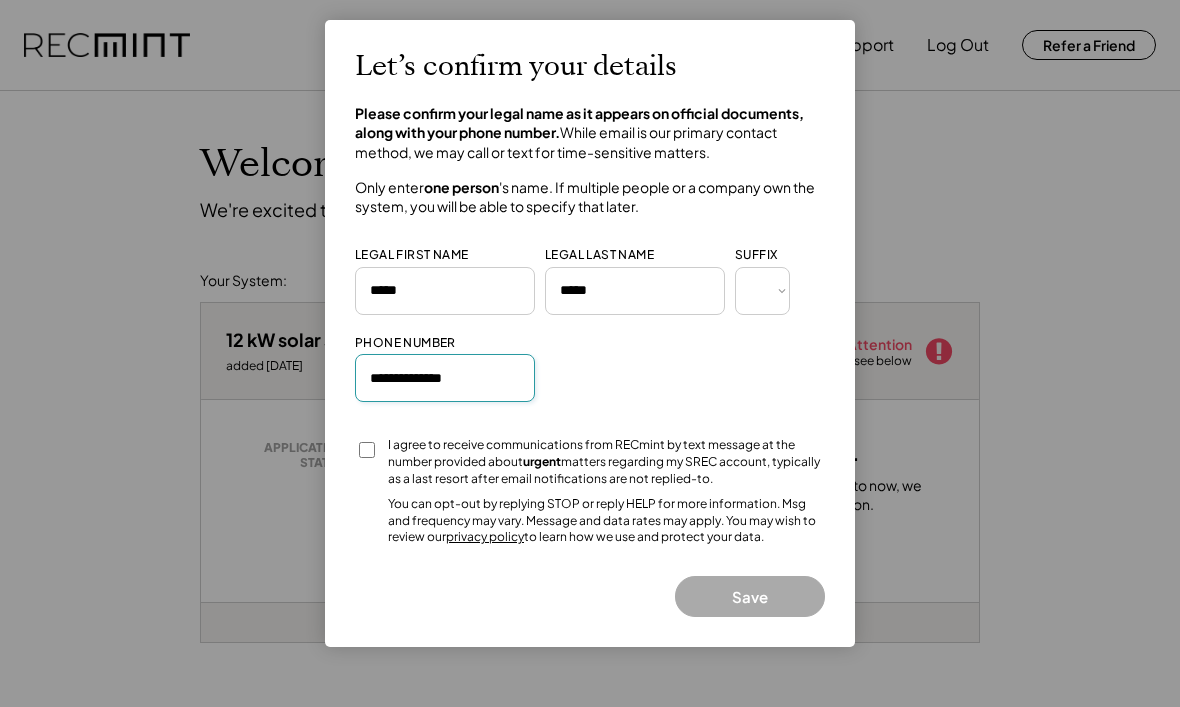 click on "**********" at bounding box center [590, 333] 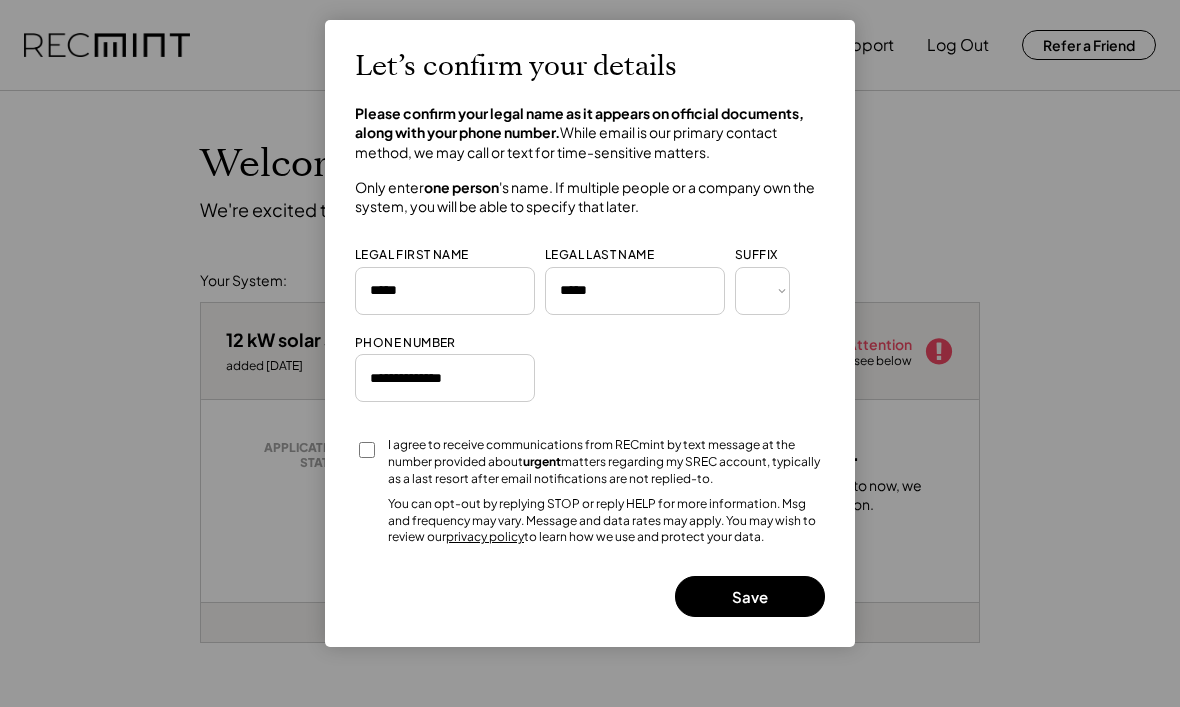 click on "Save" at bounding box center [750, 596] 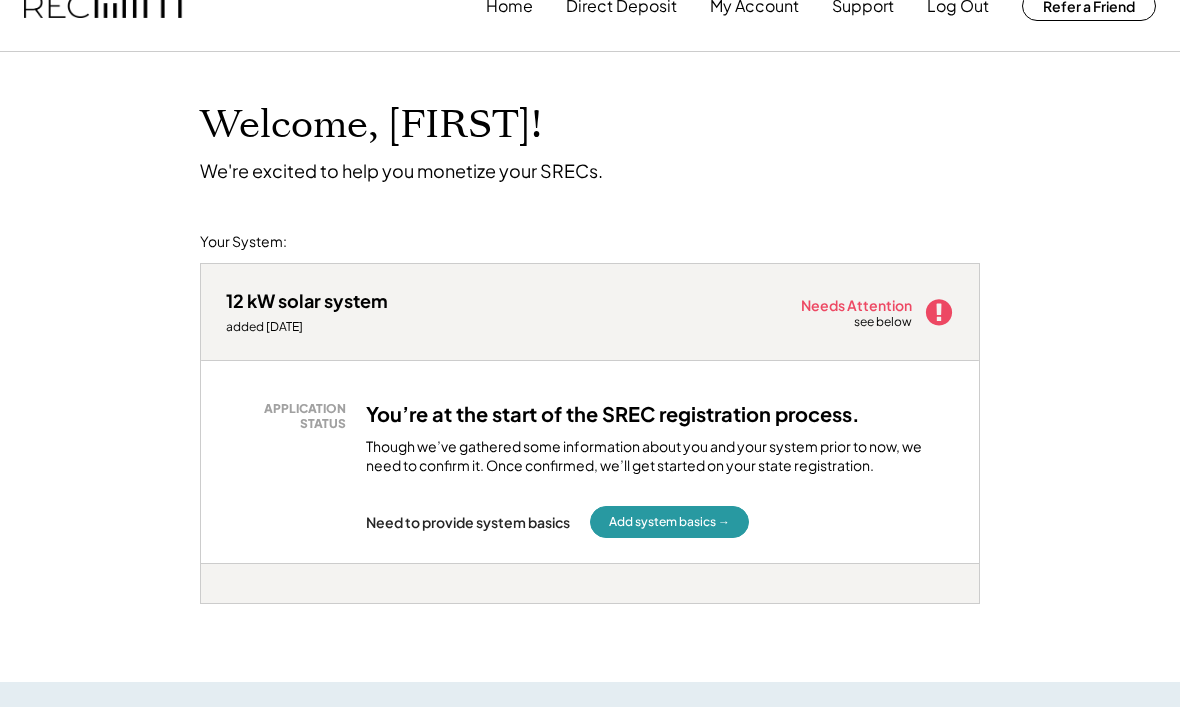 scroll, scrollTop: 45, scrollLeft: 0, axis: vertical 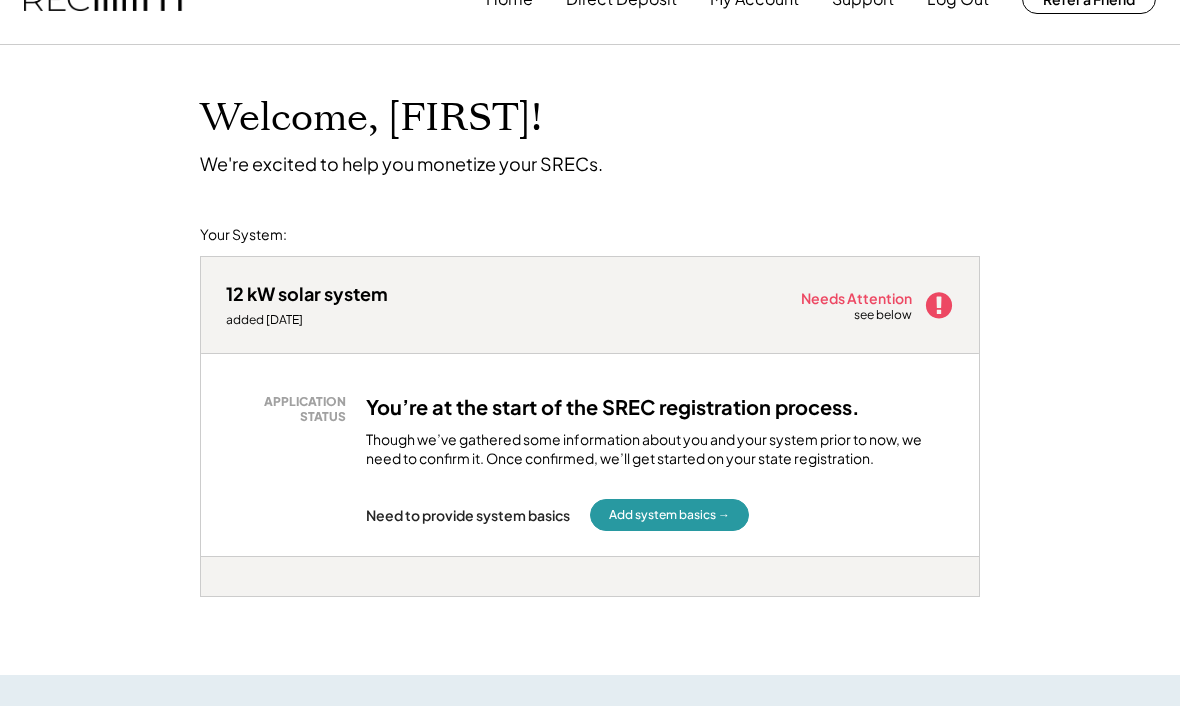 click 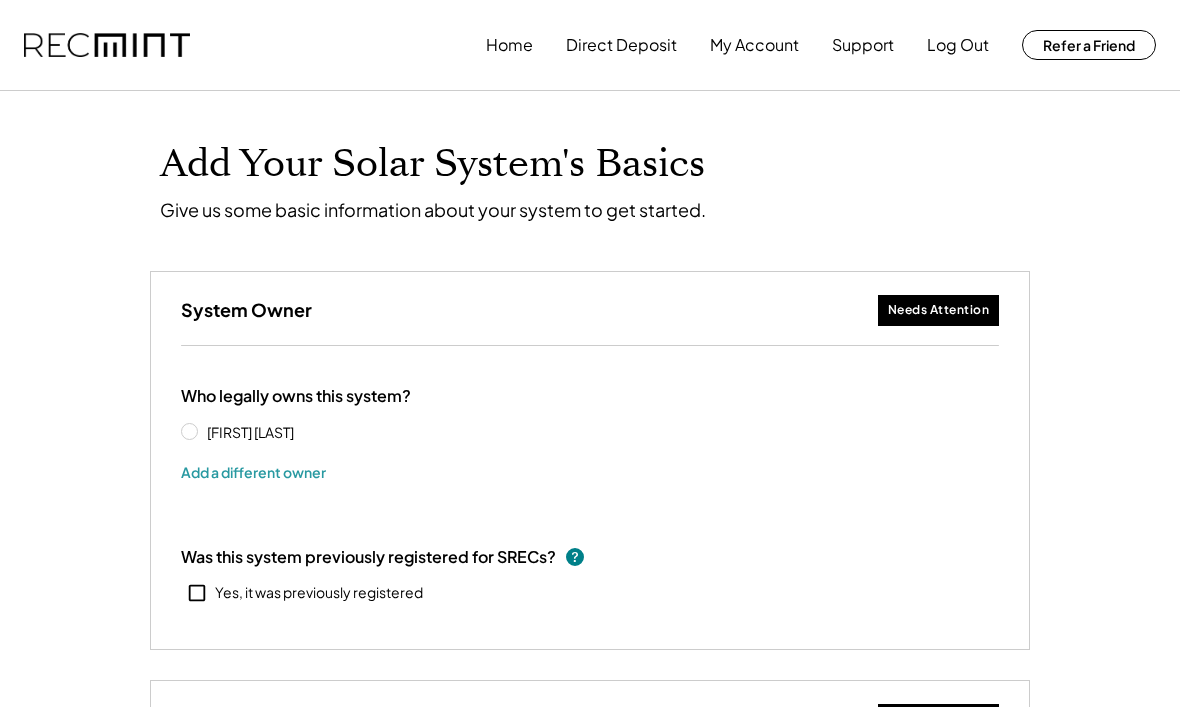 type on "******" 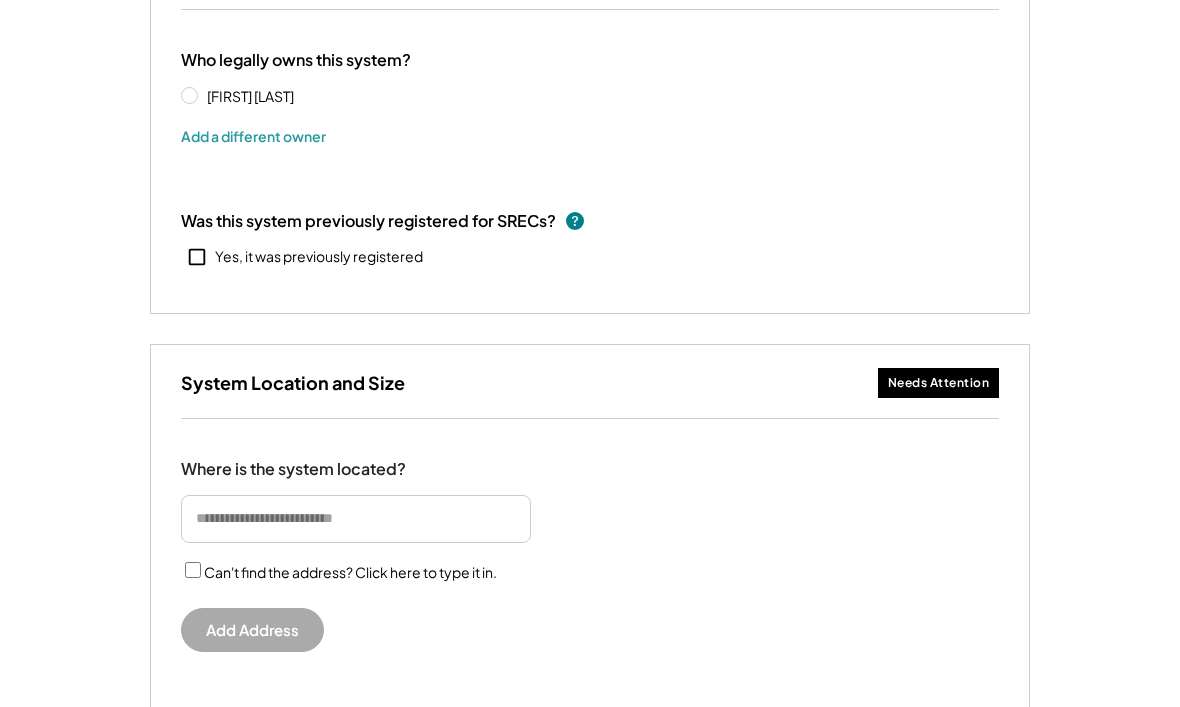scroll, scrollTop: 334, scrollLeft: 0, axis: vertical 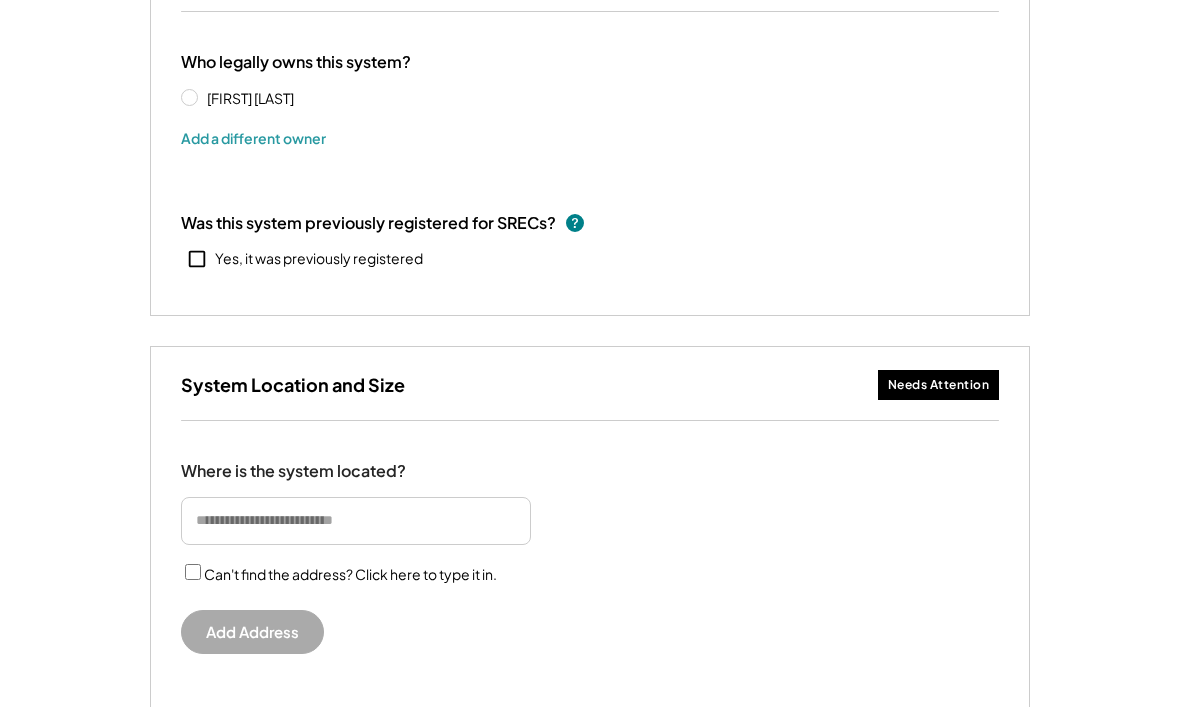 click at bounding box center [356, 521] 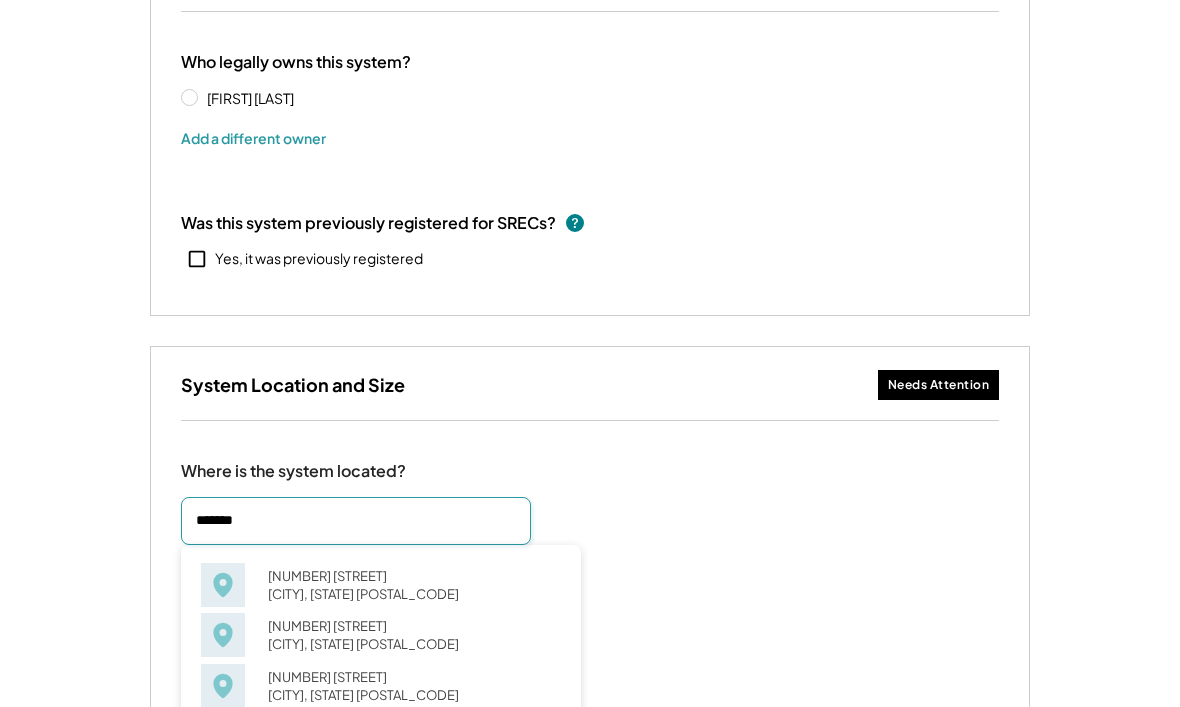 click on "311 Kohler Ave
Lyndora, PA 16045" at bounding box center [408, 585] 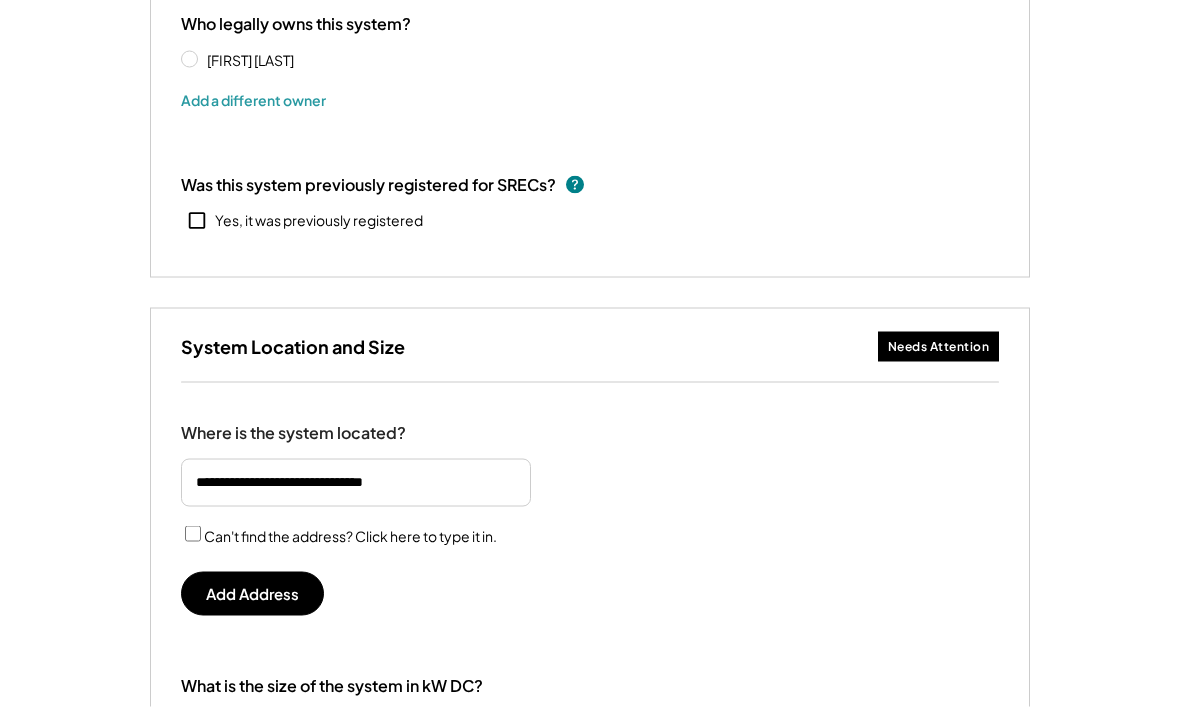 scroll, scrollTop: 400, scrollLeft: 0, axis: vertical 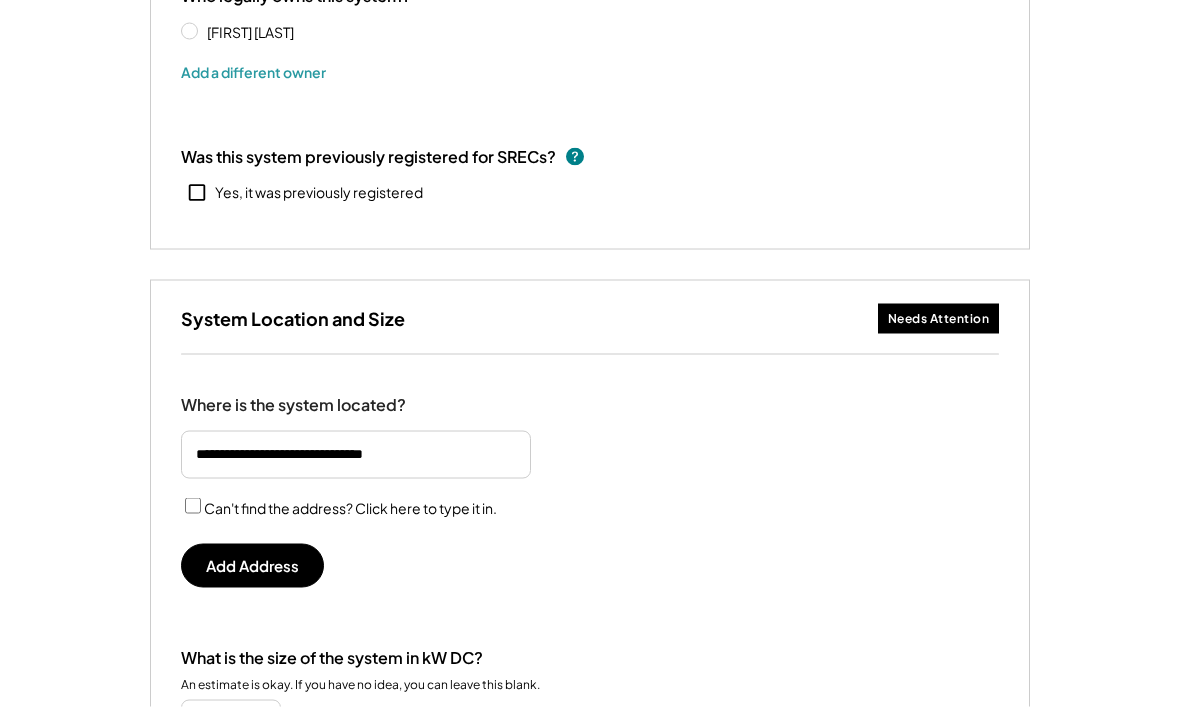 click on "Add Address" at bounding box center (252, 566) 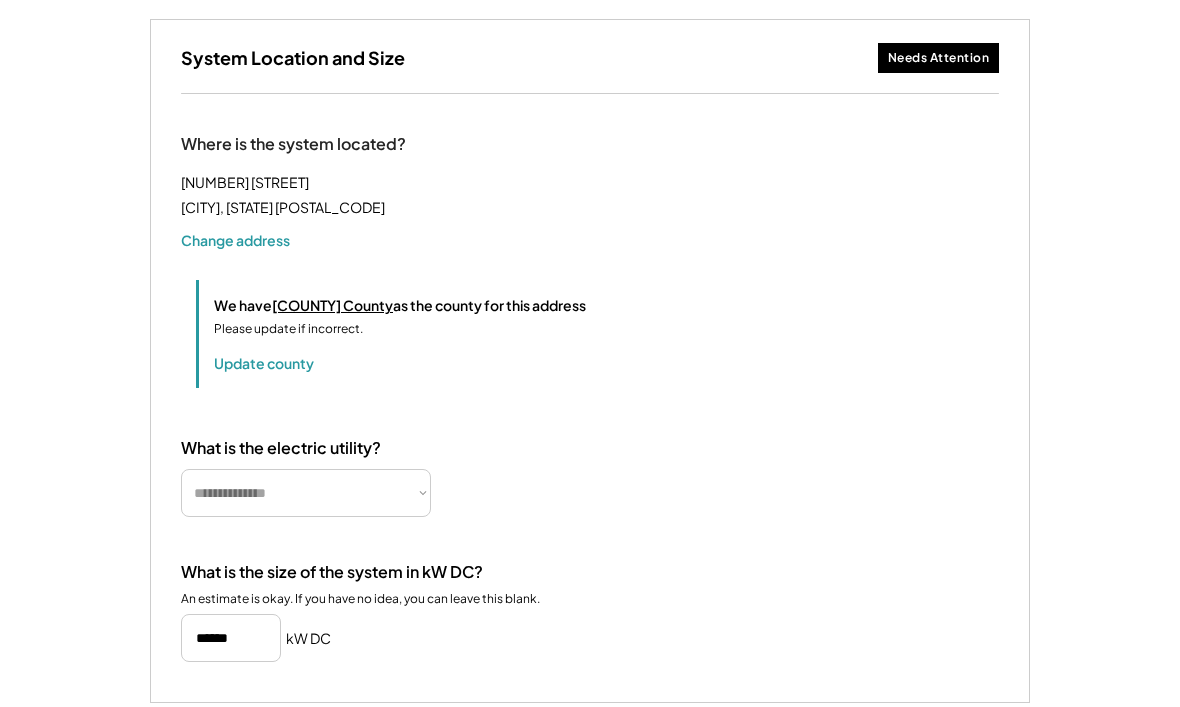 scroll, scrollTop: 663, scrollLeft: 0, axis: vertical 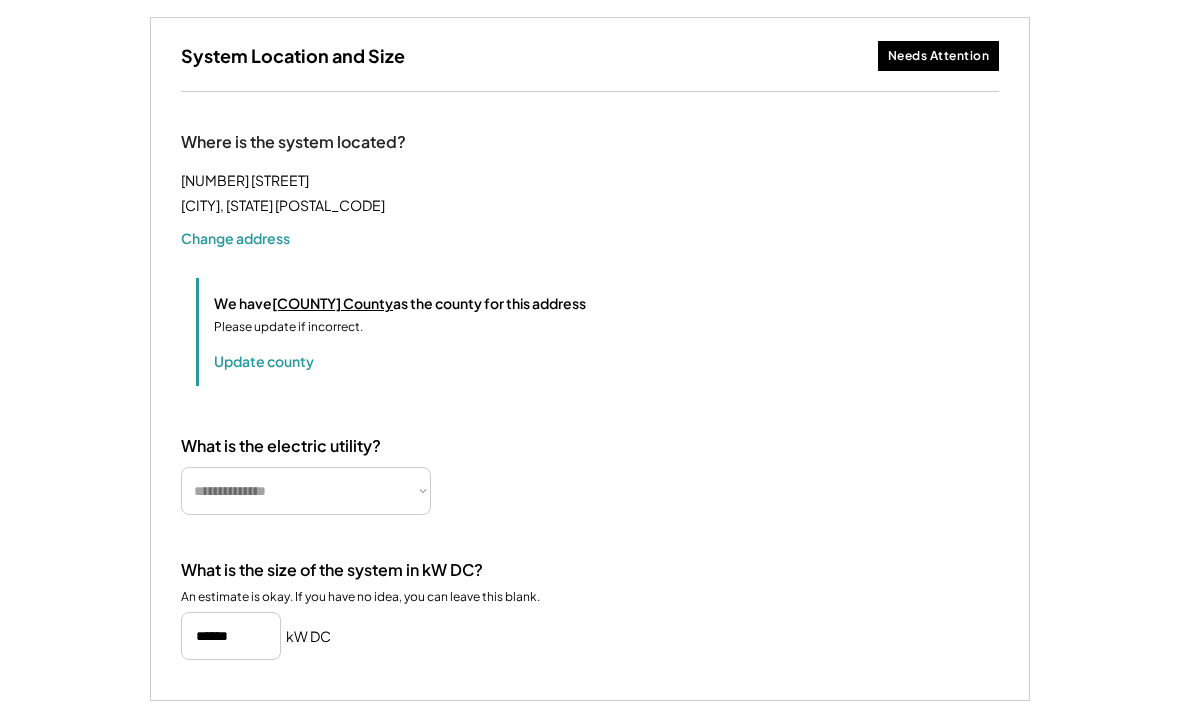 click on "**********" at bounding box center [306, 491] 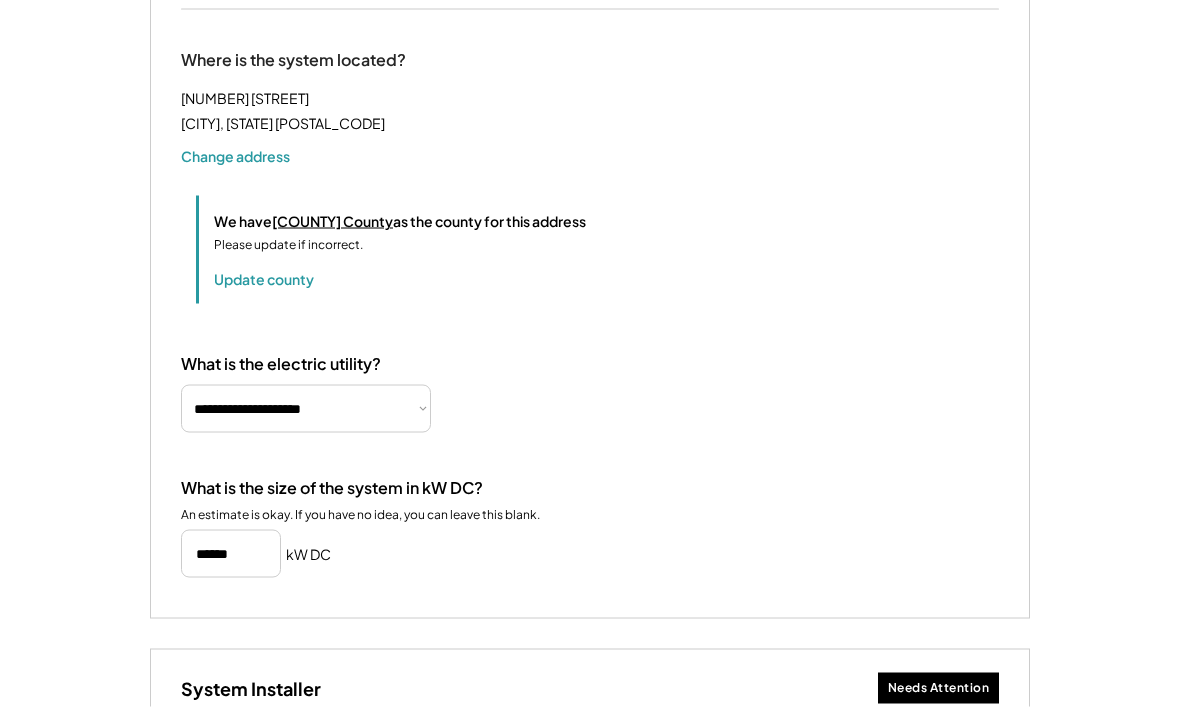 click on "**********" at bounding box center [306, 409] 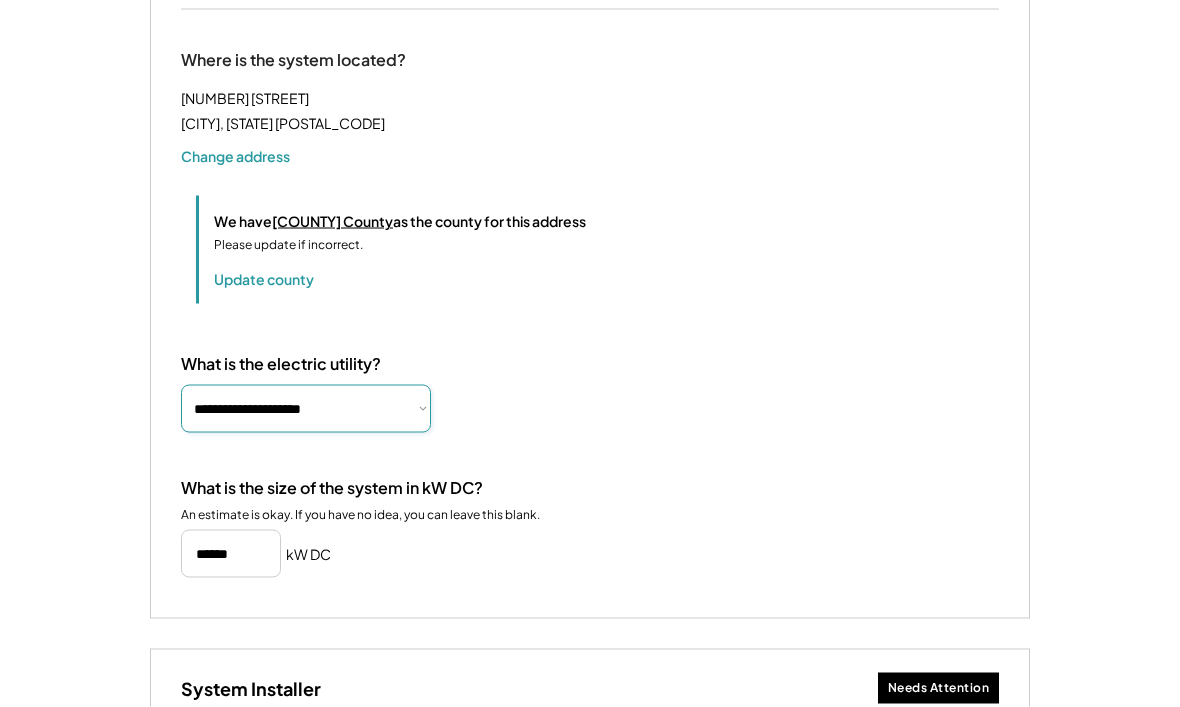 scroll, scrollTop: 746, scrollLeft: 0, axis: vertical 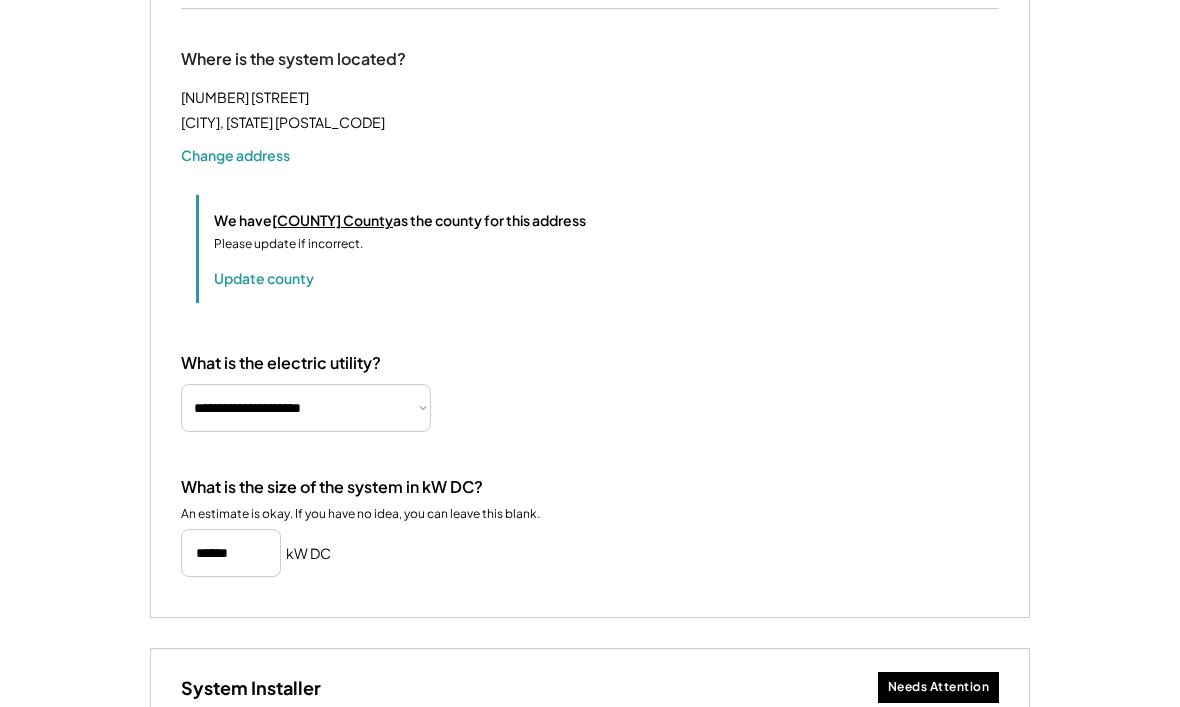 click on "**********" at bounding box center [306, 408] 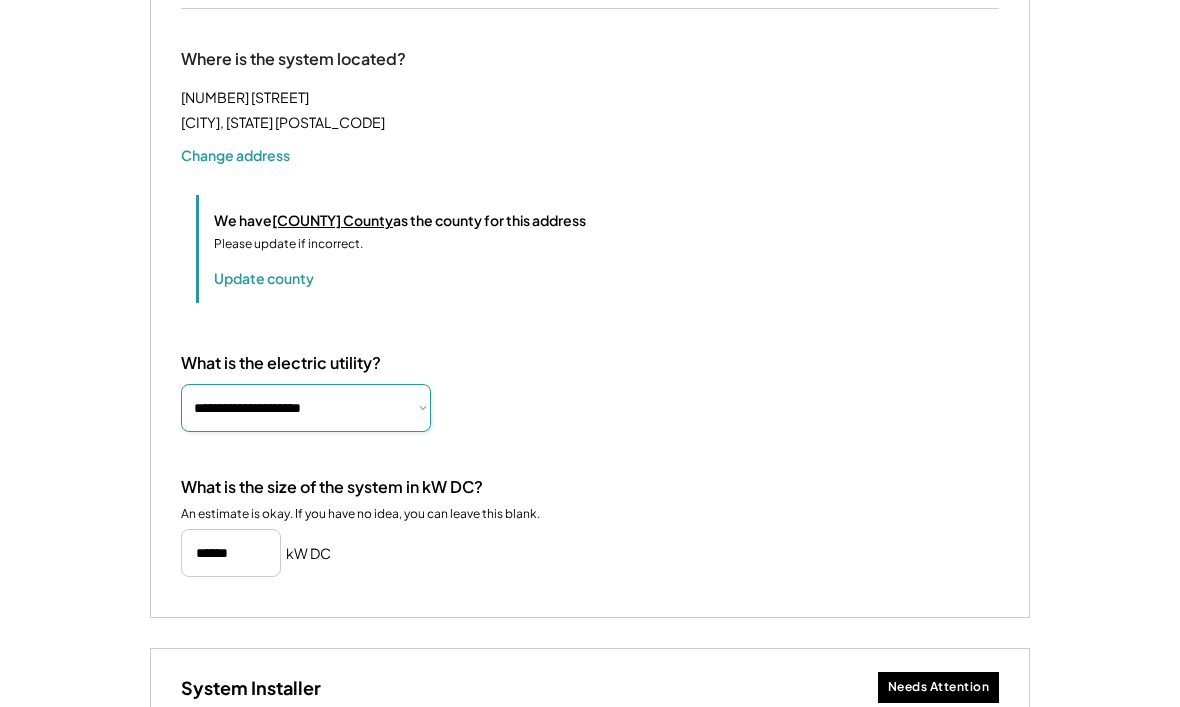select on "**********" 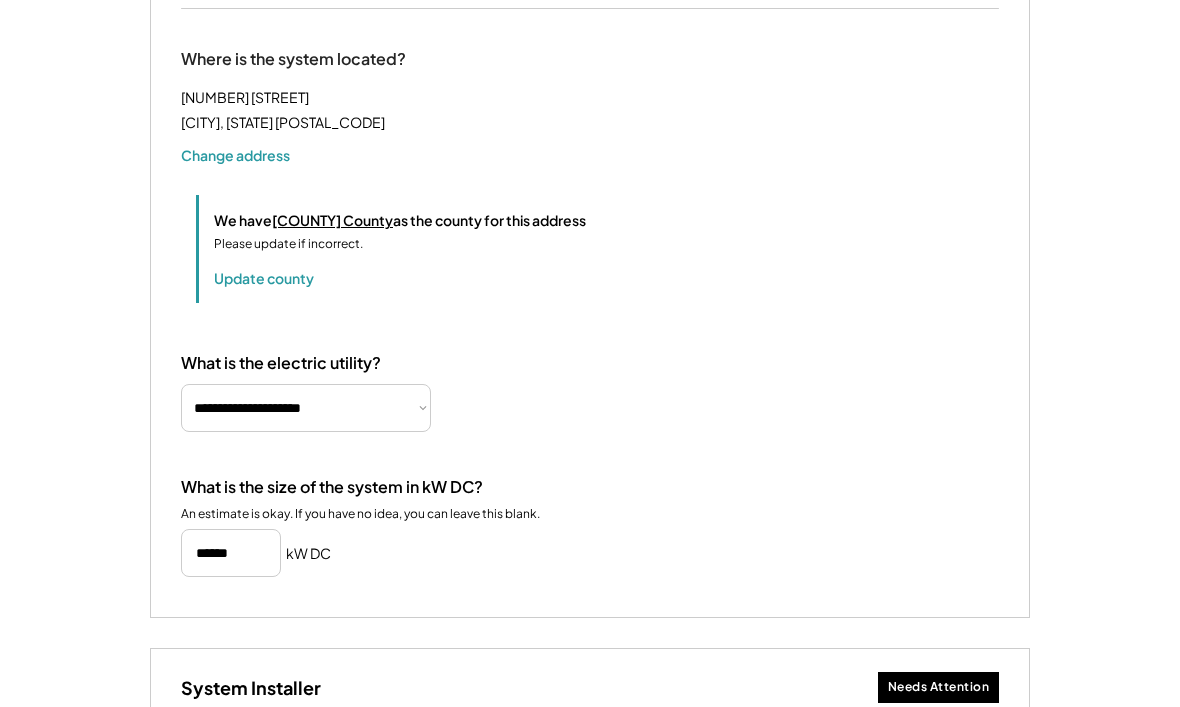 click at bounding box center (231, 553) 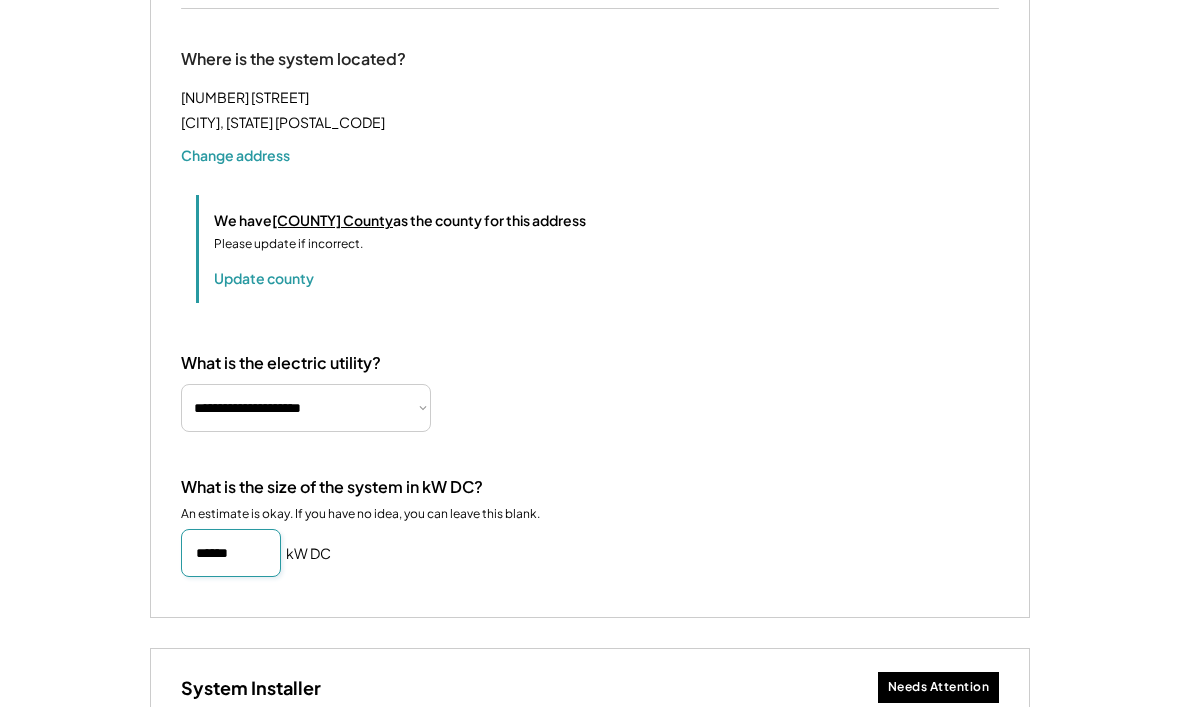 type on "******" 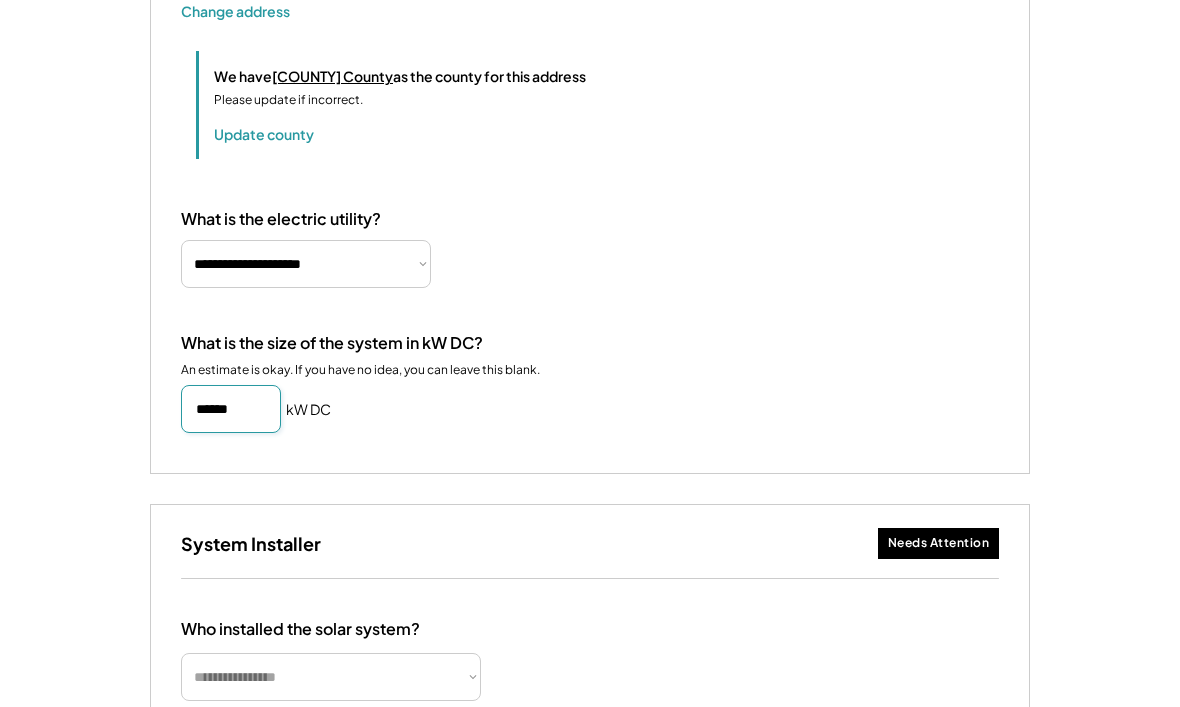 scroll, scrollTop: 908, scrollLeft: 0, axis: vertical 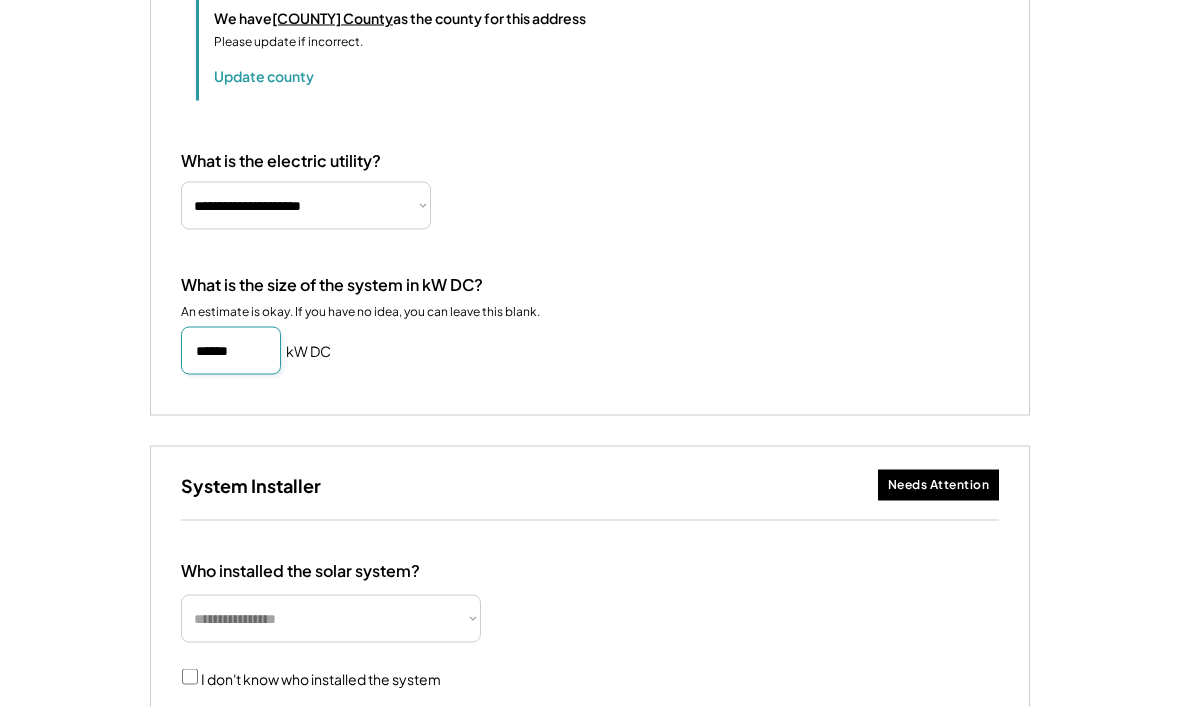 click on "**********" at bounding box center [331, 619] 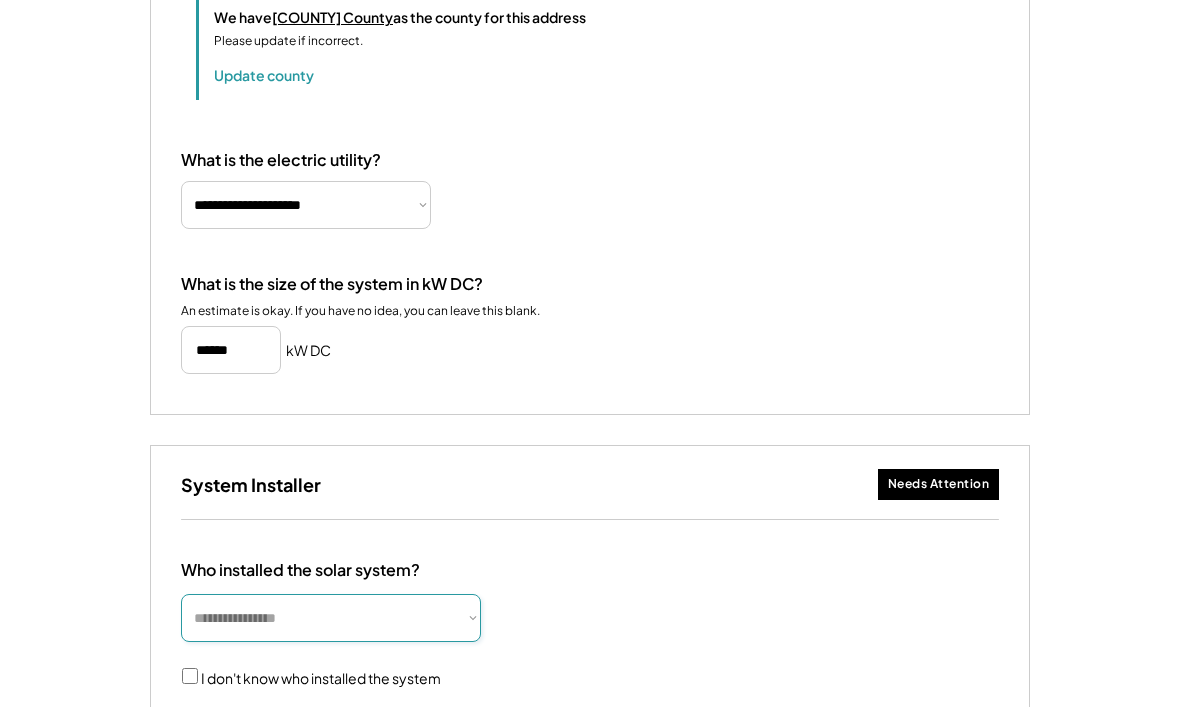 select on "**********" 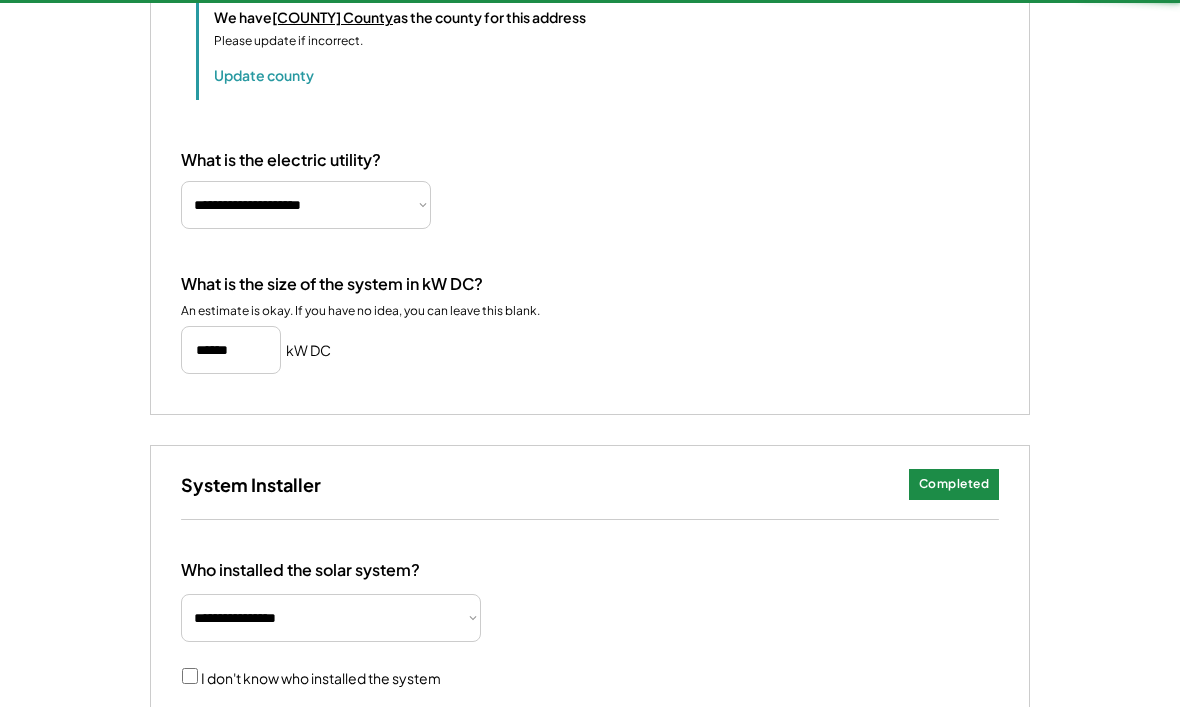 type 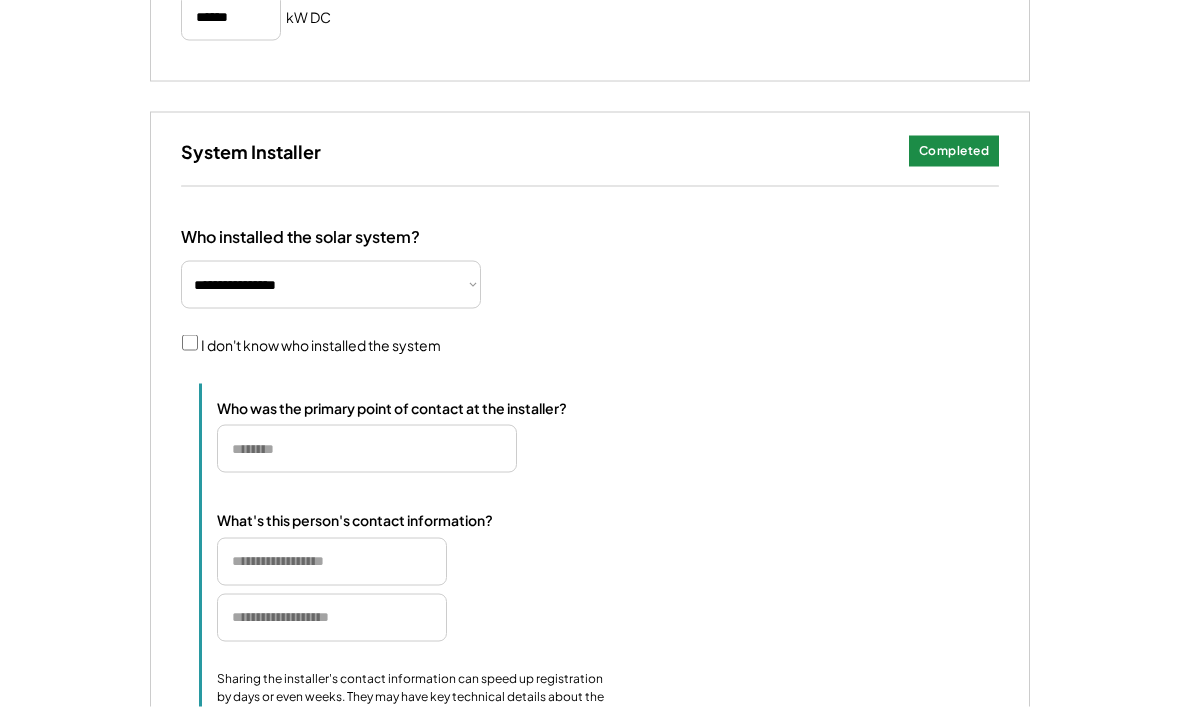 scroll, scrollTop: 1288, scrollLeft: 0, axis: vertical 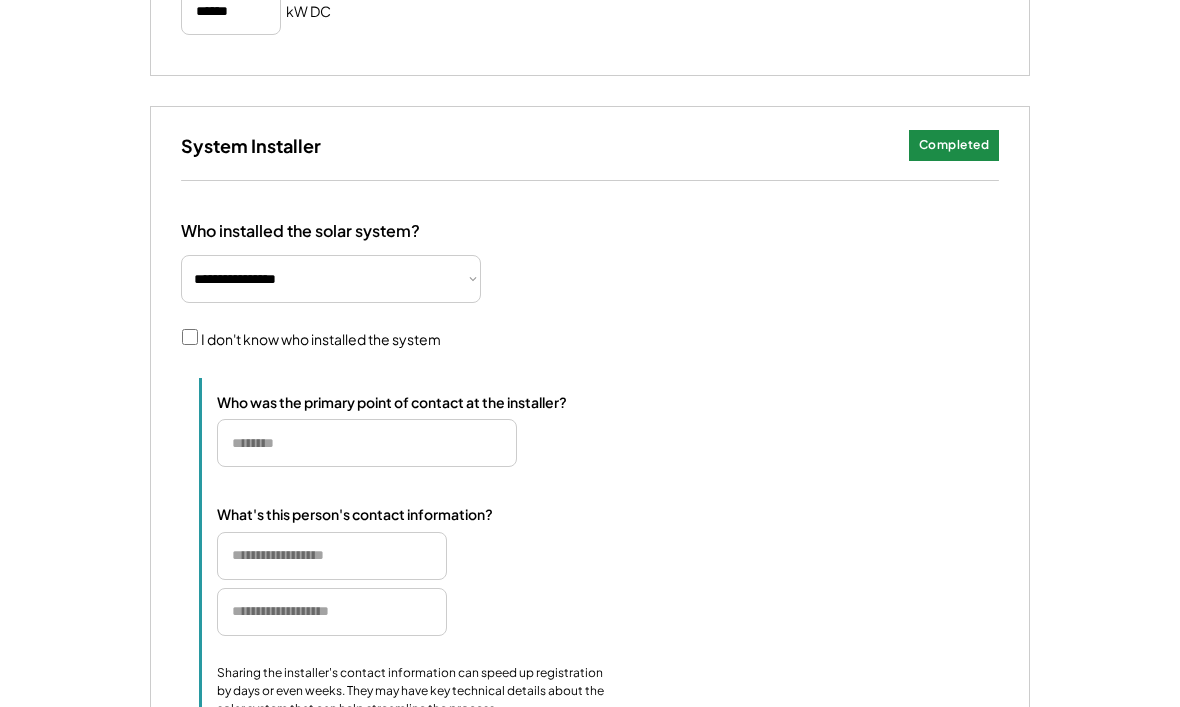click at bounding box center [367, 443] 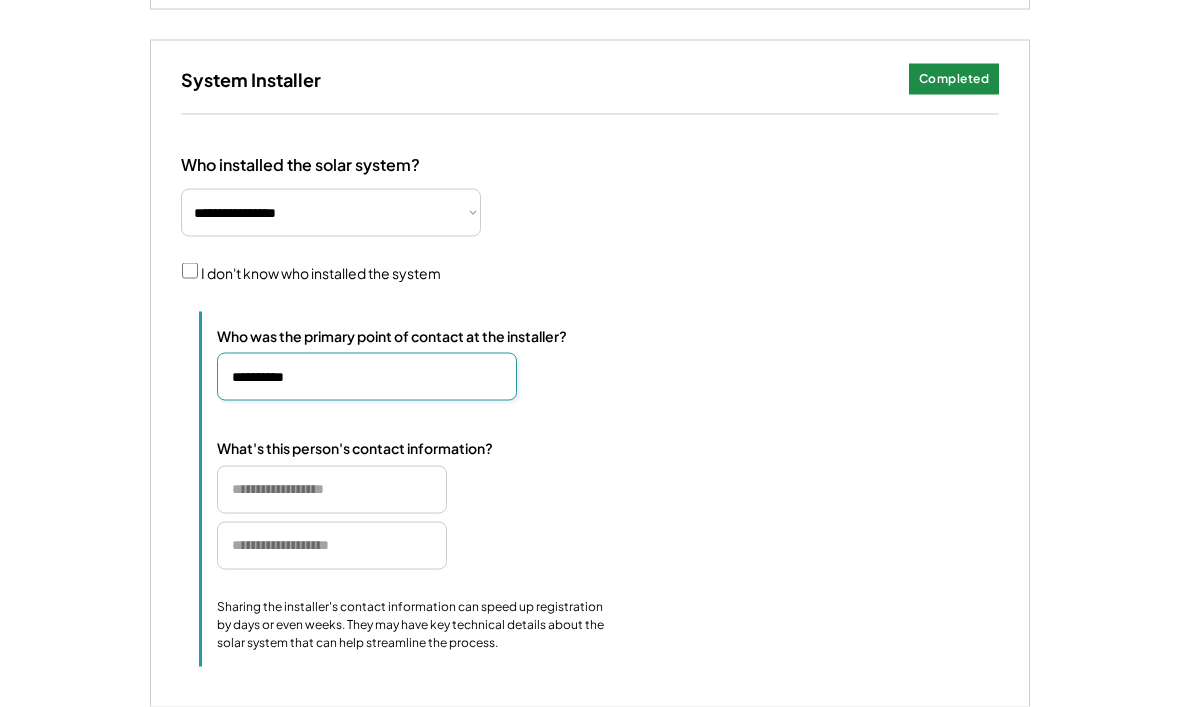 scroll, scrollTop: 1355, scrollLeft: 0, axis: vertical 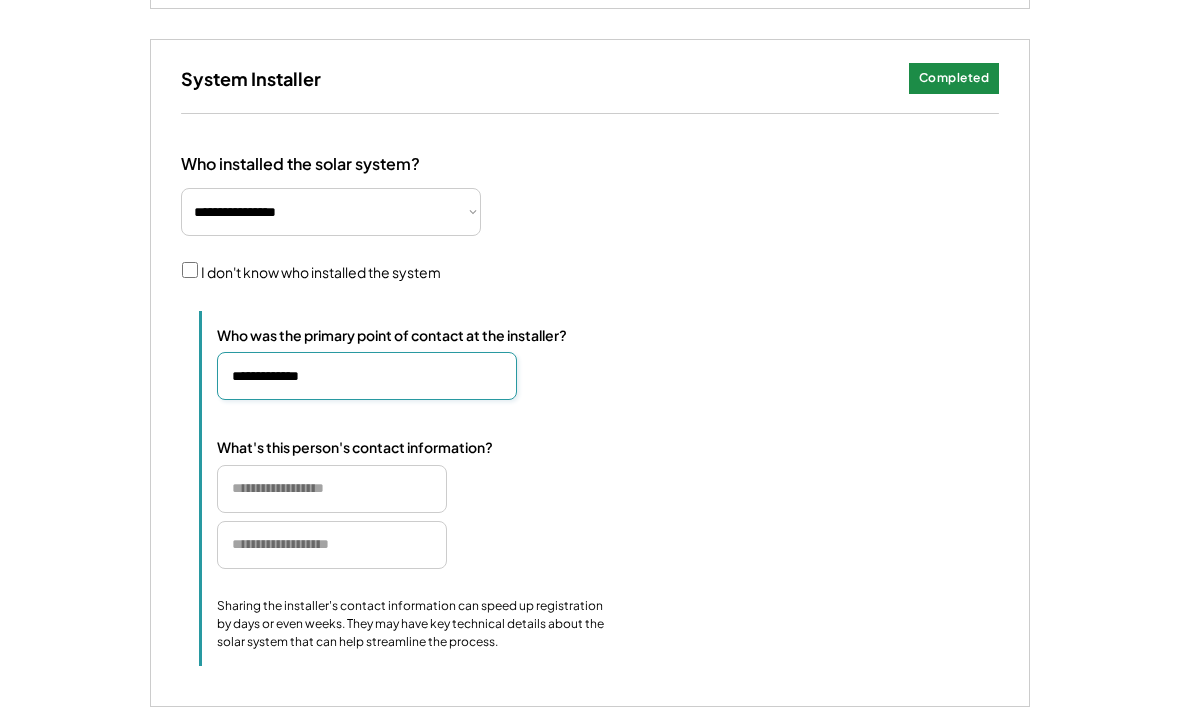 type on "**********" 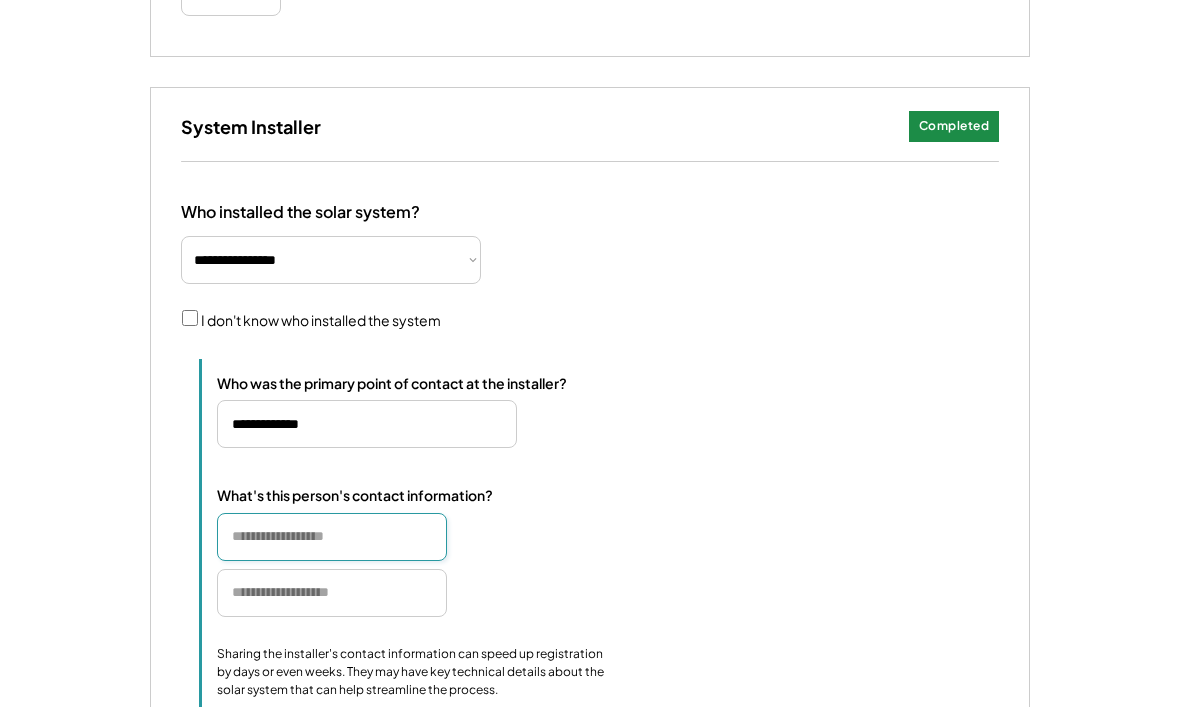 scroll, scrollTop: 1306, scrollLeft: 0, axis: vertical 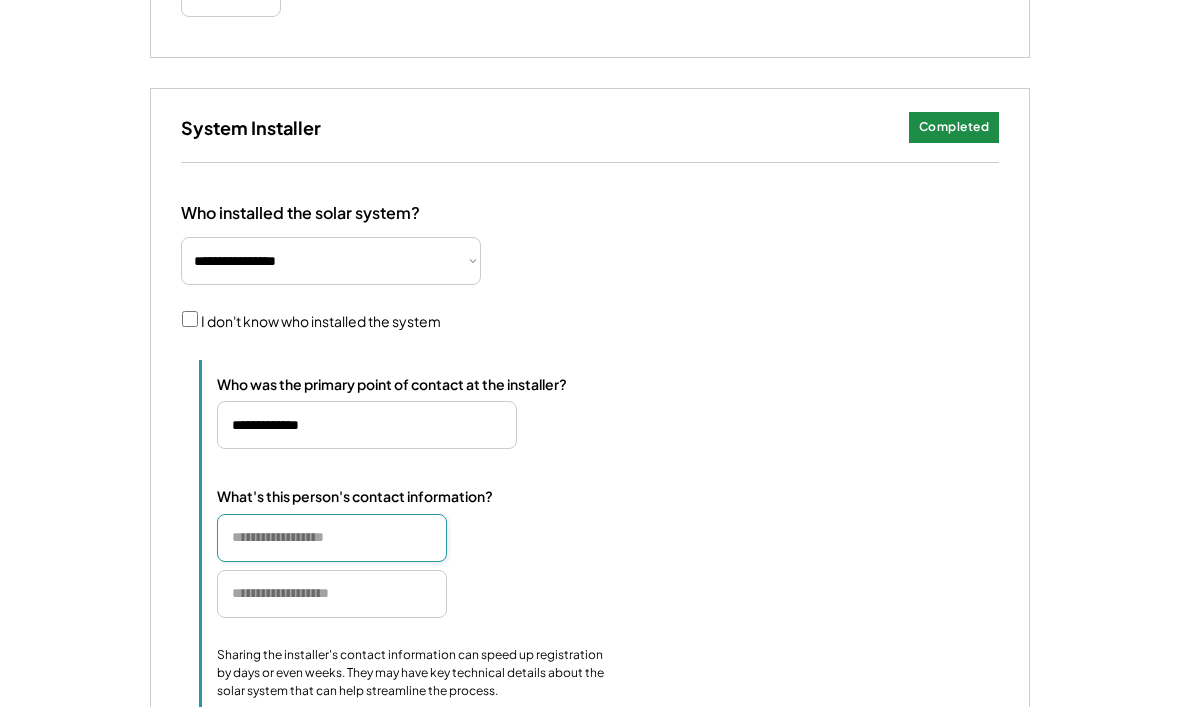 click at bounding box center [367, 425] 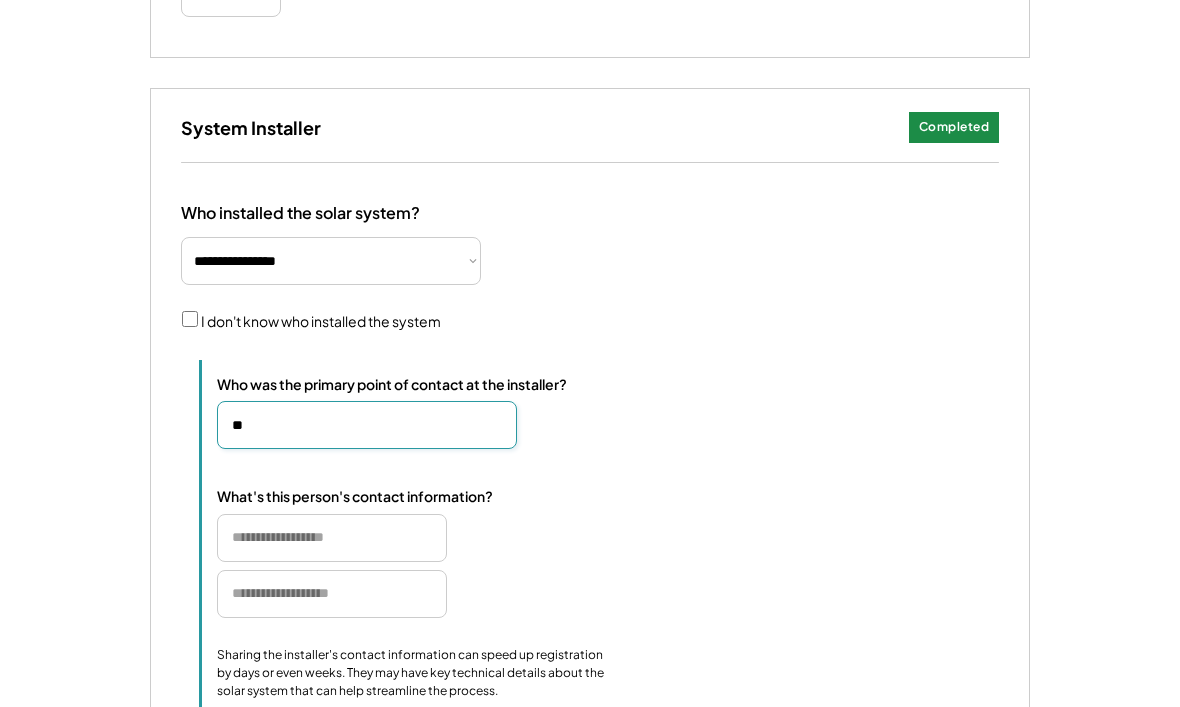 type on "*" 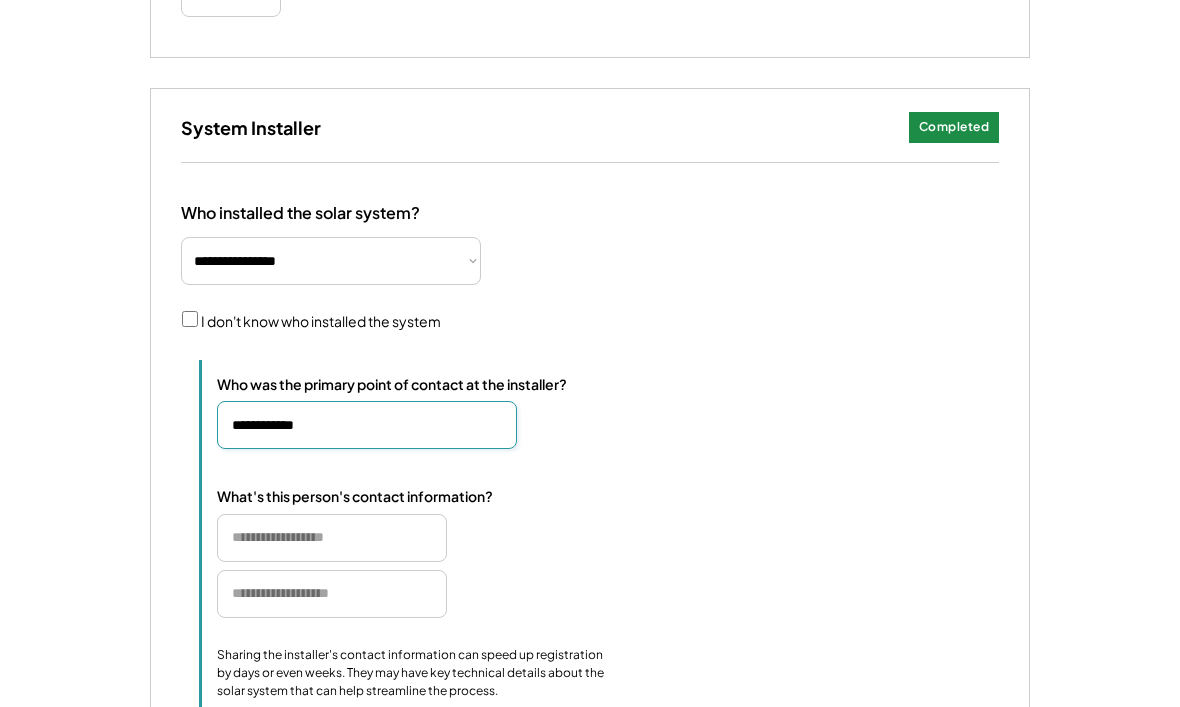 type on "**********" 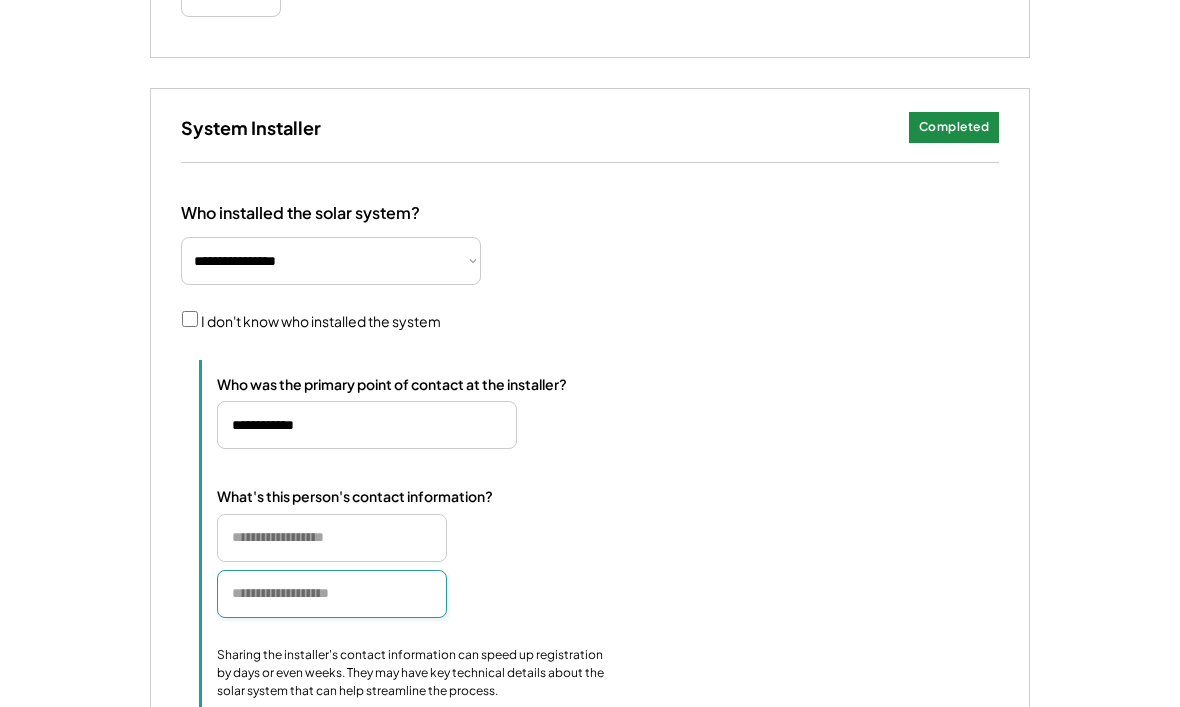type 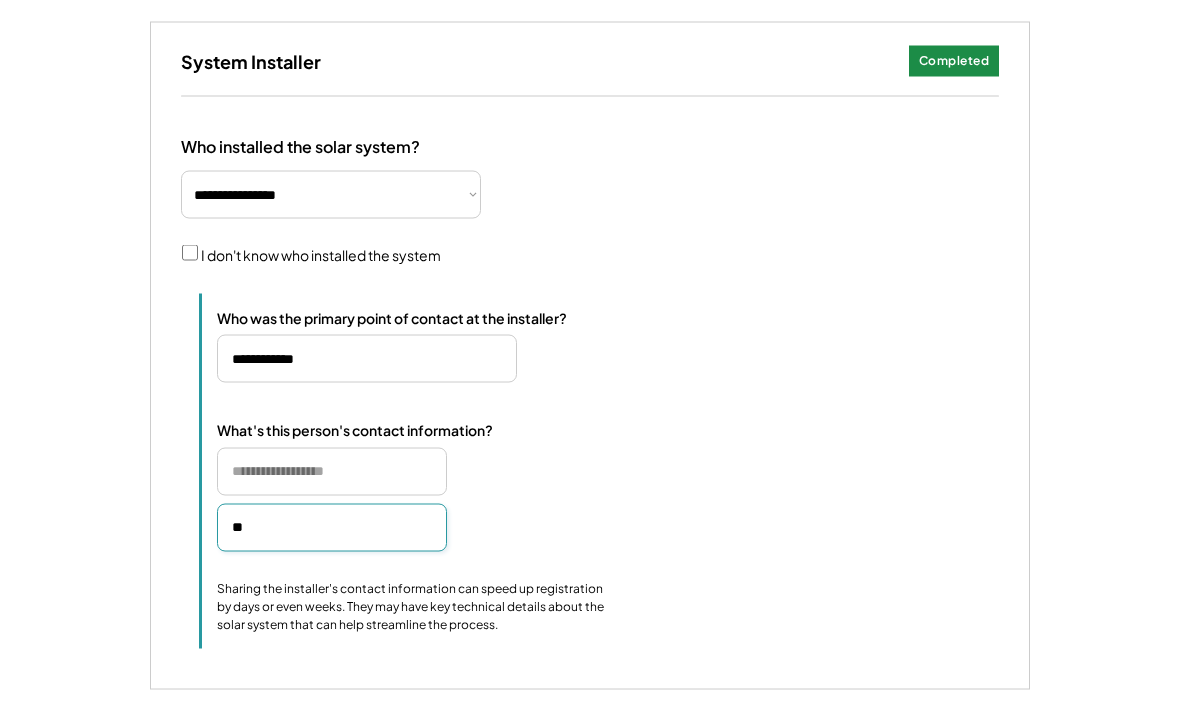 scroll, scrollTop: 1373, scrollLeft: 0, axis: vertical 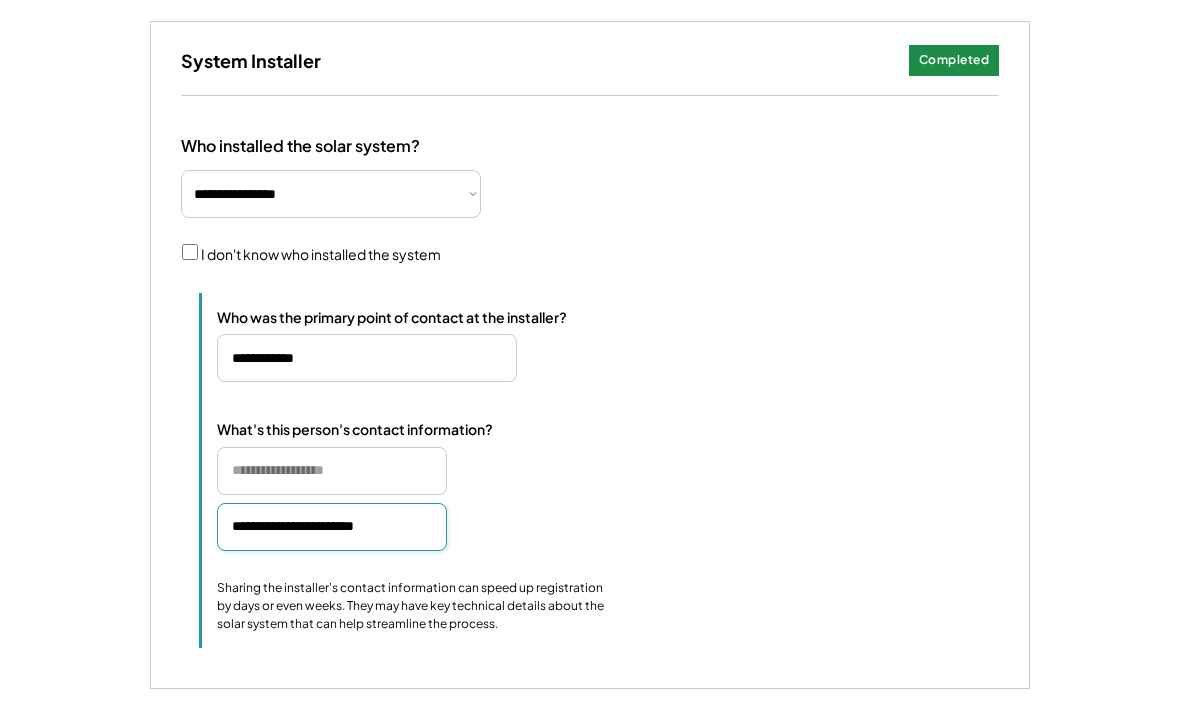 type on "**********" 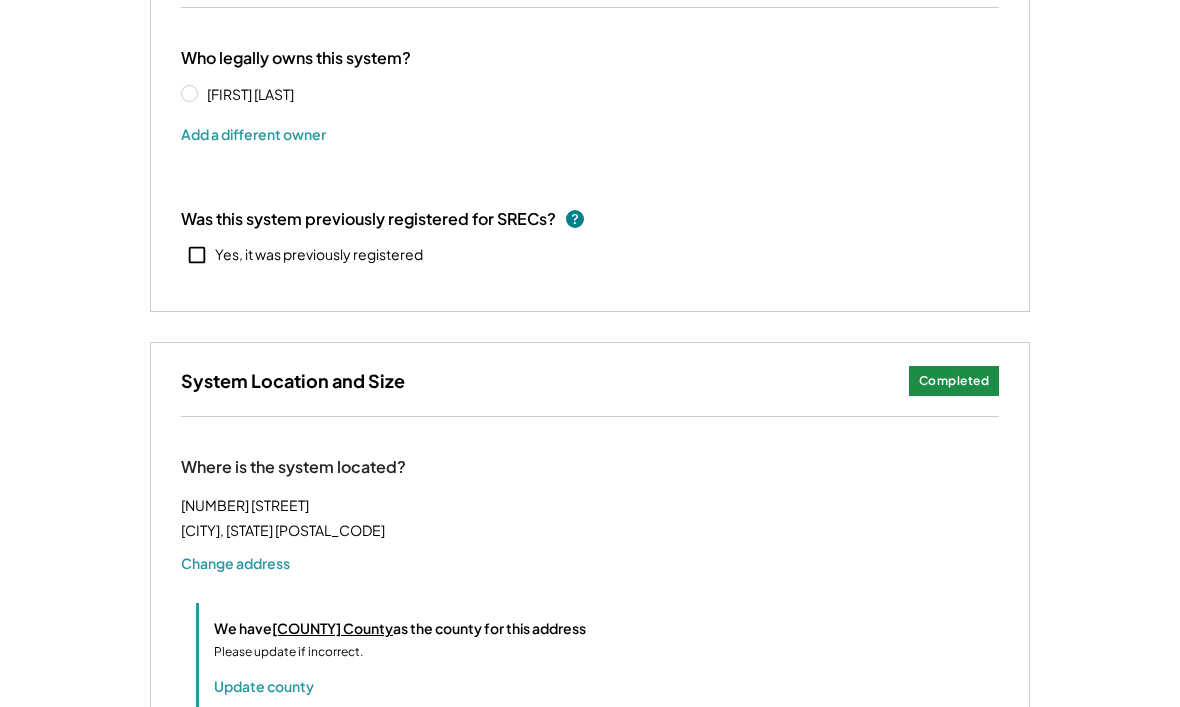scroll, scrollTop: 337, scrollLeft: 0, axis: vertical 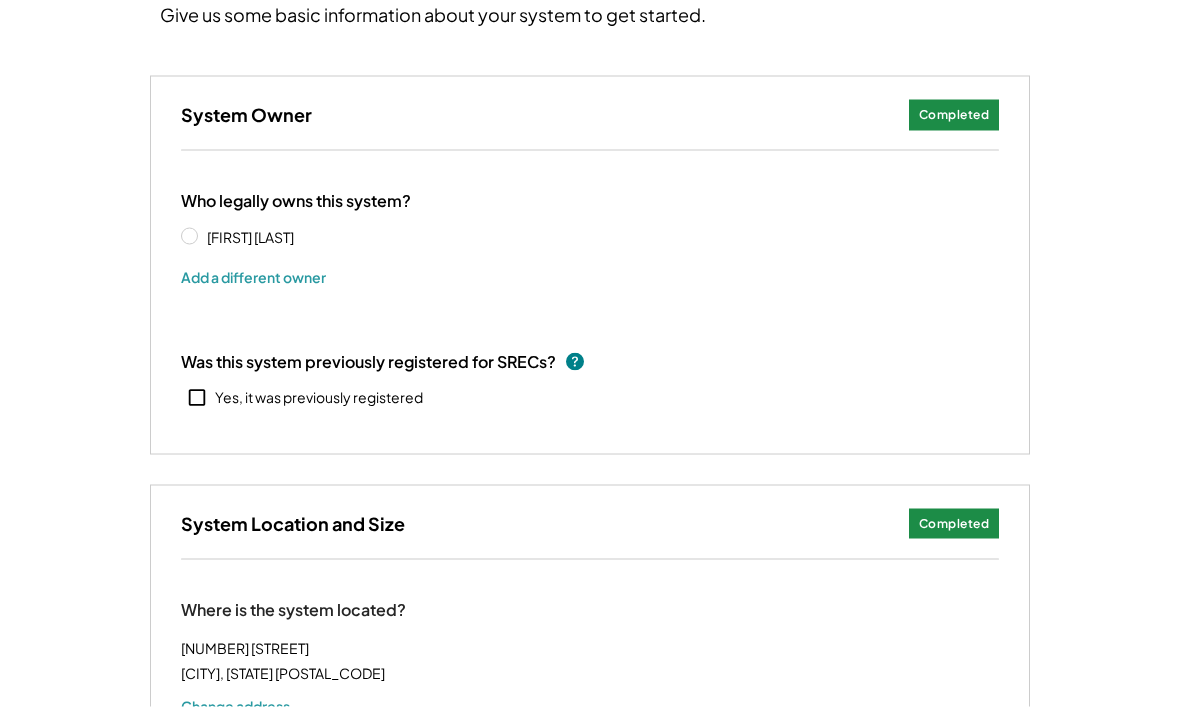 click 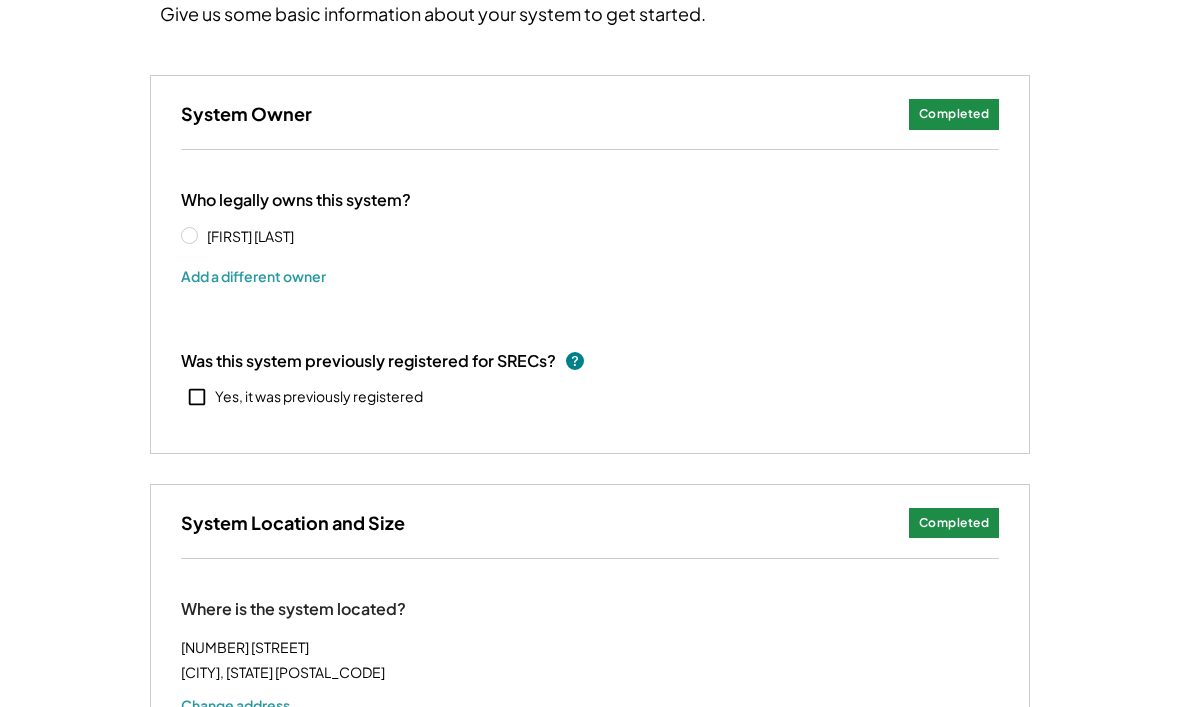 type 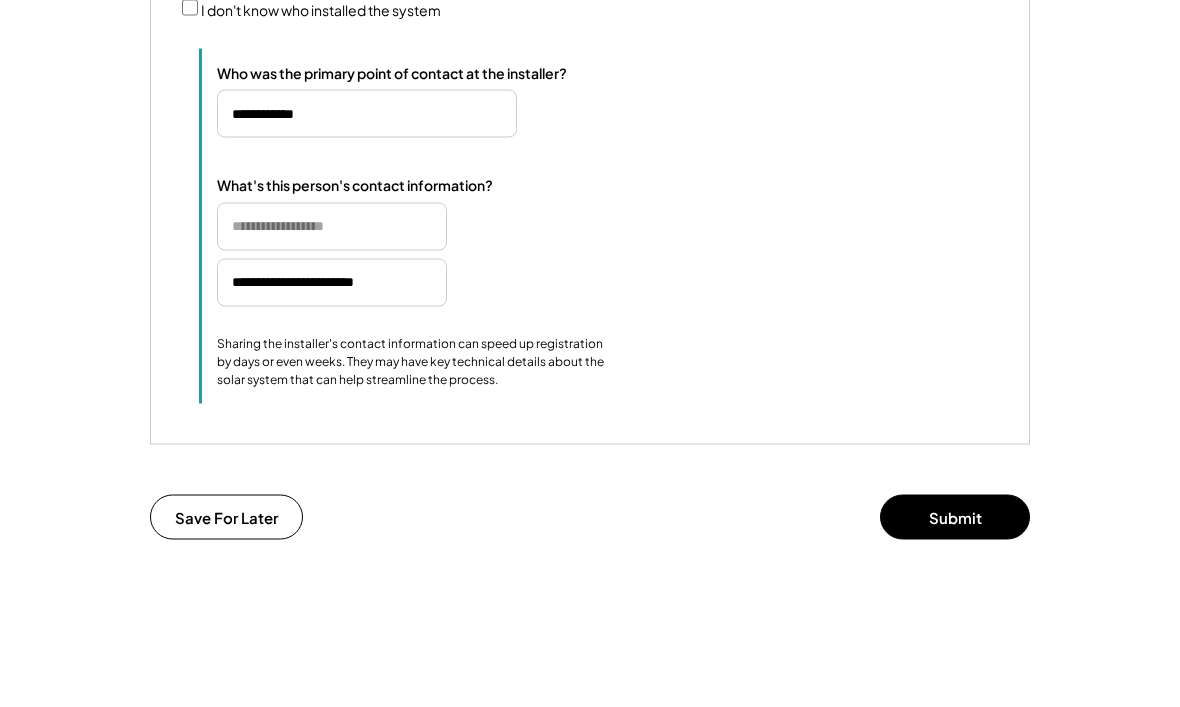 scroll, scrollTop: 1730, scrollLeft: 0, axis: vertical 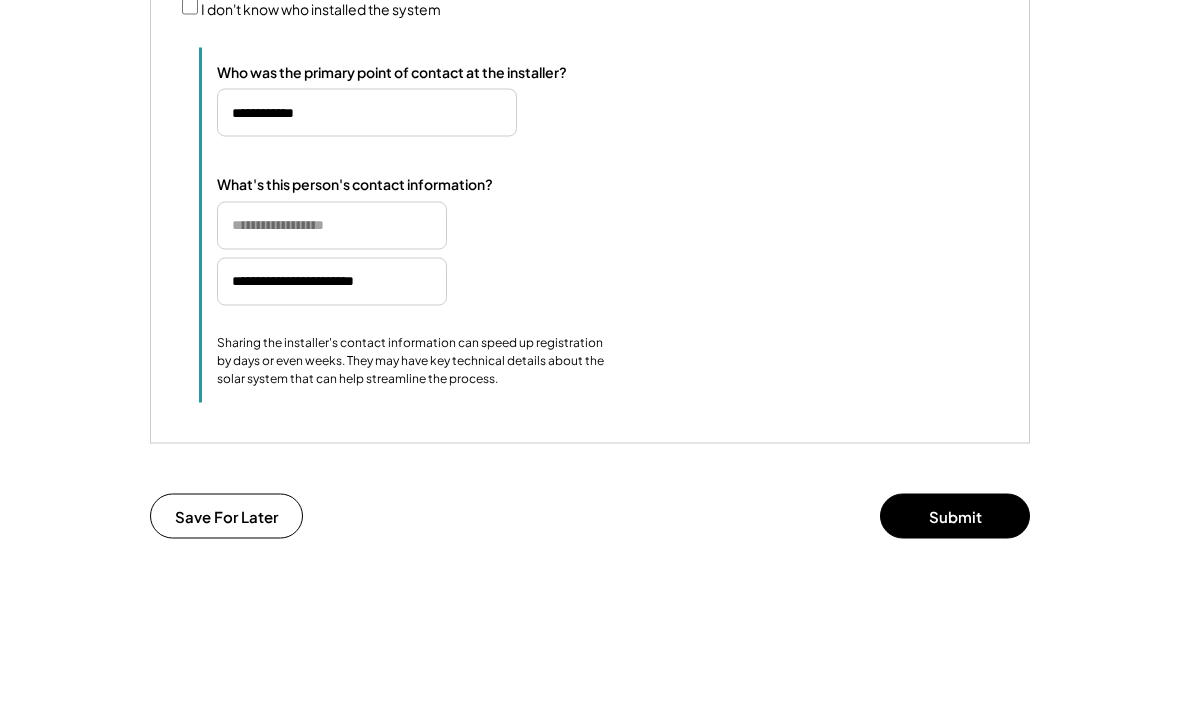 click on "Submit" at bounding box center (955, 516) 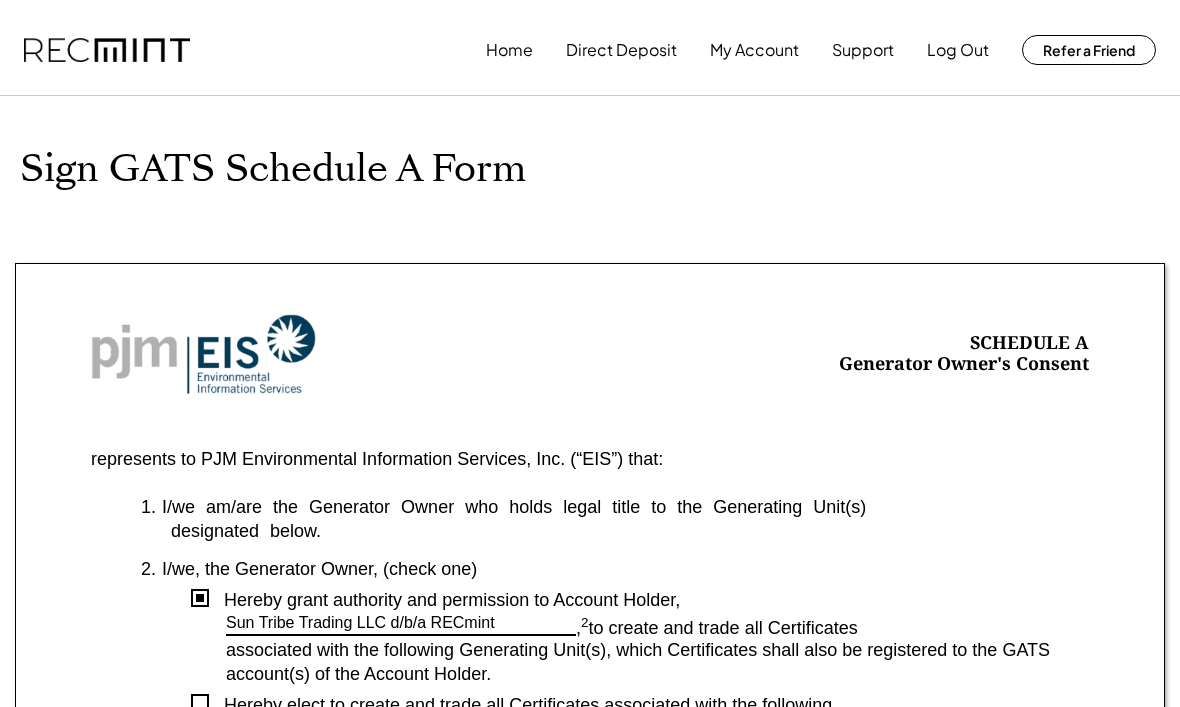 scroll, scrollTop: 0, scrollLeft: 0, axis: both 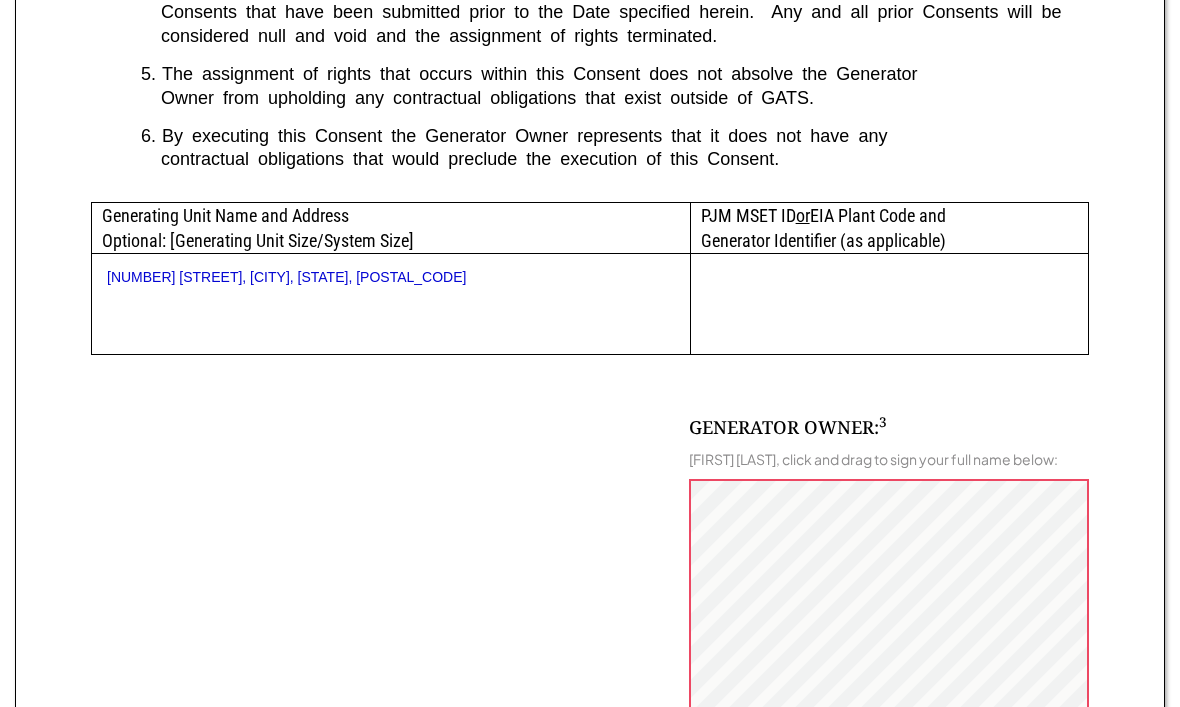 click on "Clear Signature" at bounding box center (1045, 744) 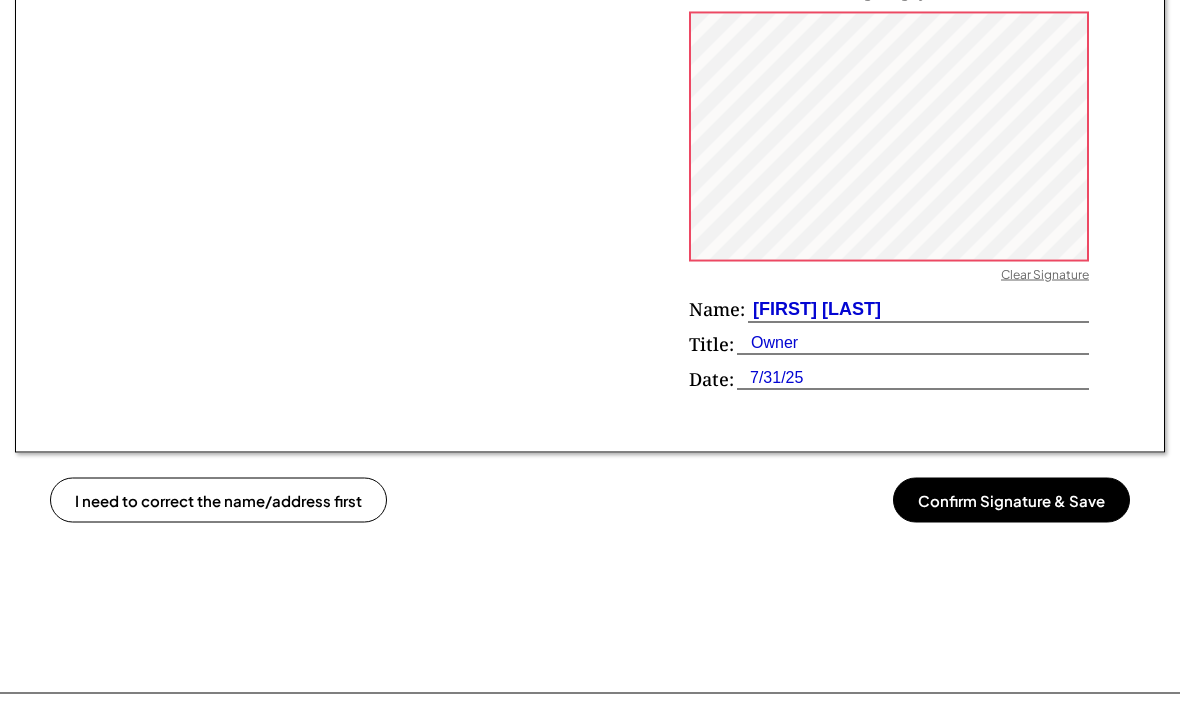 scroll, scrollTop: 1413, scrollLeft: 0, axis: vertical 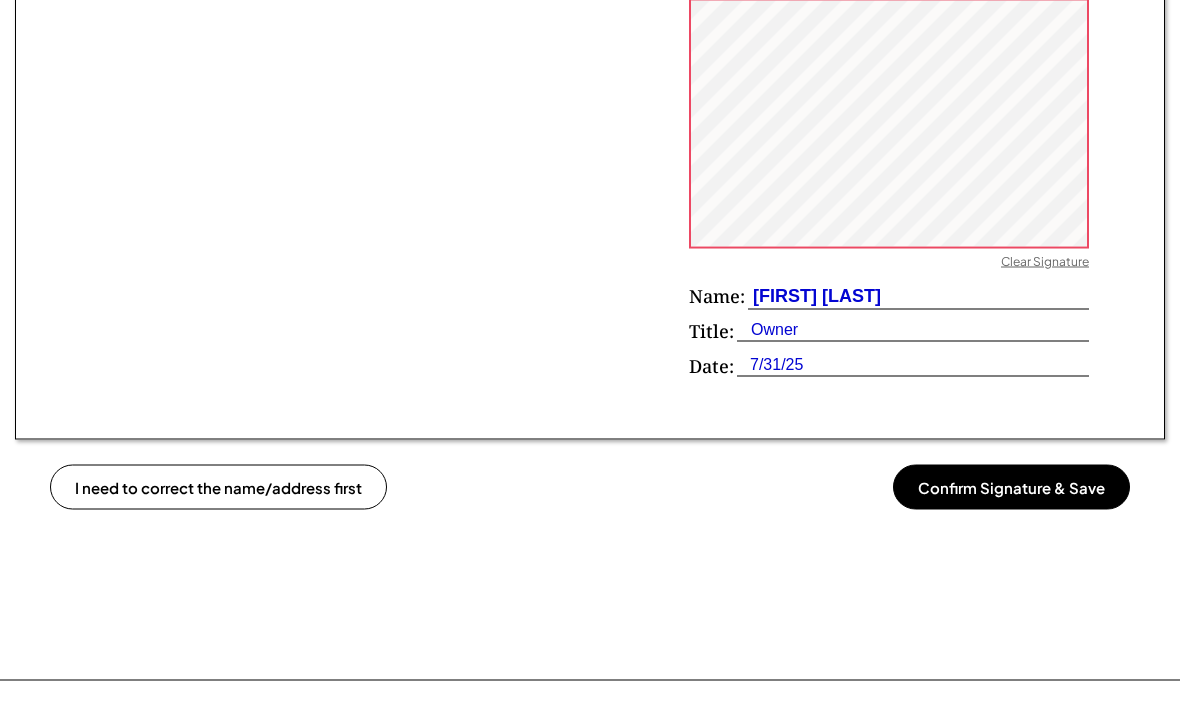 click on "Confirm Signature & Save" at bounding box center [1011, 487] 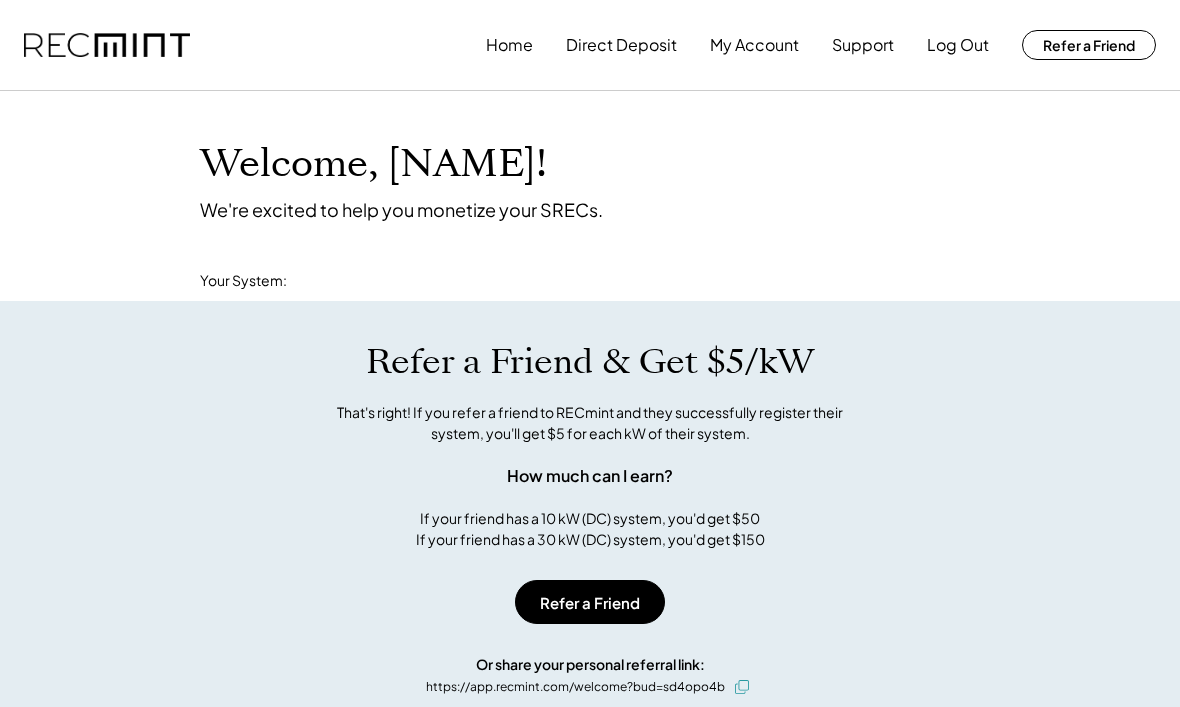 scroll, scrollTop: 0, scrollLeft: 0, axis: both 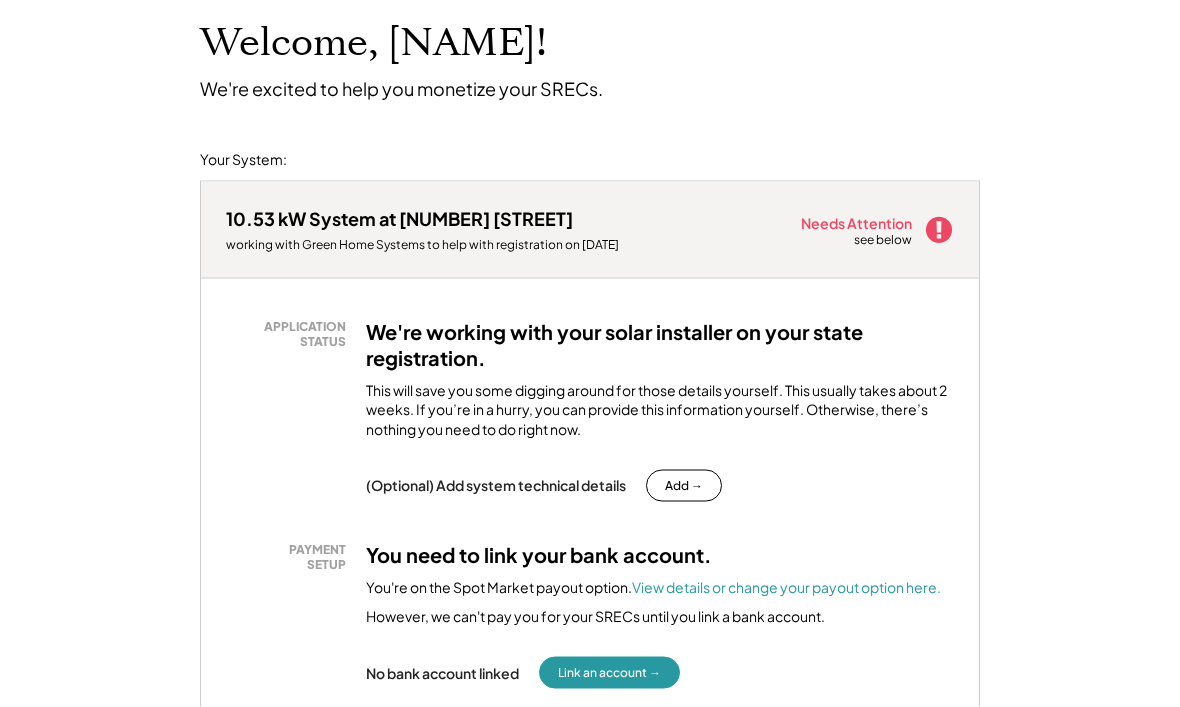 click on "Add →" at bounding box center (684, 486) 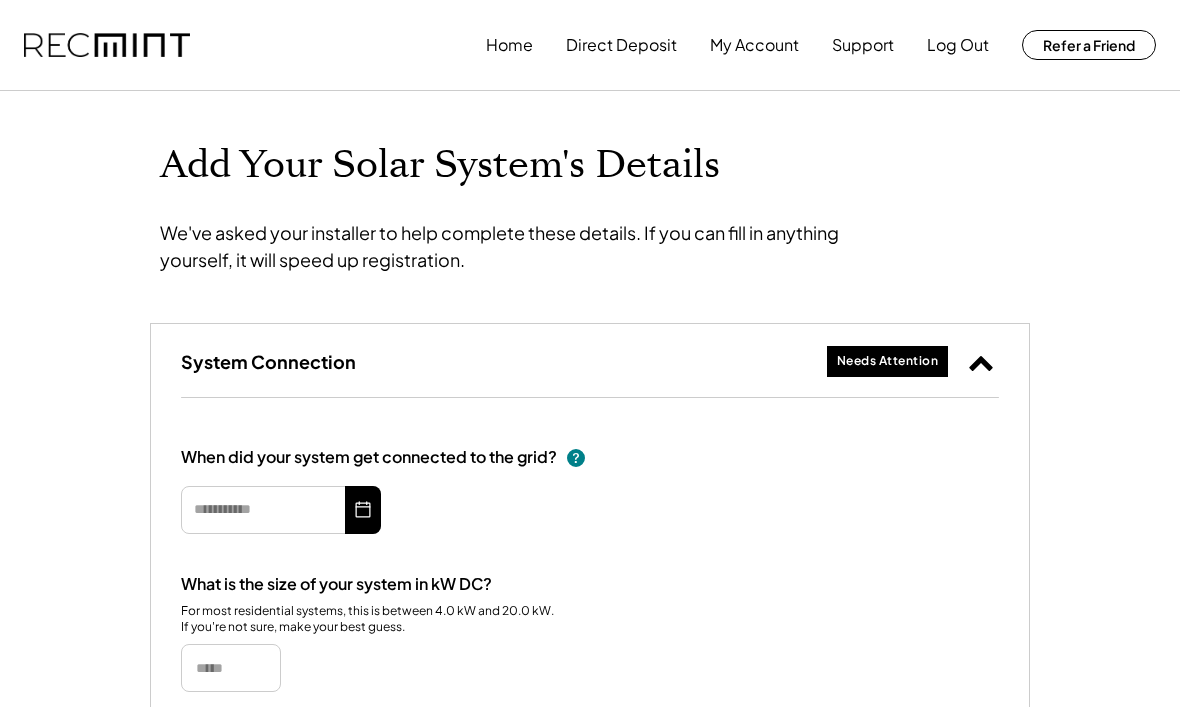 scroll, scrollTop: 0, scrollLeft: 0, axis: both 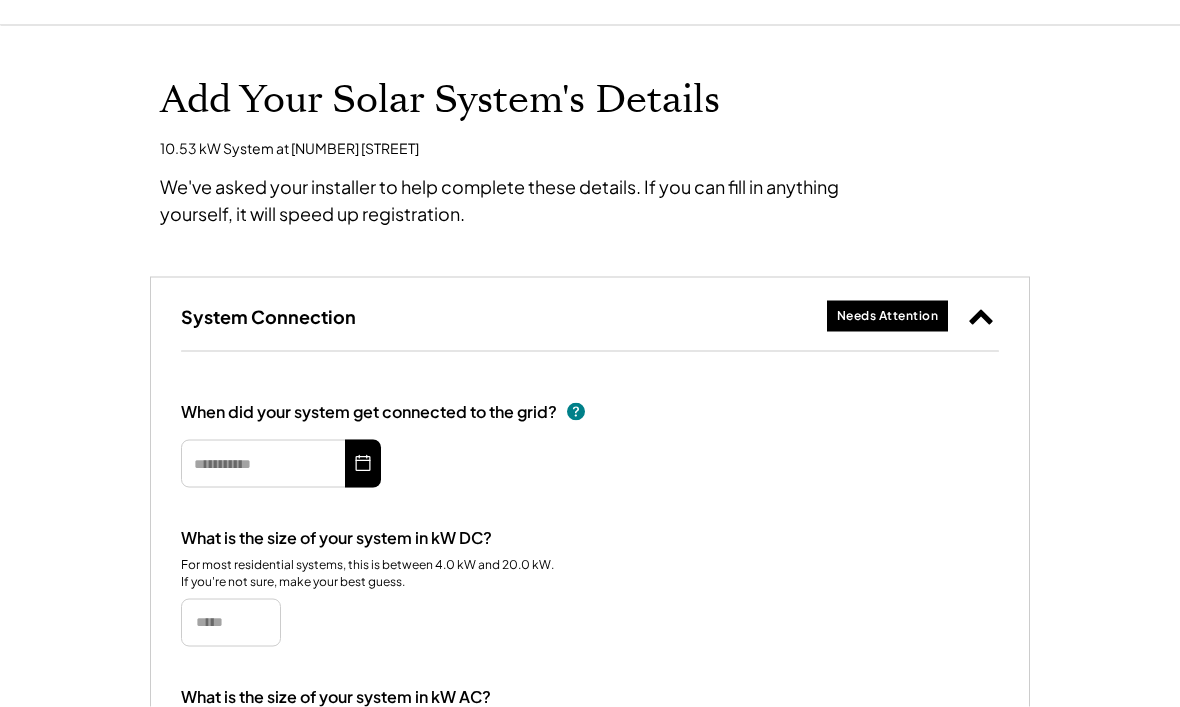 click at bounding box center (281, 464) 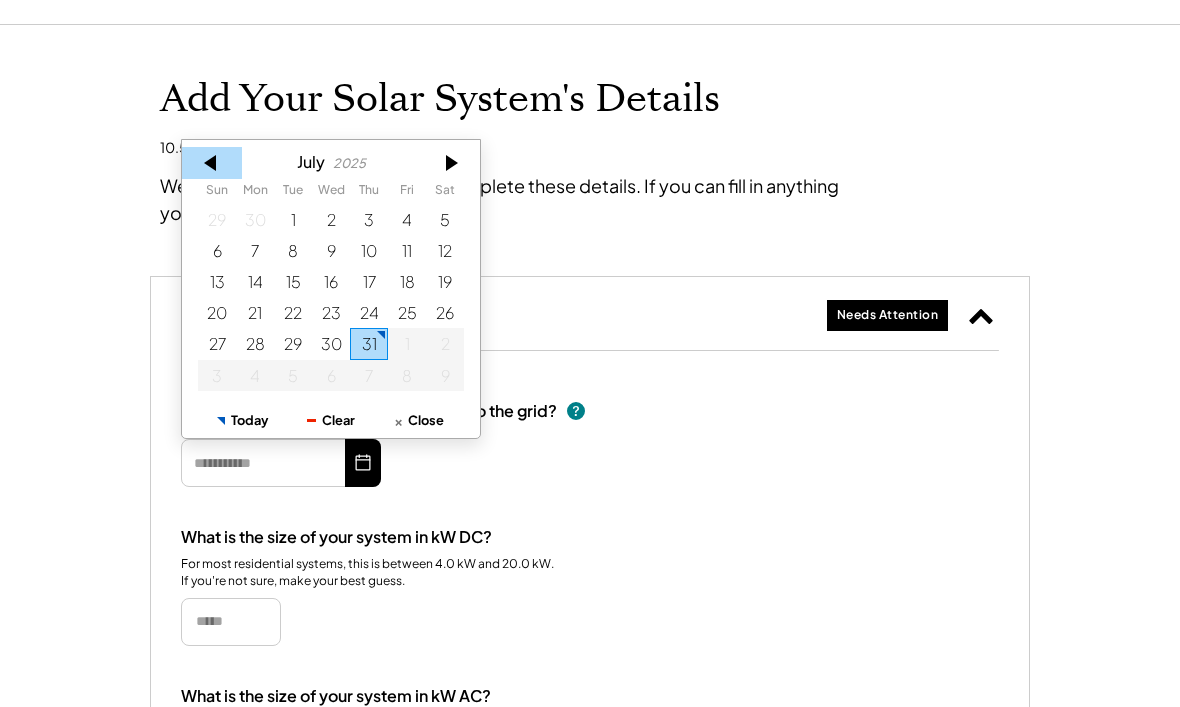 click at bounding box center [212, 163] 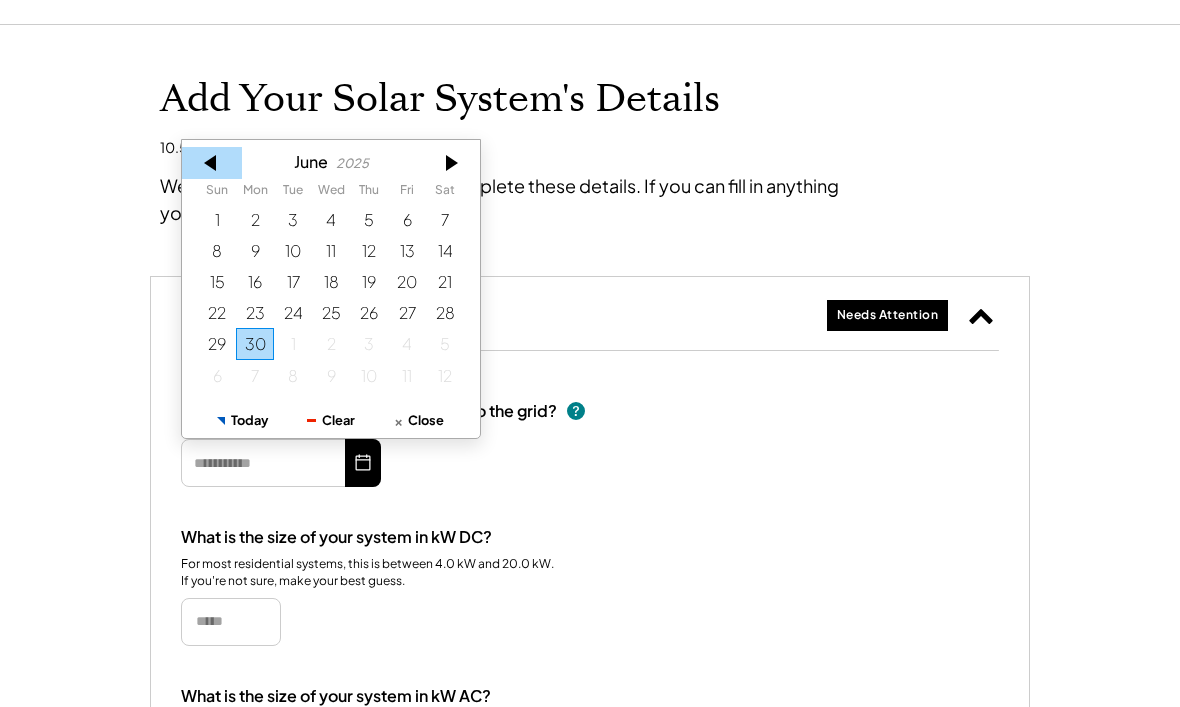 click at bounding box center (212, 163) 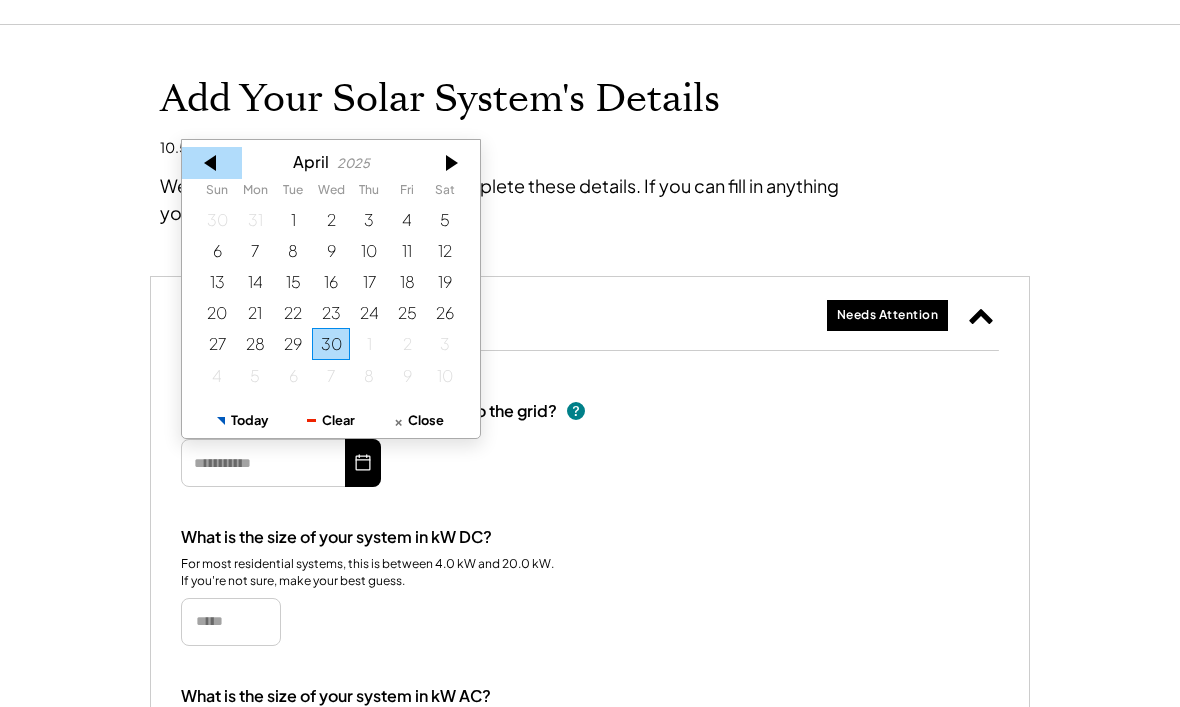 click at bounding box center (212, 163) 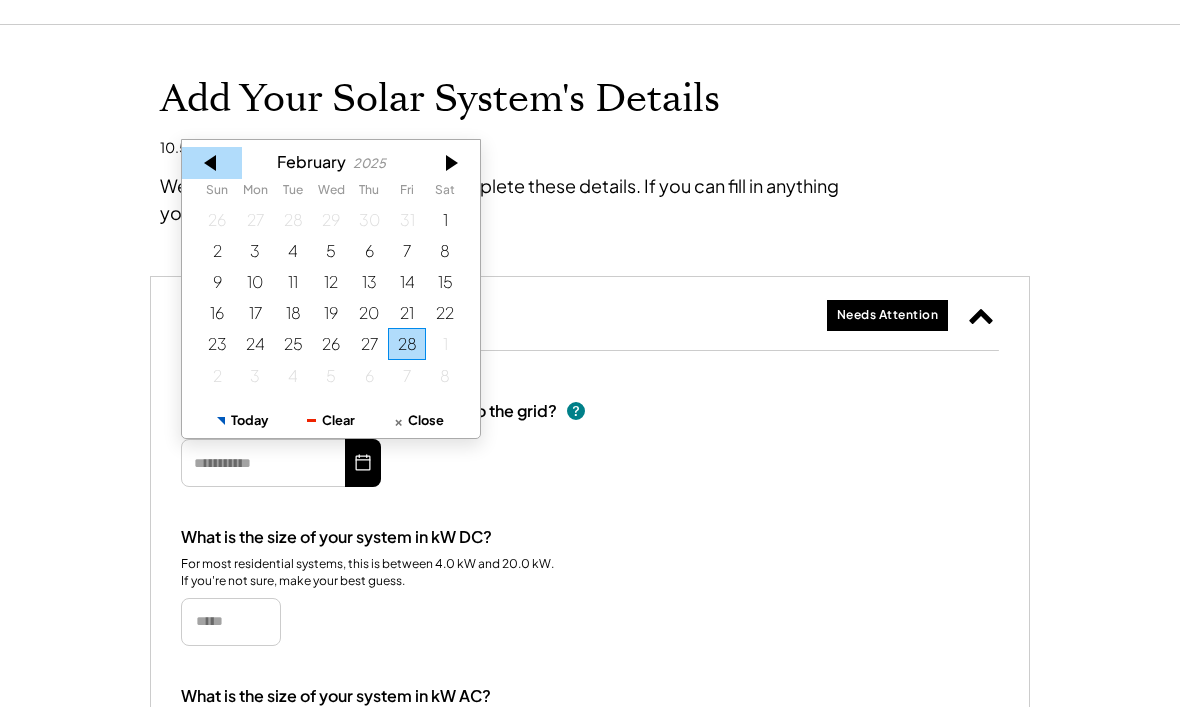 click at bounding box center [212, 163] 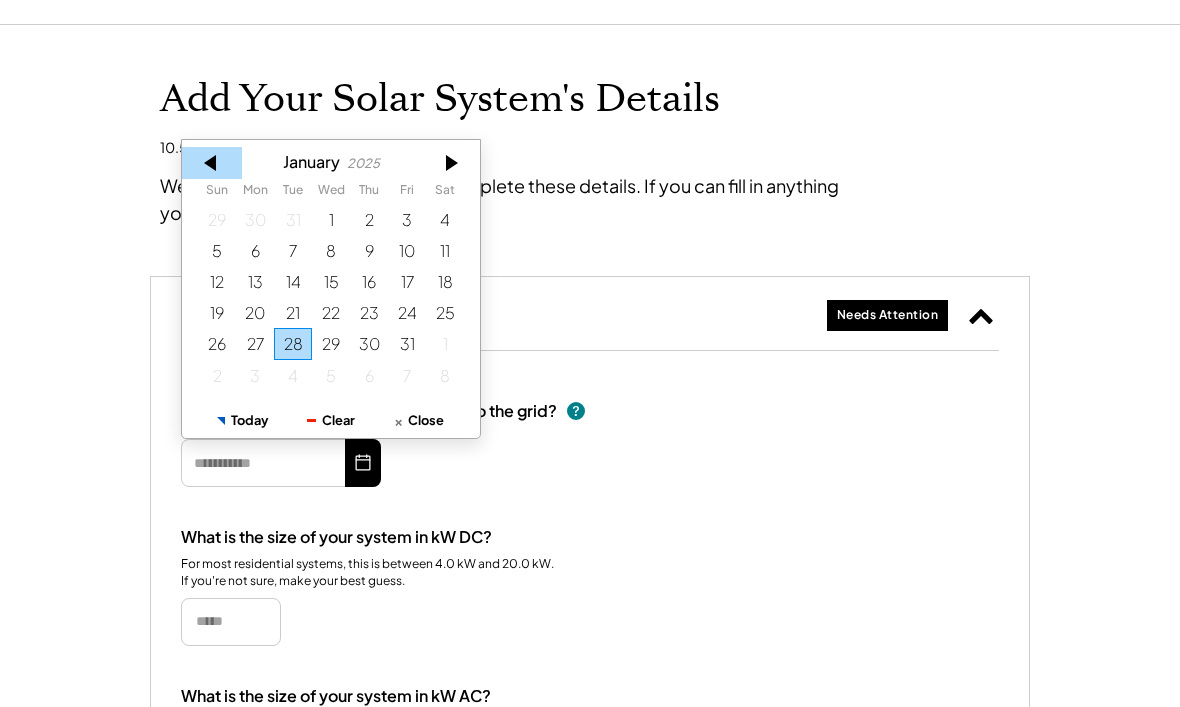 click at bounding box center (212, 163) 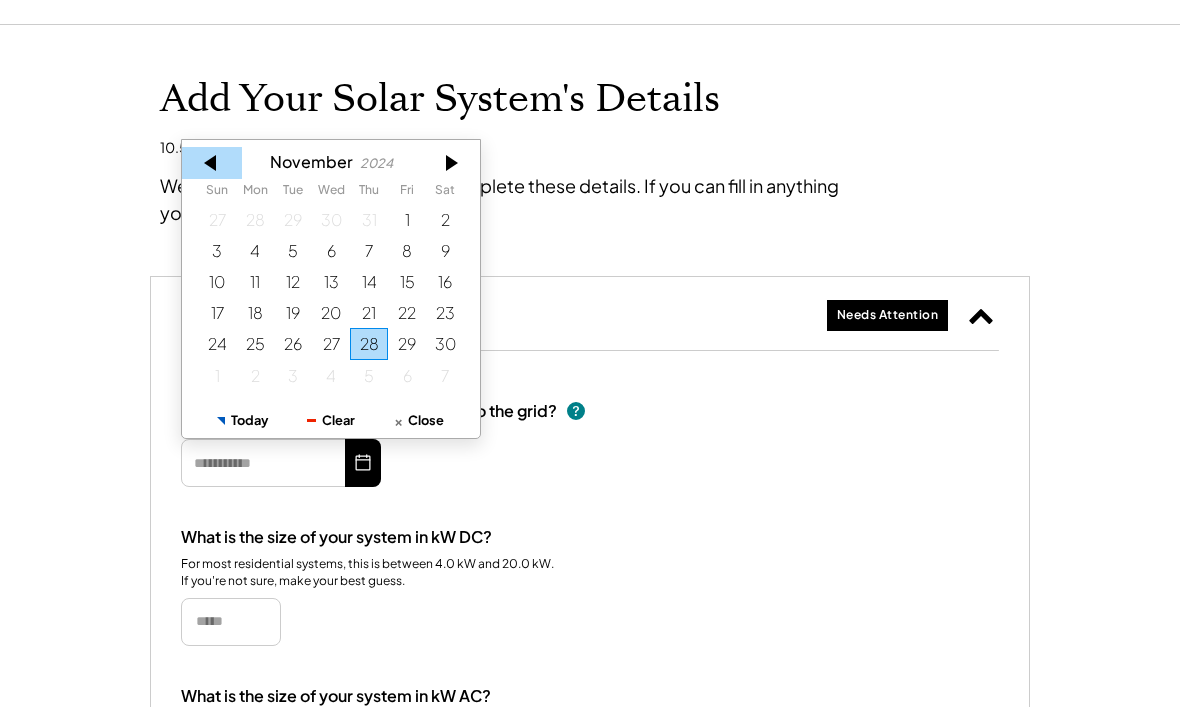 click at bounding box center [212, 163] 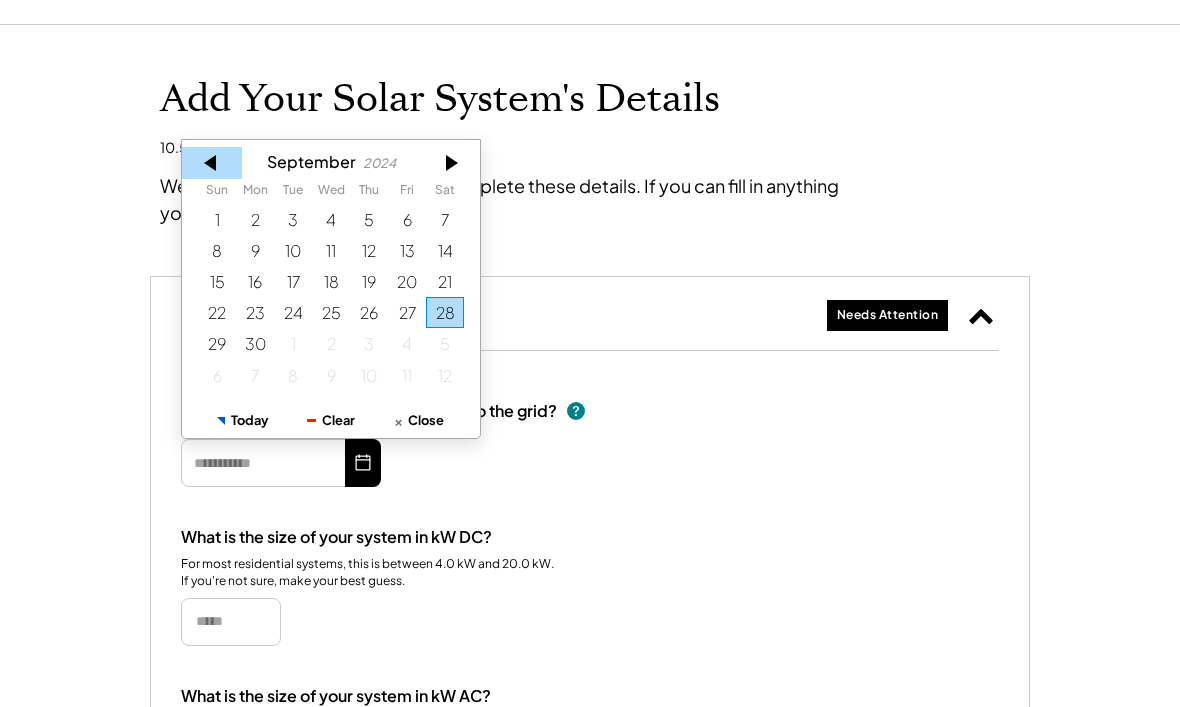 click at bounding box center (212, 163) 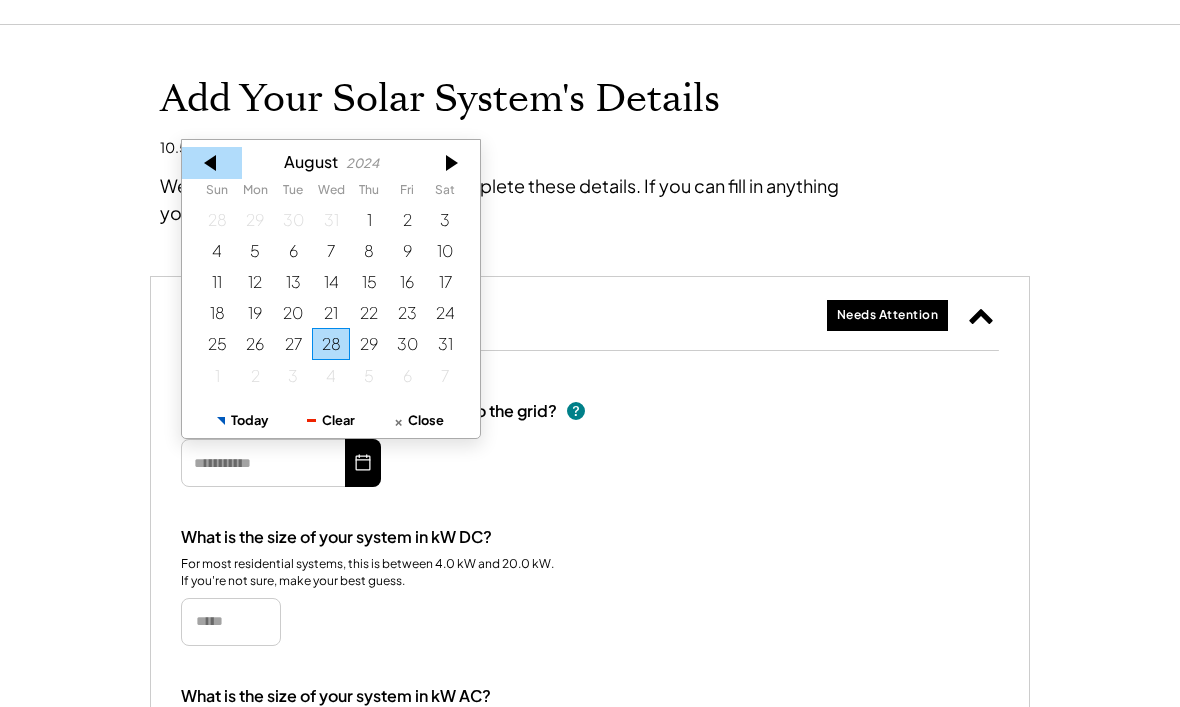 click at bounding box center (212, 163) 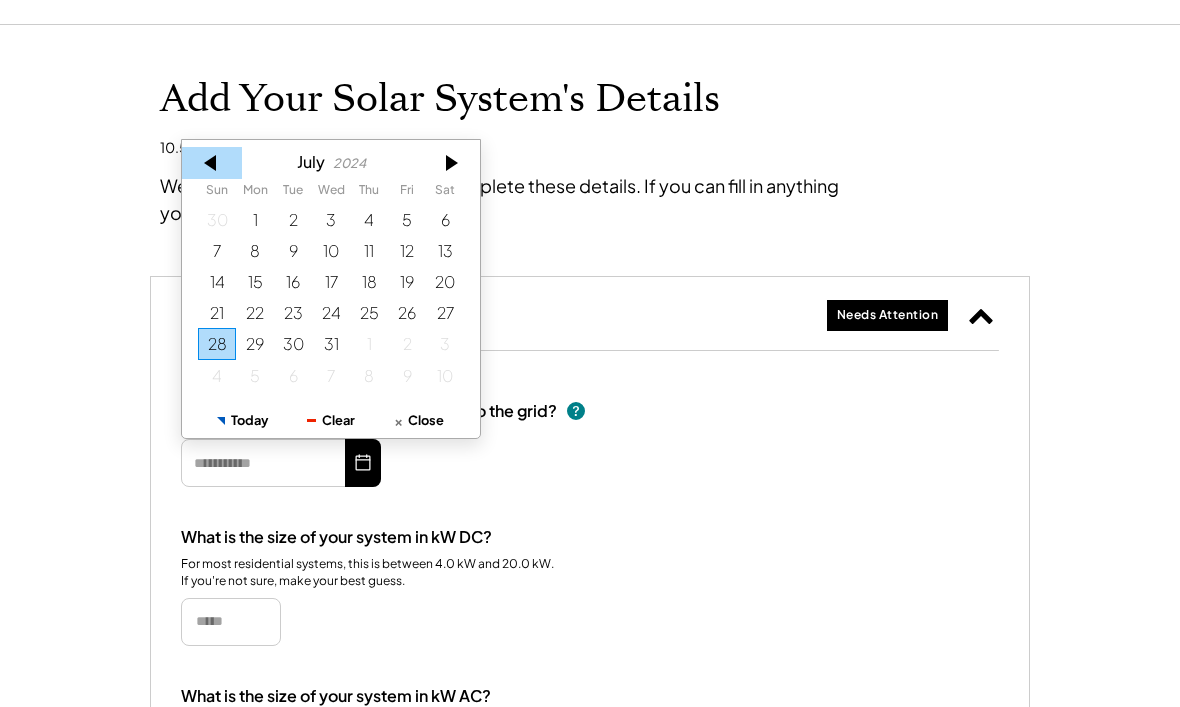 click at bounding box center [212, 163] 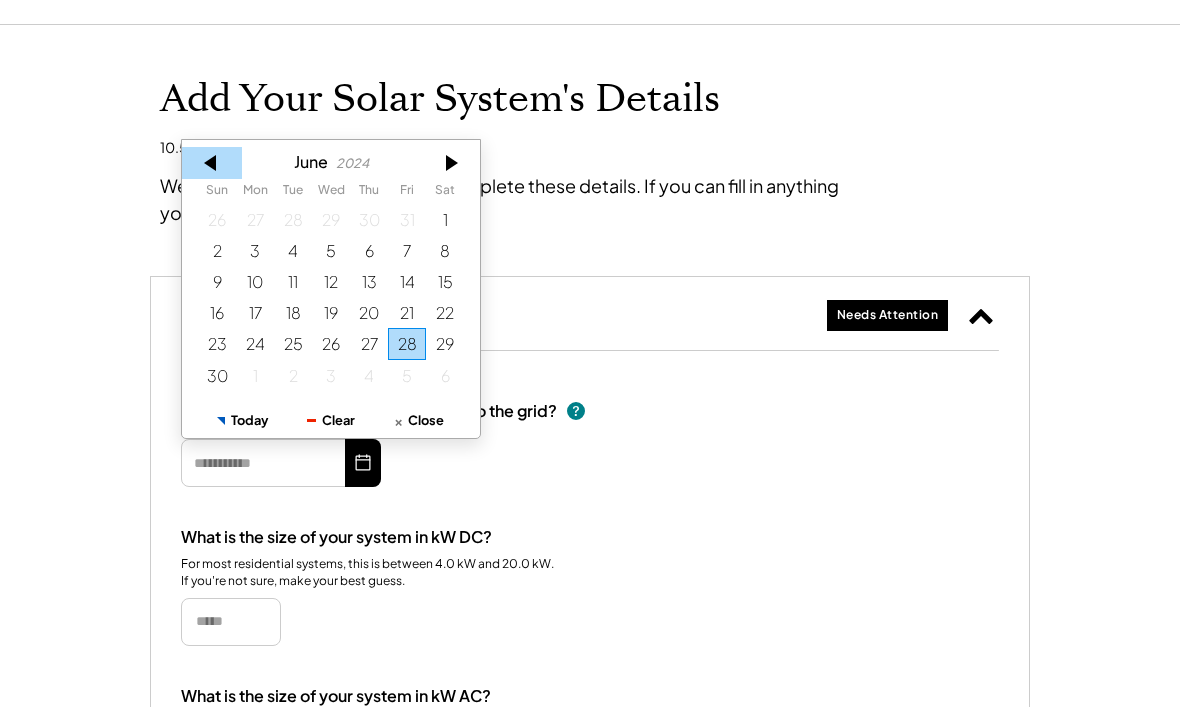 click at bounding box center [212, 163] 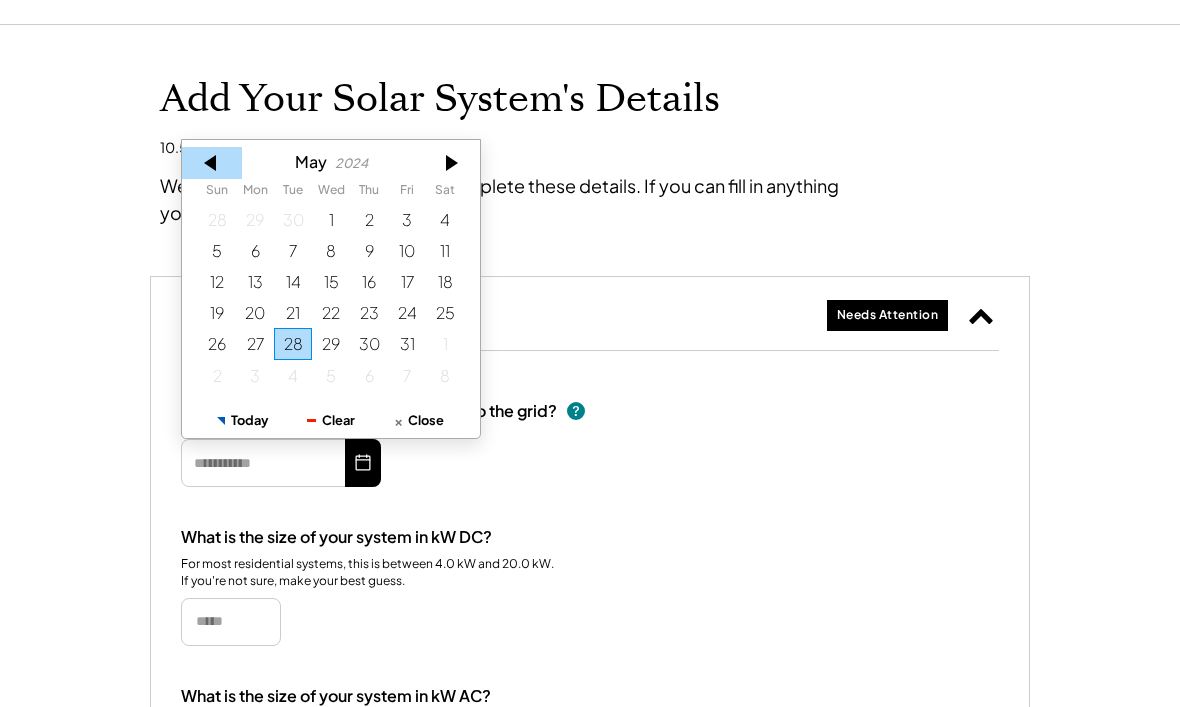 click at bounding box center (212, 163) 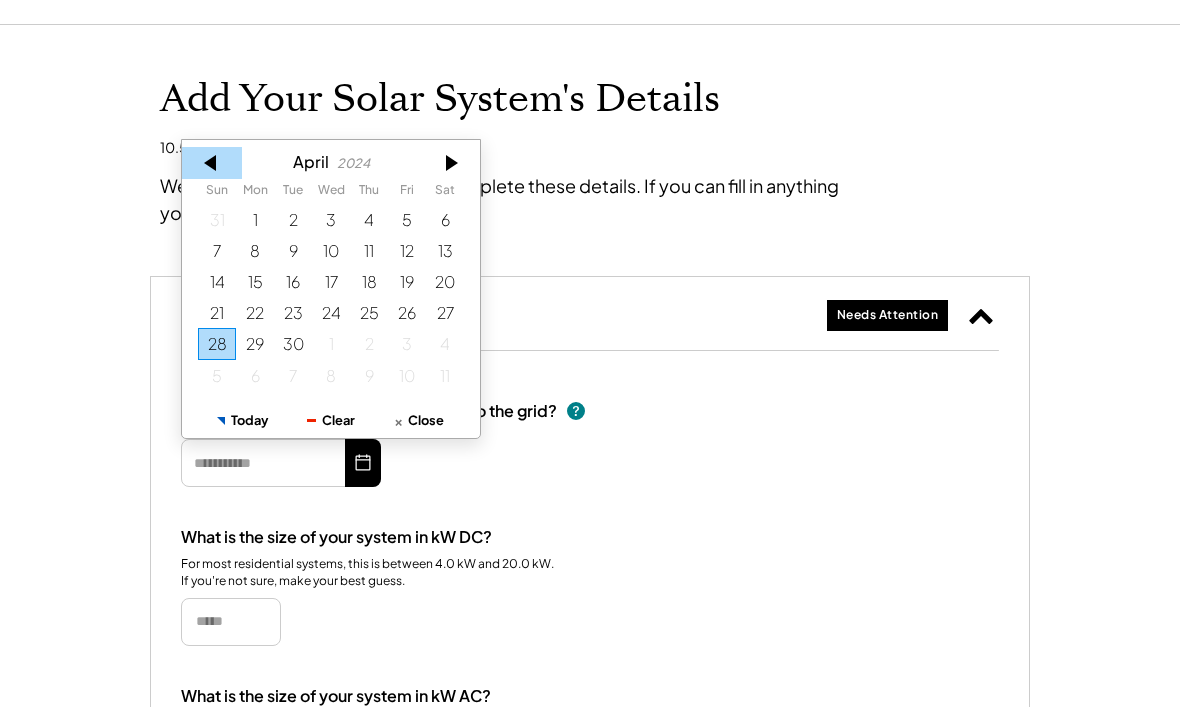click at bounding box center (212, 163) 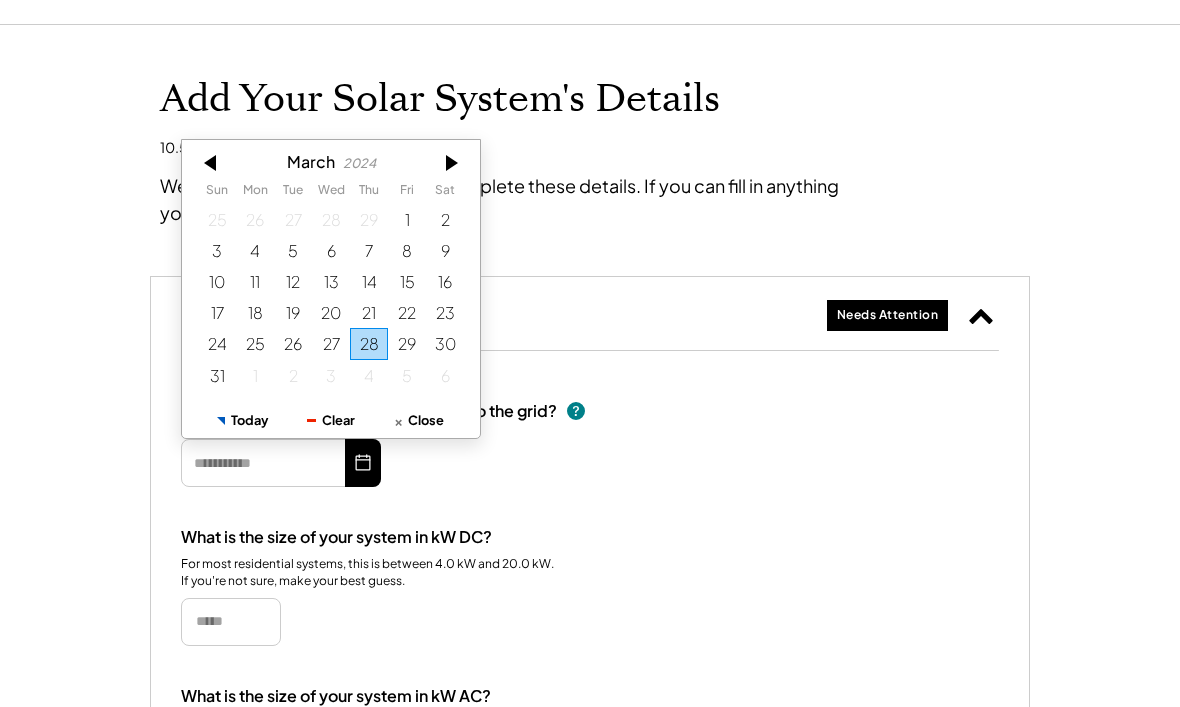 click at bounding box center (212, 163) 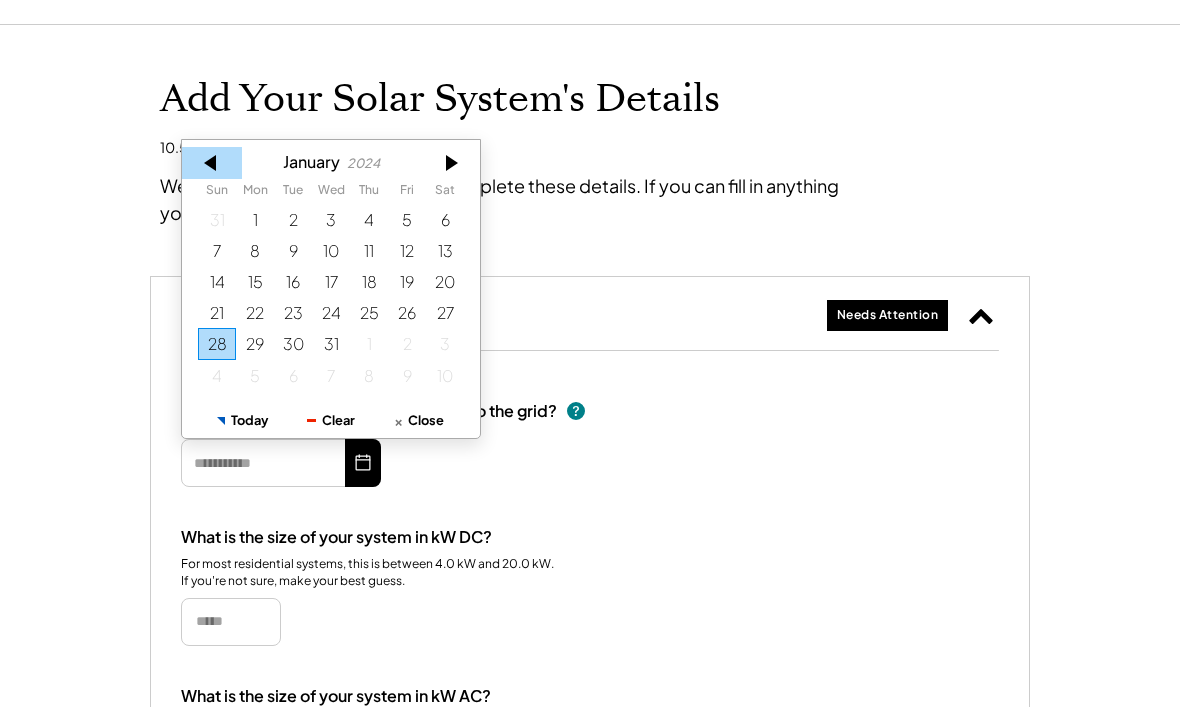 click at bounding box center [212, 163] 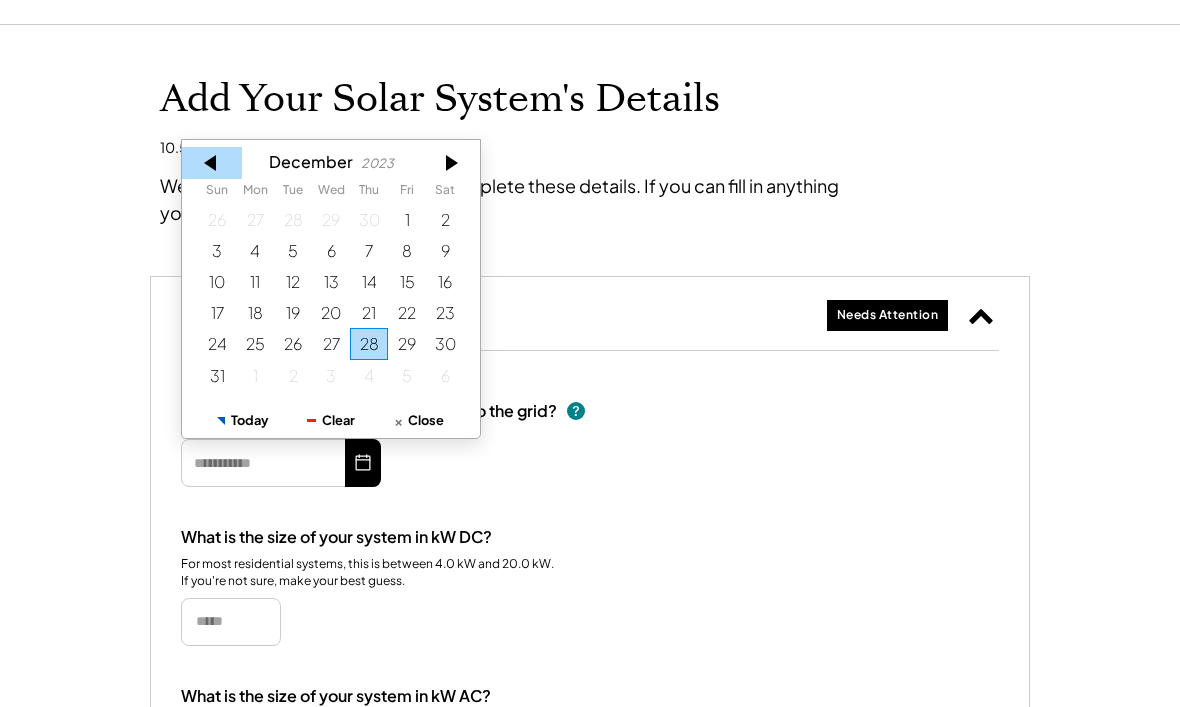 click at bounding box center (212, 163) 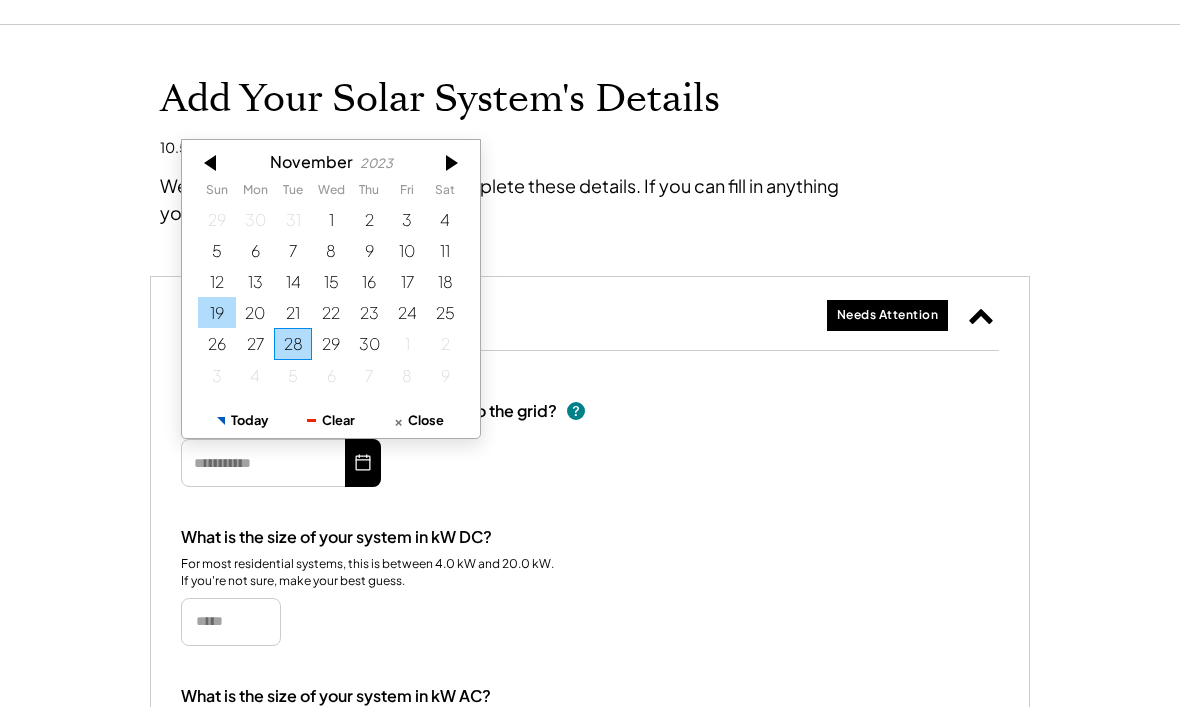 click on "19" at bounding box center [217, 313] 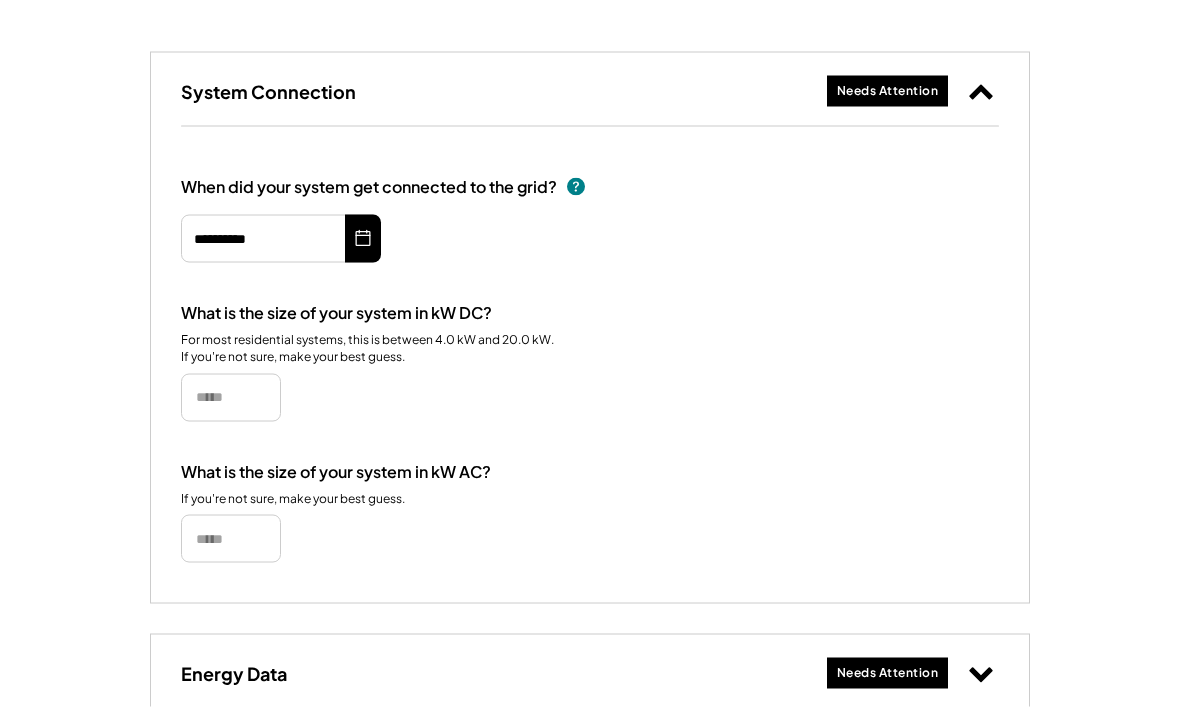 scroll, scrollTop: 292, scrollLeft: 0, axis: vertical 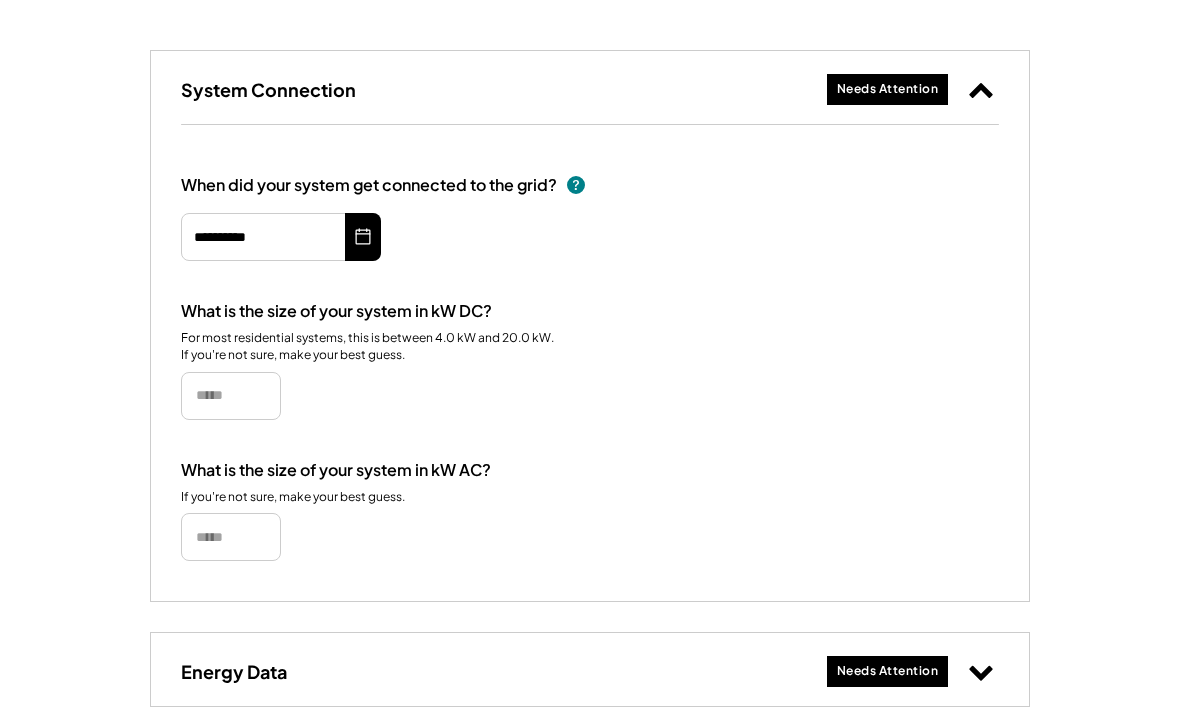click at bounding box center (231, 537) 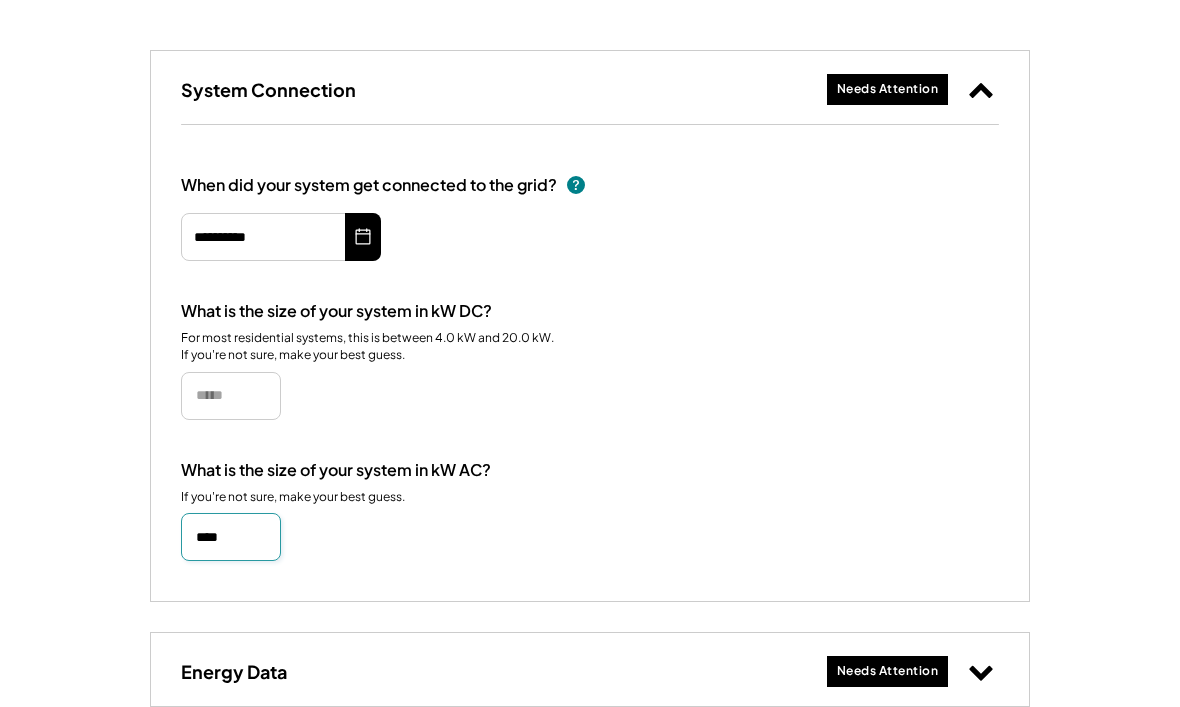 type on "****" 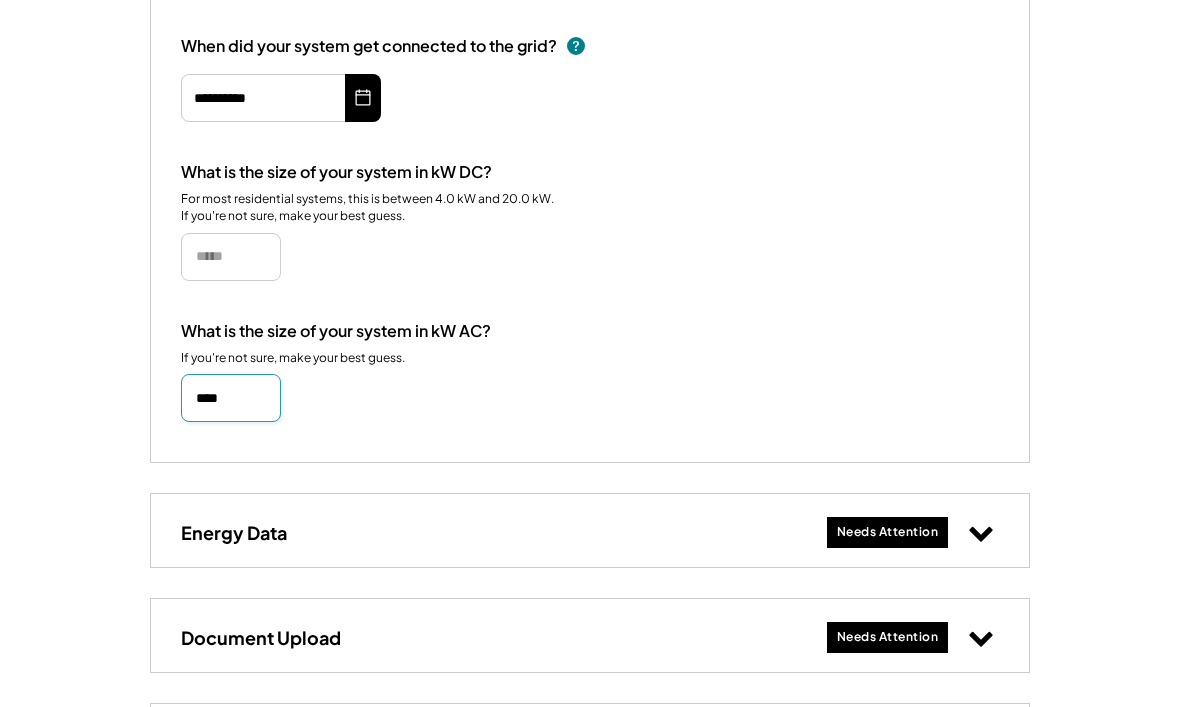 scroll, scrollTop: 435, scrollLeft: 0, axis: vertical 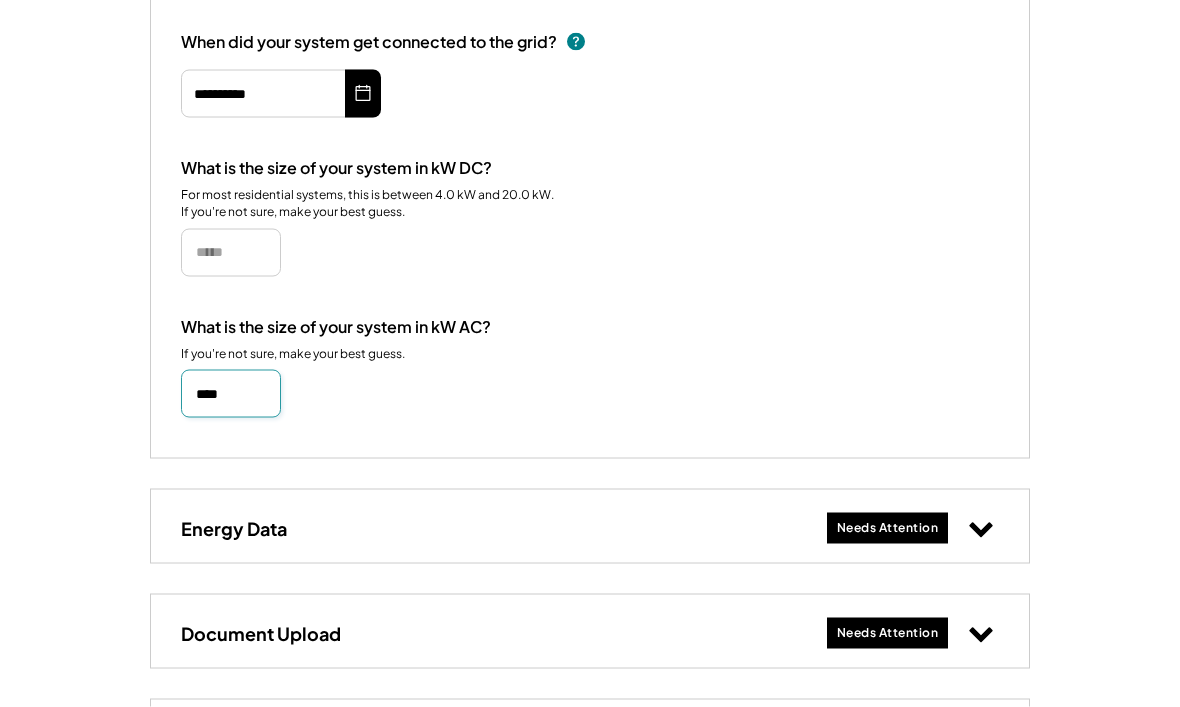 click 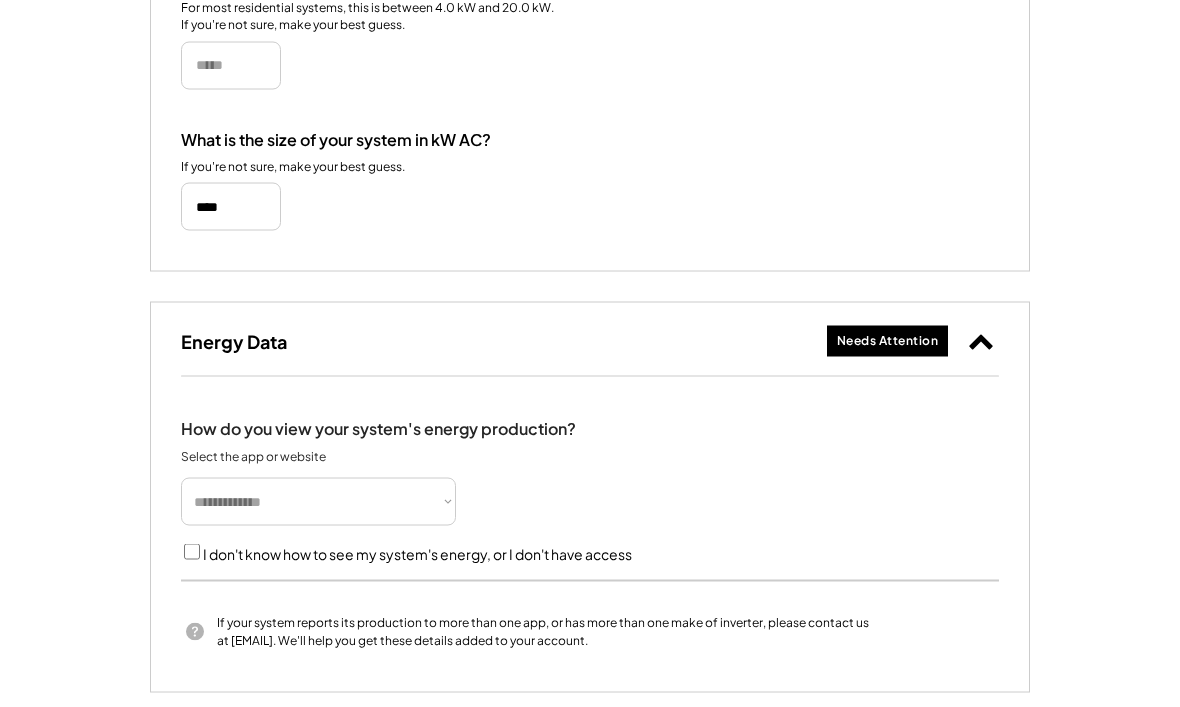 scroll, scrollTop: 626, scrollLeft: 0, axis: vertical 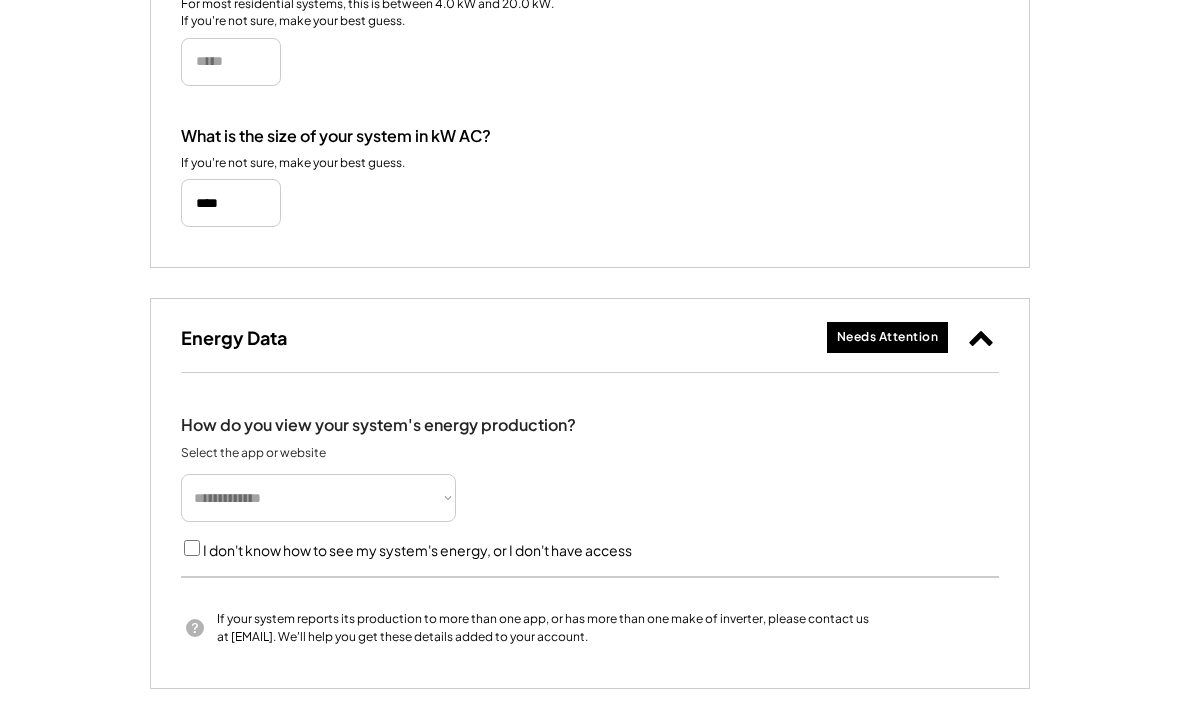 click on "**********" at bounding box center [318, 498] 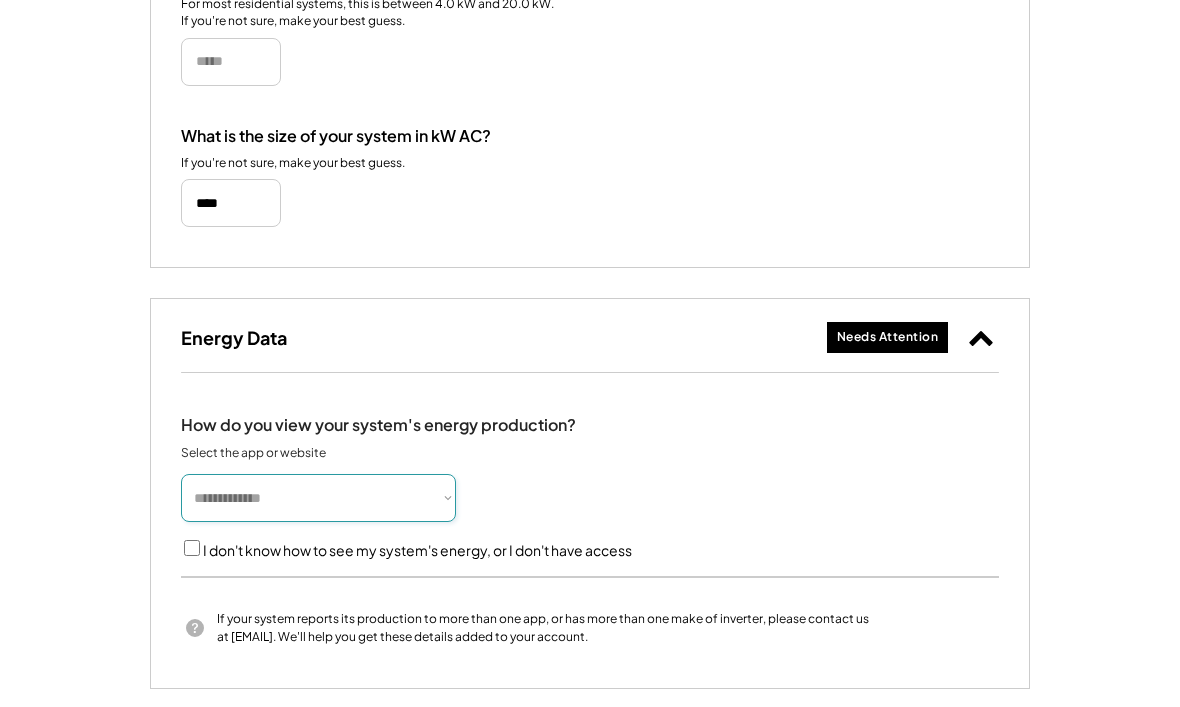select on "**********" 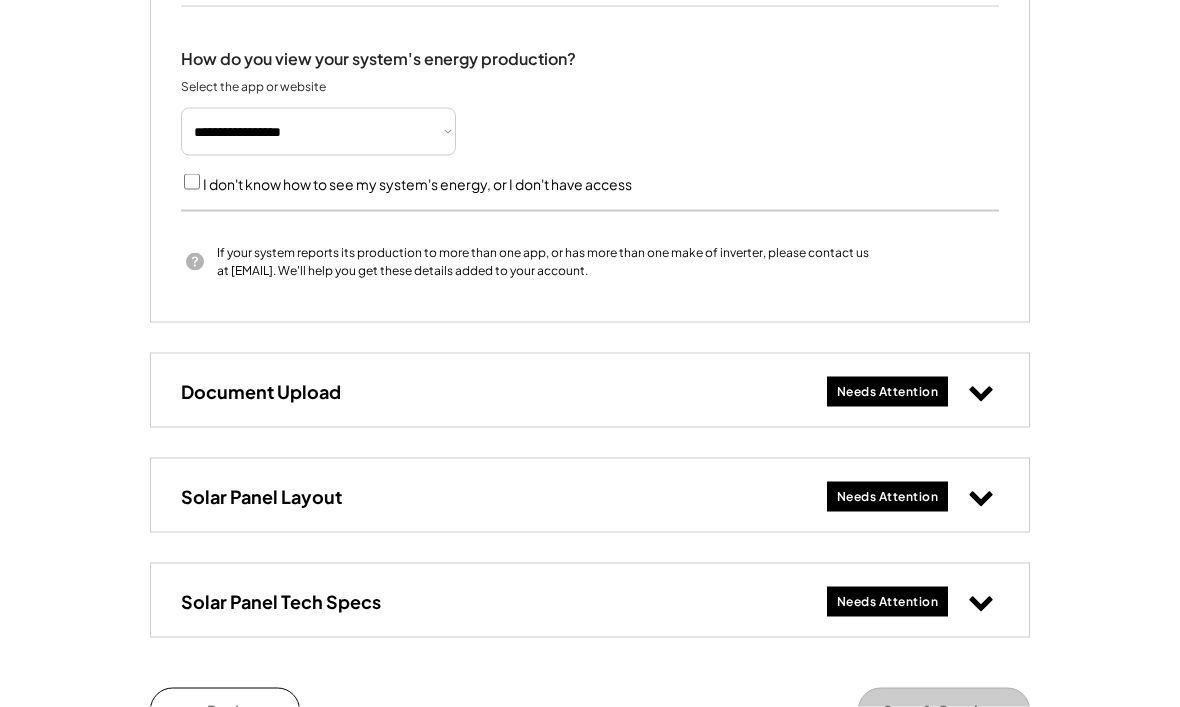 scroll, scrollTop: 993, scrollLeft: 0, axis: vertical 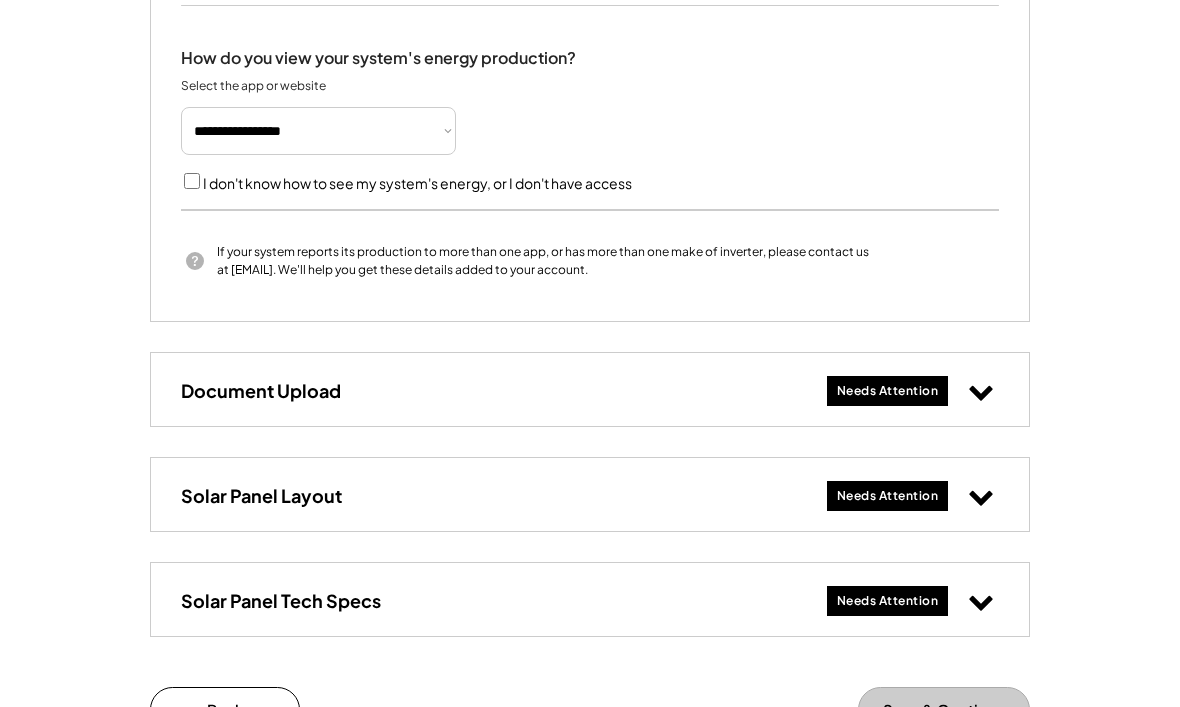 click on "Save & Continue" at bounding box center (944, 709) 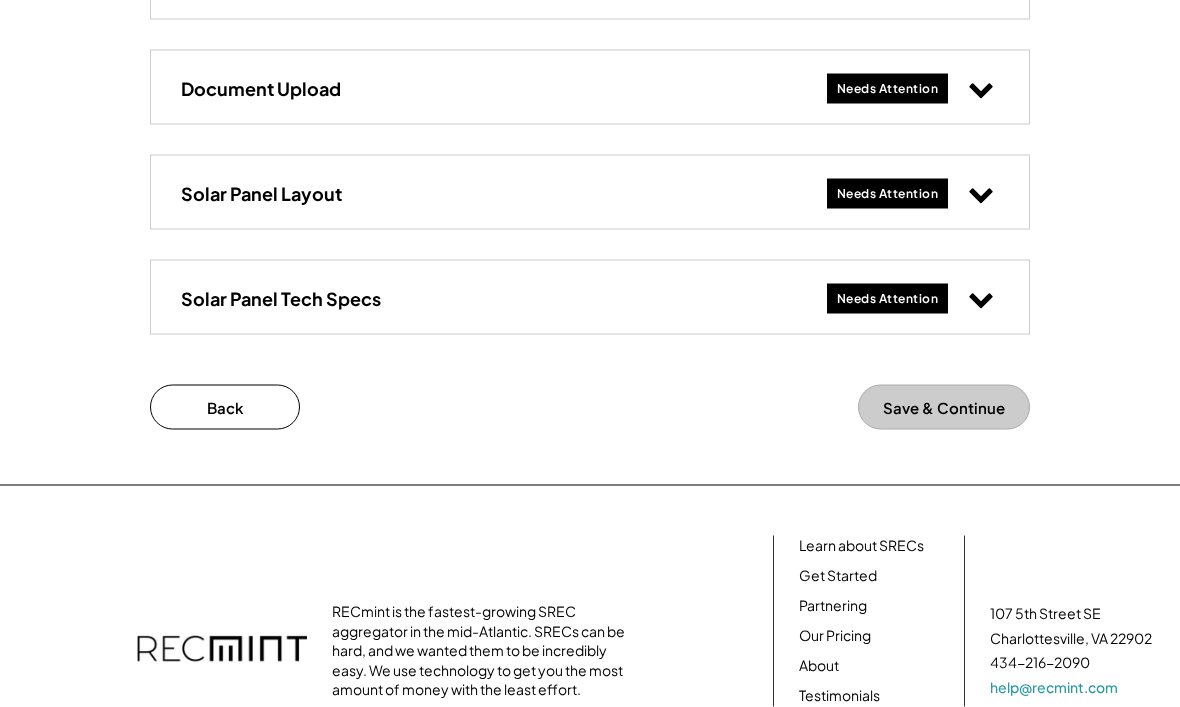 scroll, scrollTop: 1299, scrollLeft: 0, axis: vertical 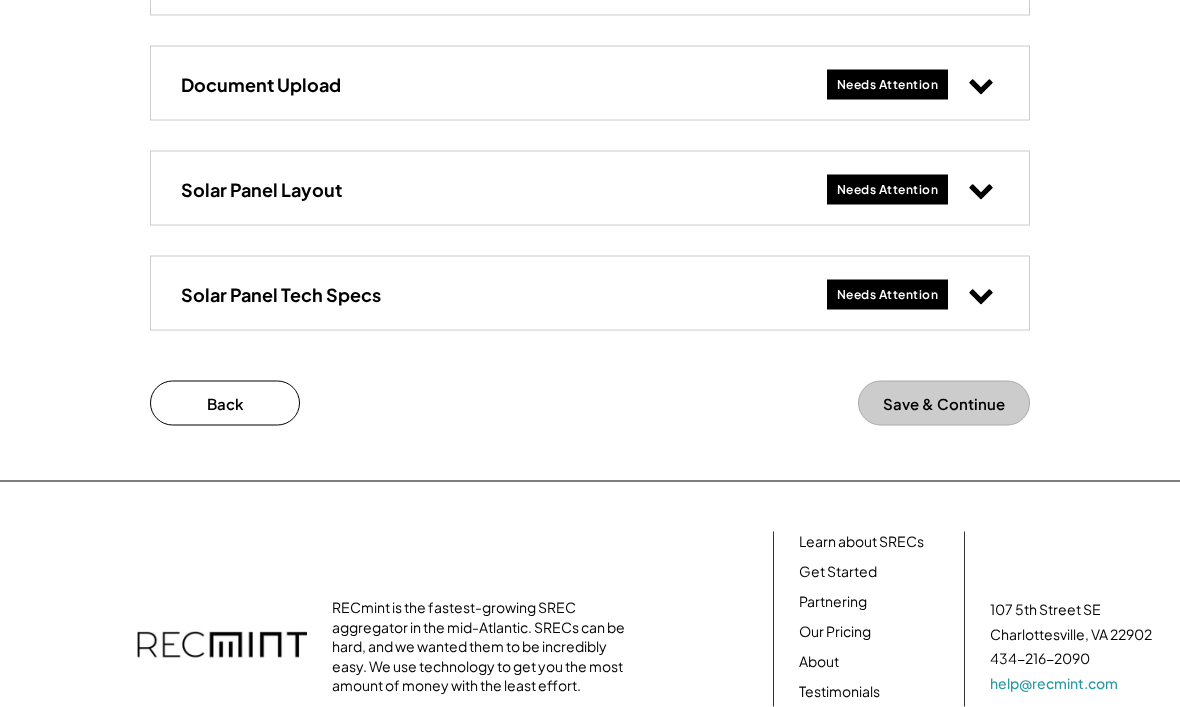 click on "Save & Continue" at bounding box center [944, 403] 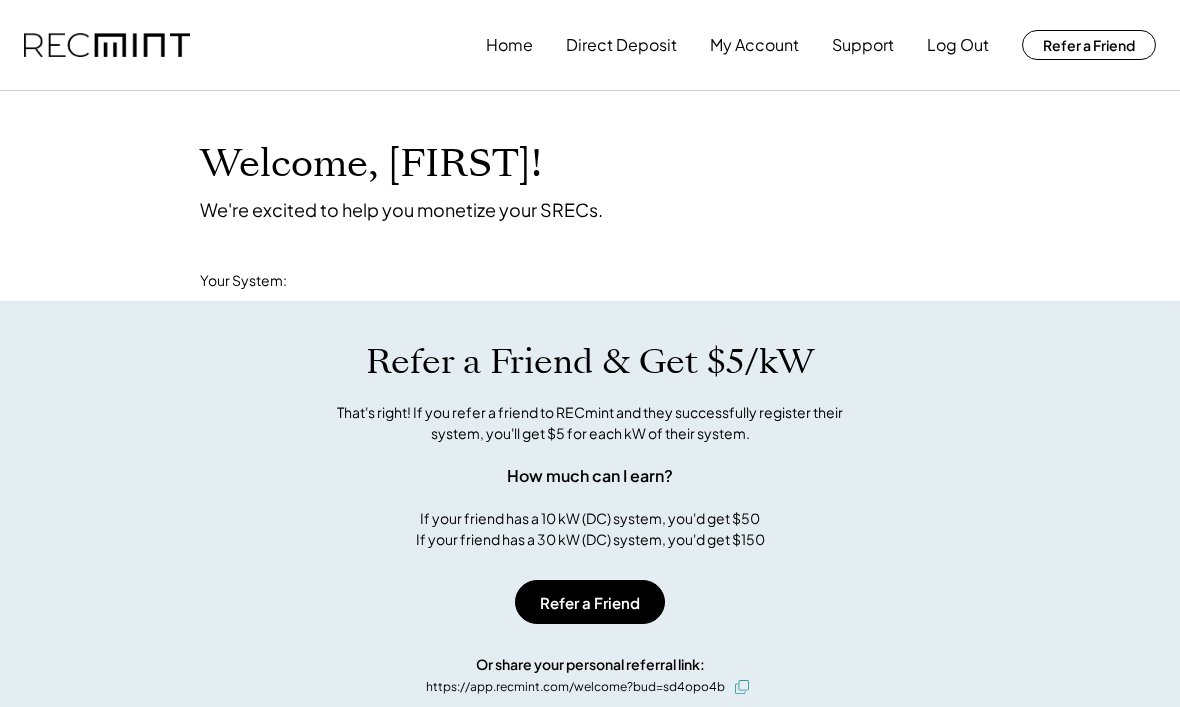 scroll, scrollTop: 0, scrollLeft: 0, axis: both 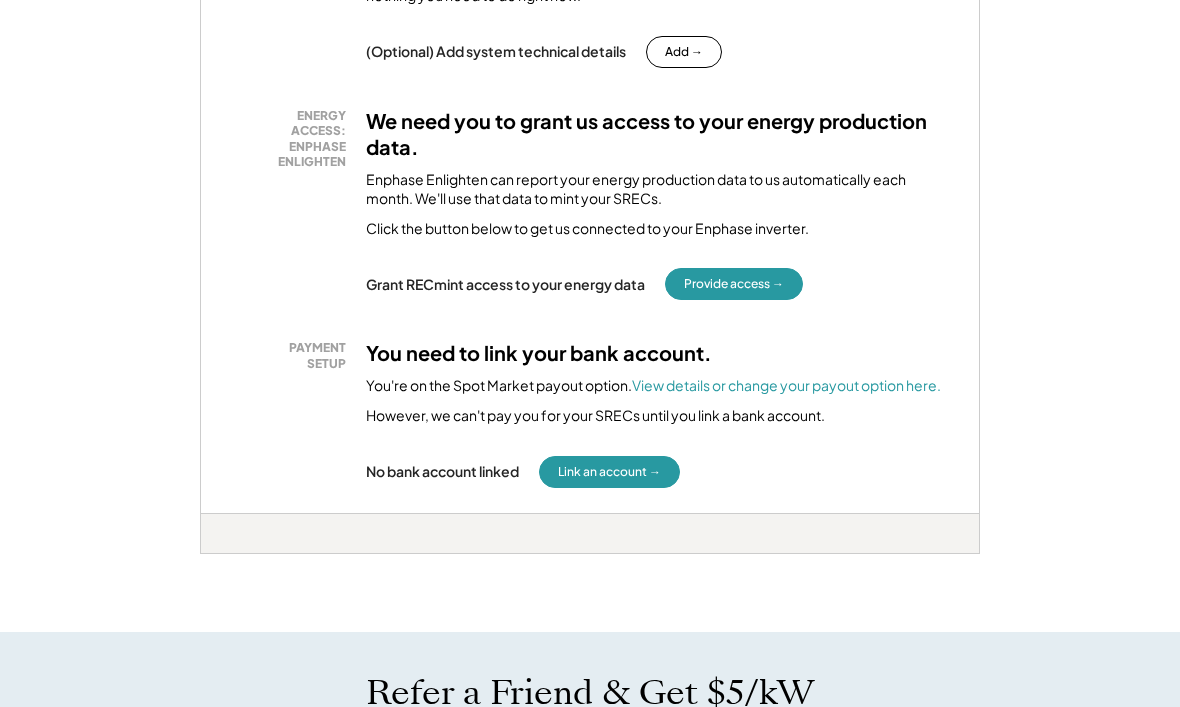 click on "Link an account  →" at bounding box center (609, 472) 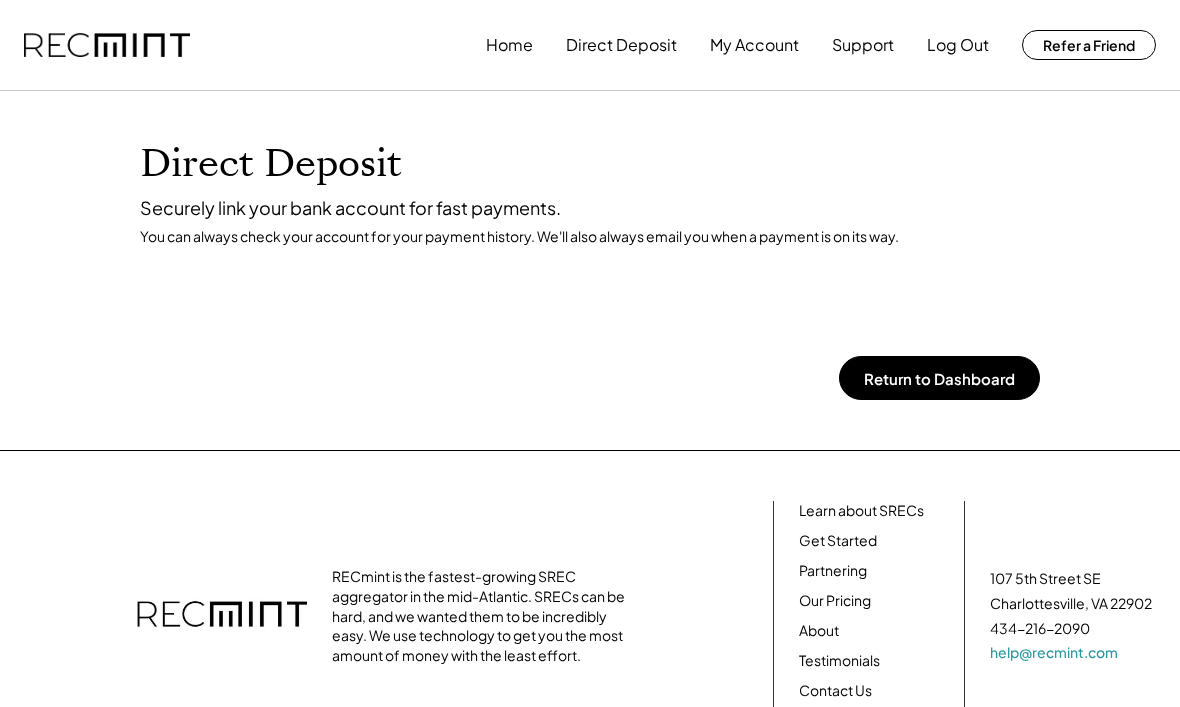 scroll, scrollTop: 0, scrollLeft: 0, axis: both 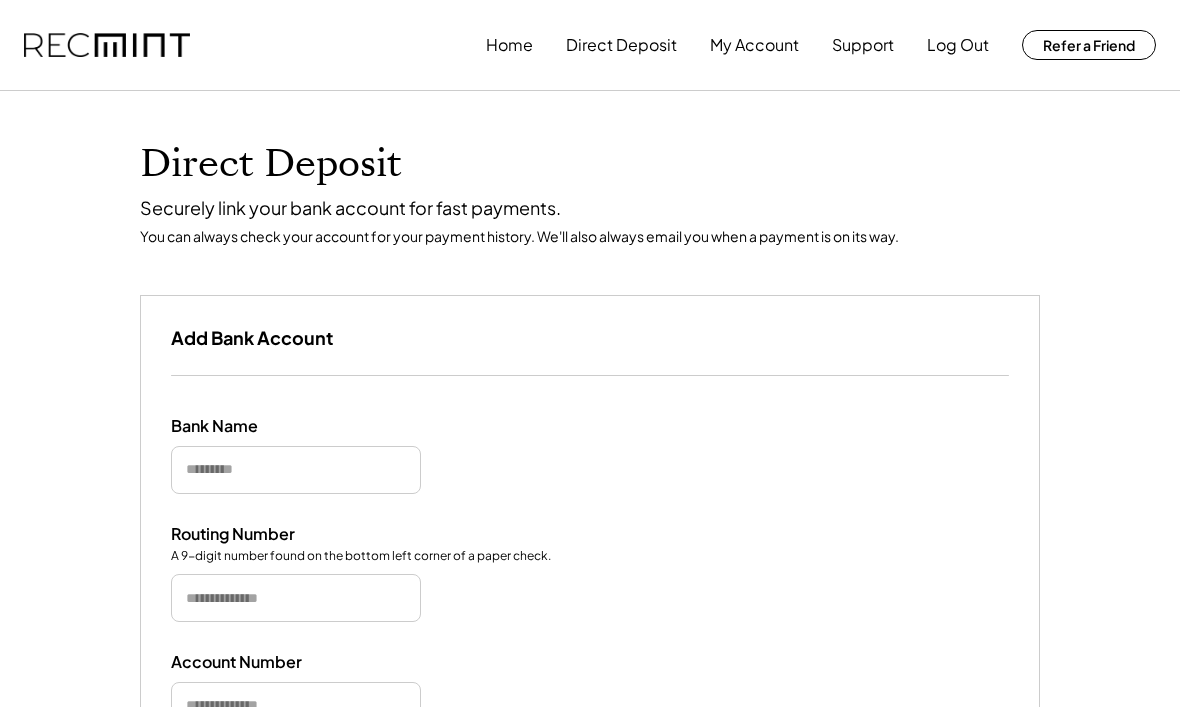 click on "Add Bank Account" at bounding box center [252, 337] 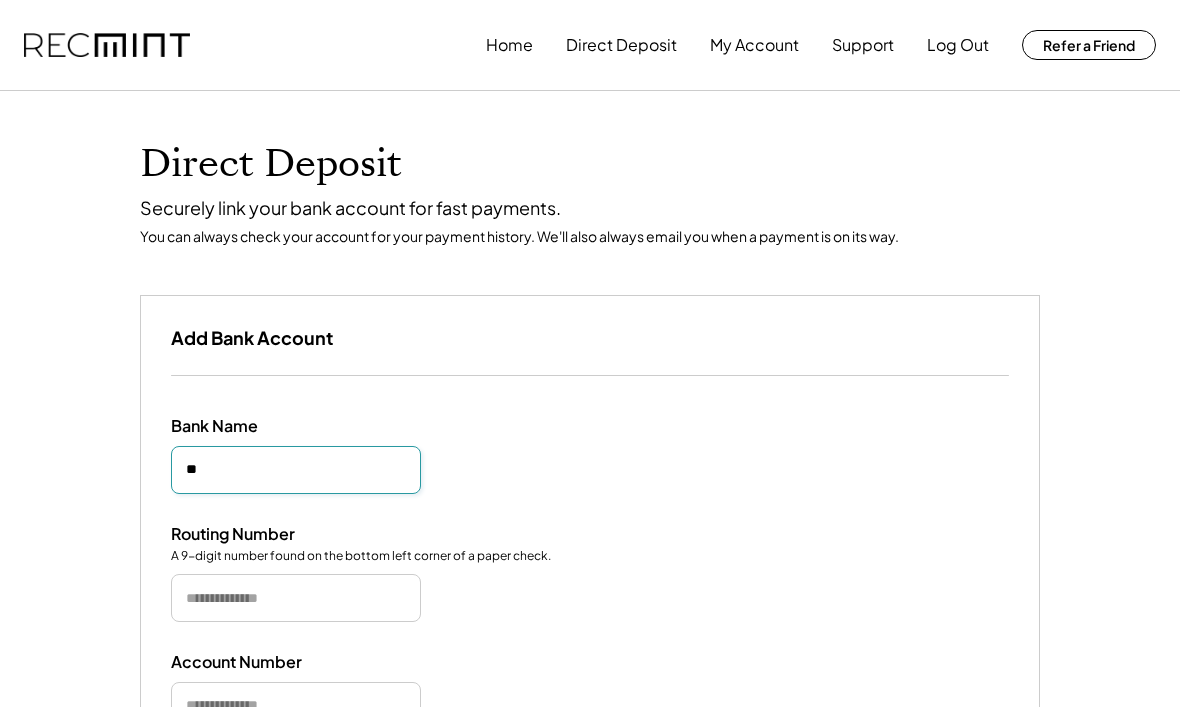 type on "*" 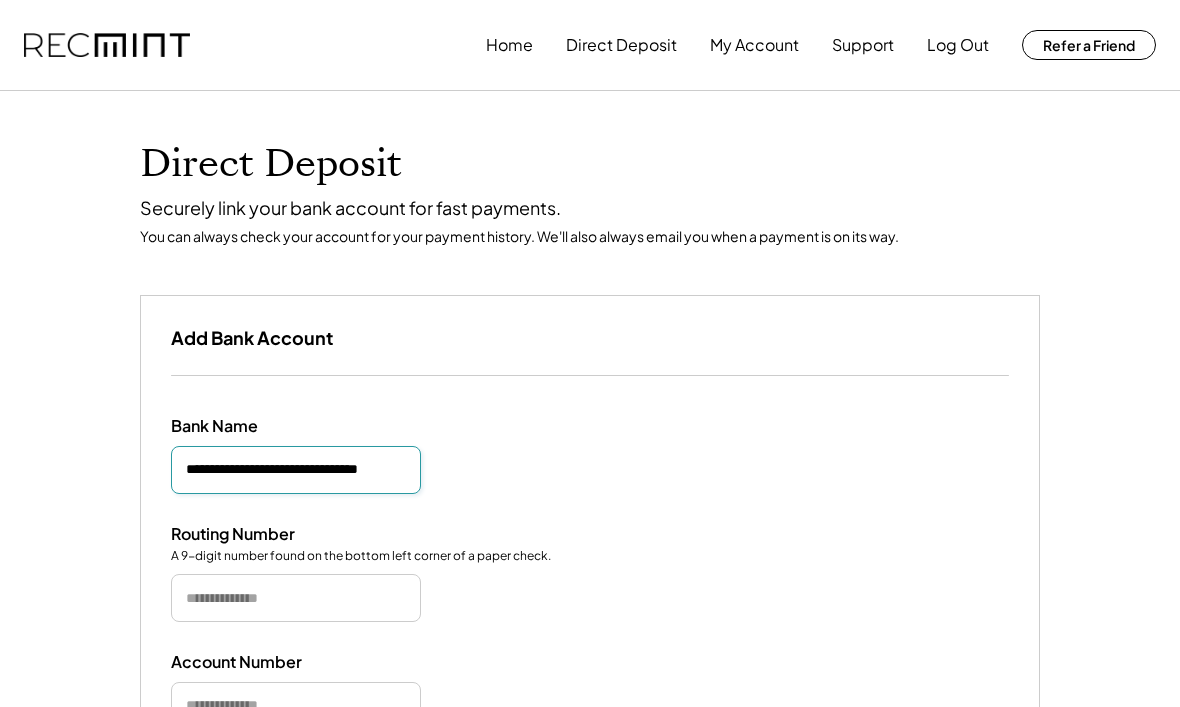 type on "**********" 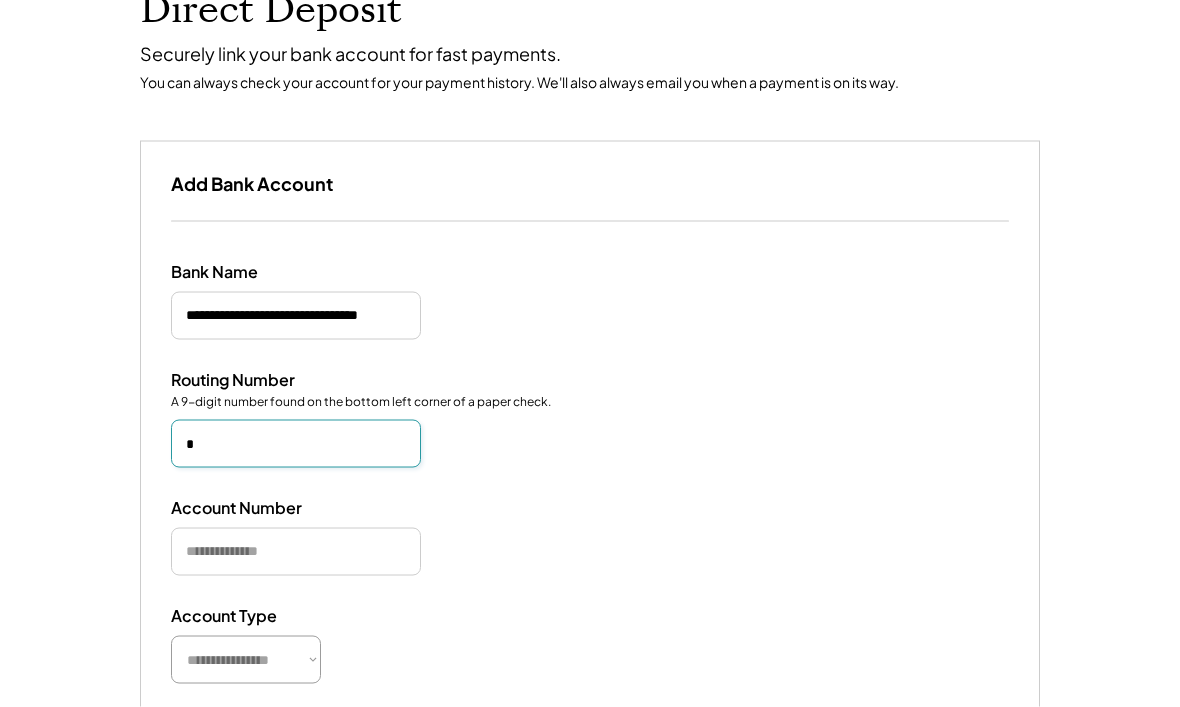 scroll, scrollTop: 155, scrollLeft: 0, axis: vertical 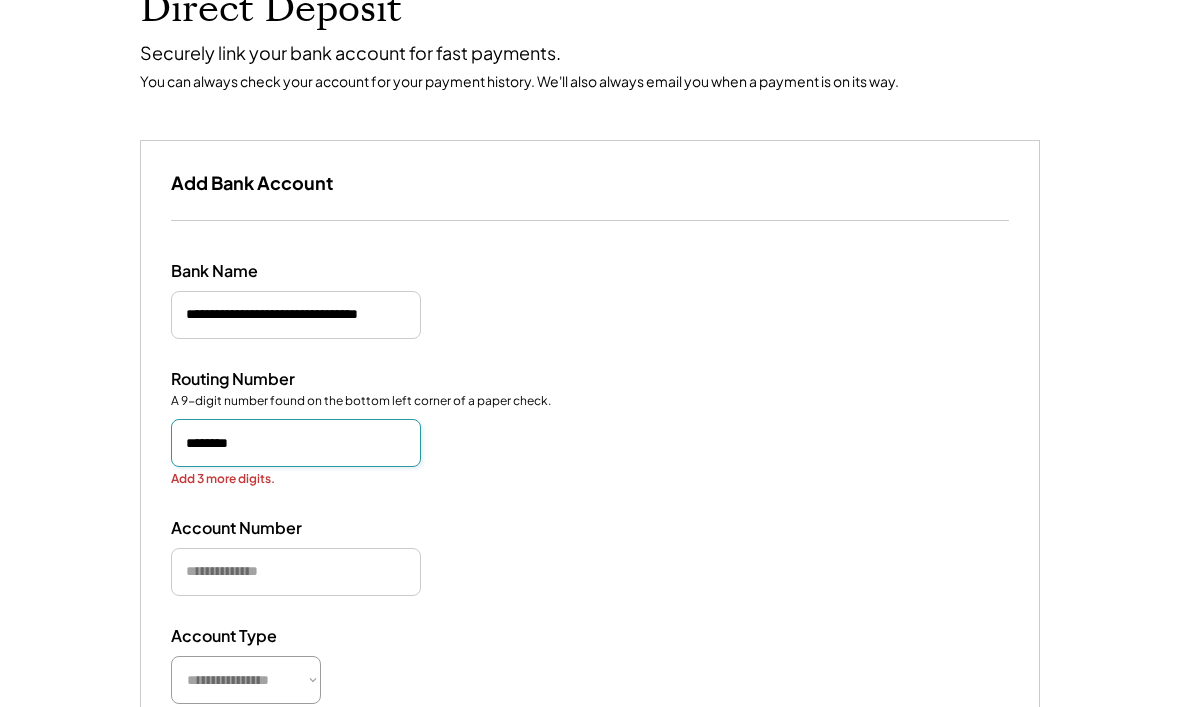 type on "*********" 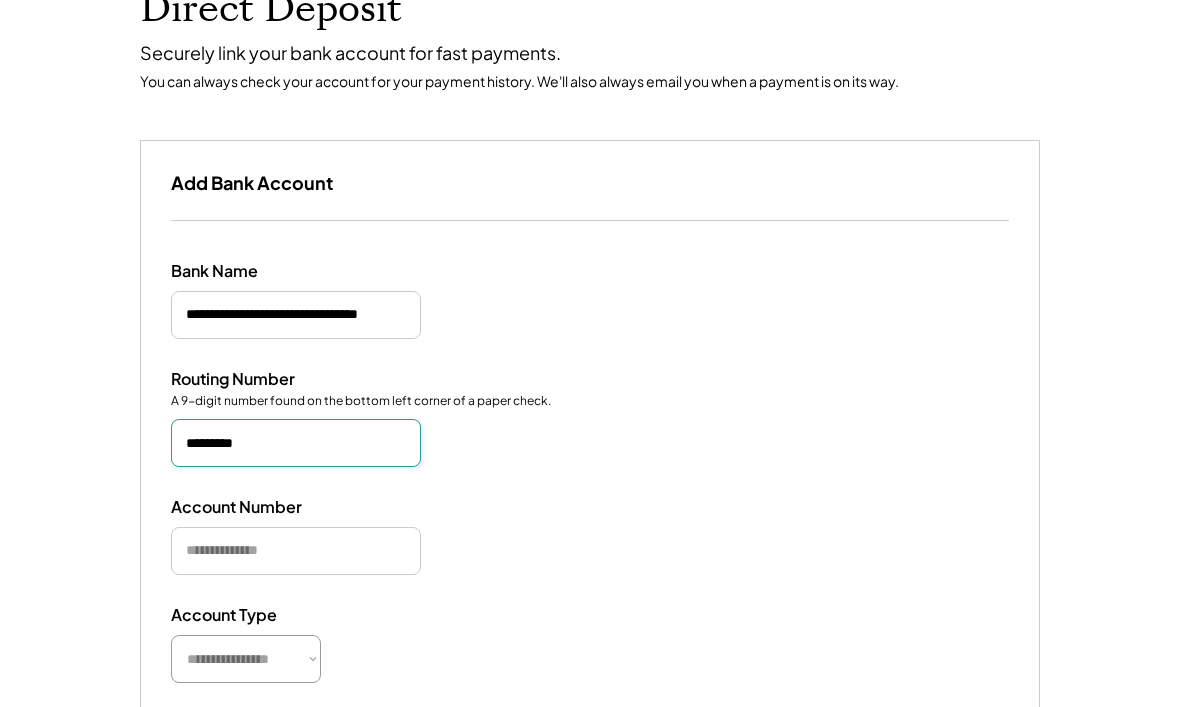click at bounding box center [296, 551] 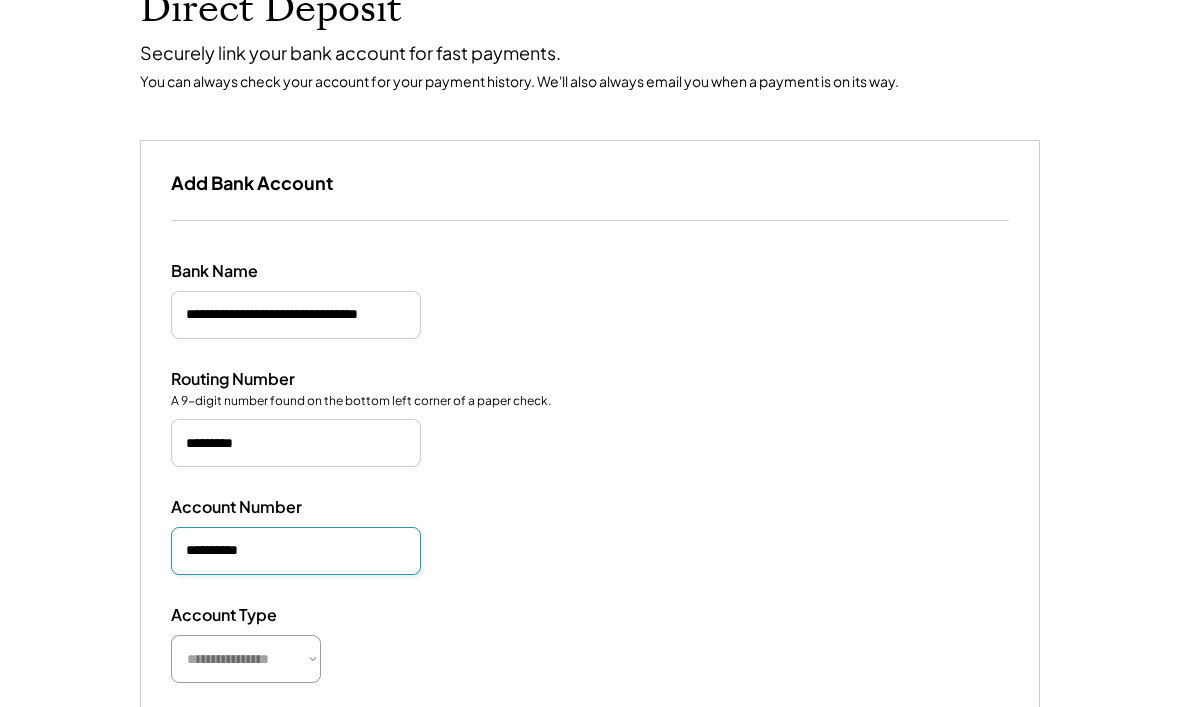type on "**********" 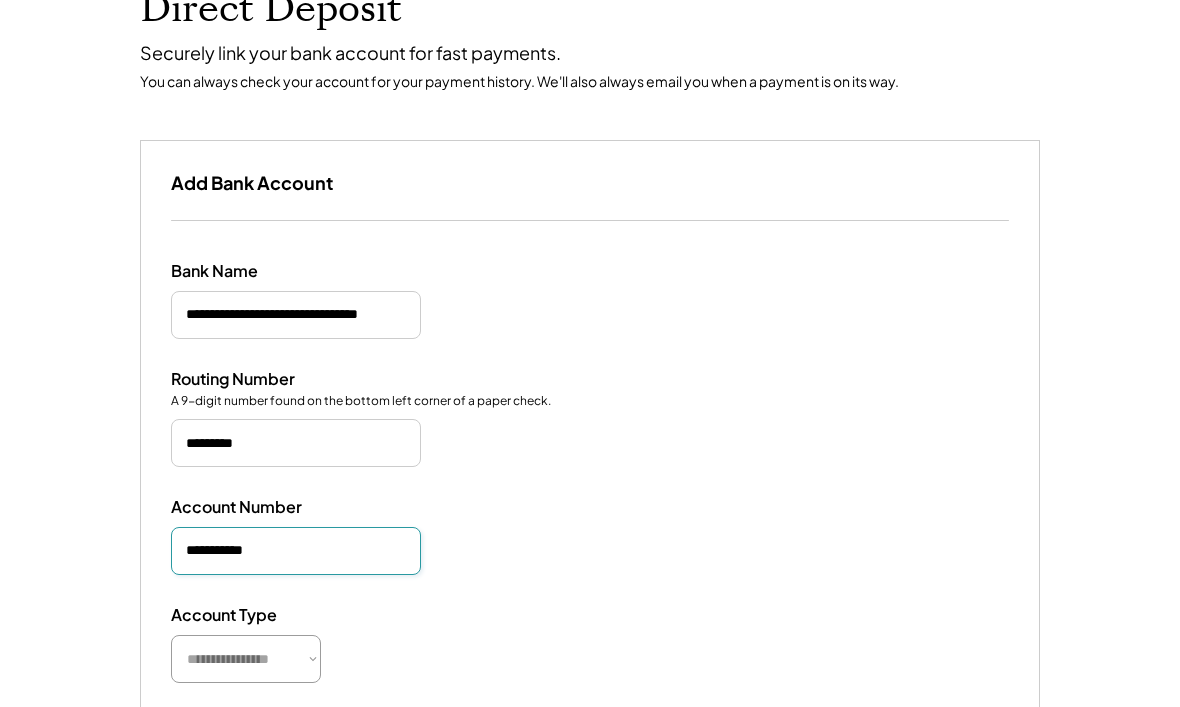 click on "**********" at bounding box center [246, 659] 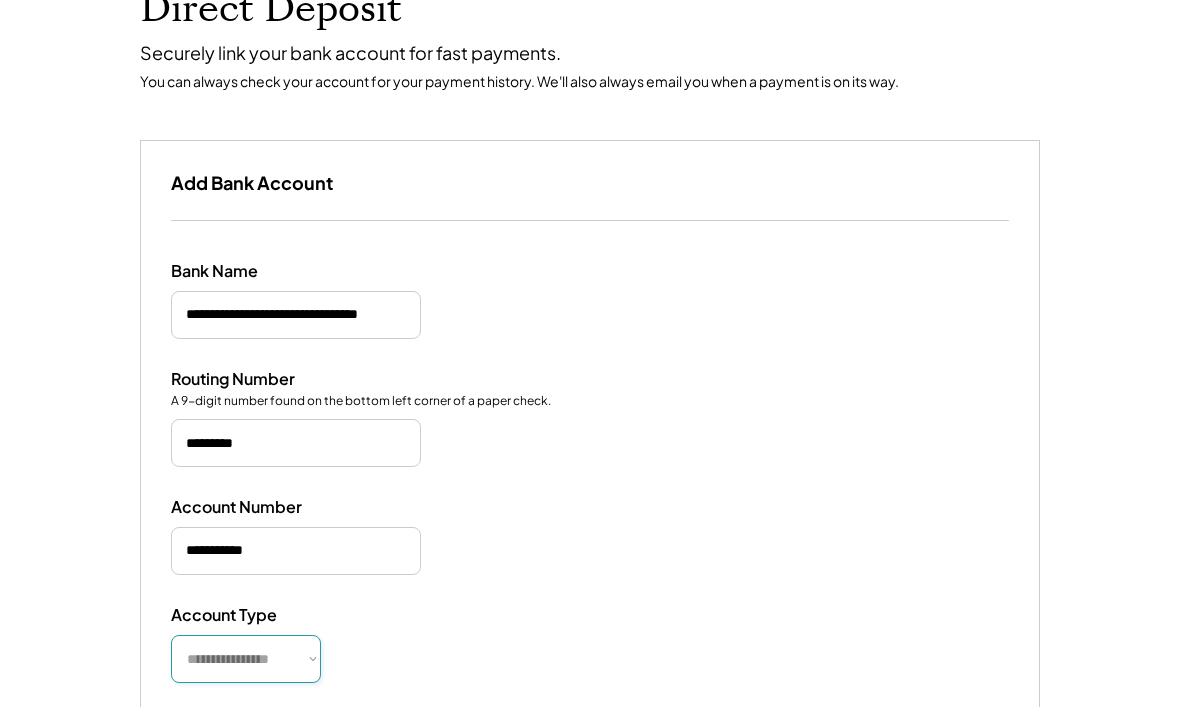 select on "**********" 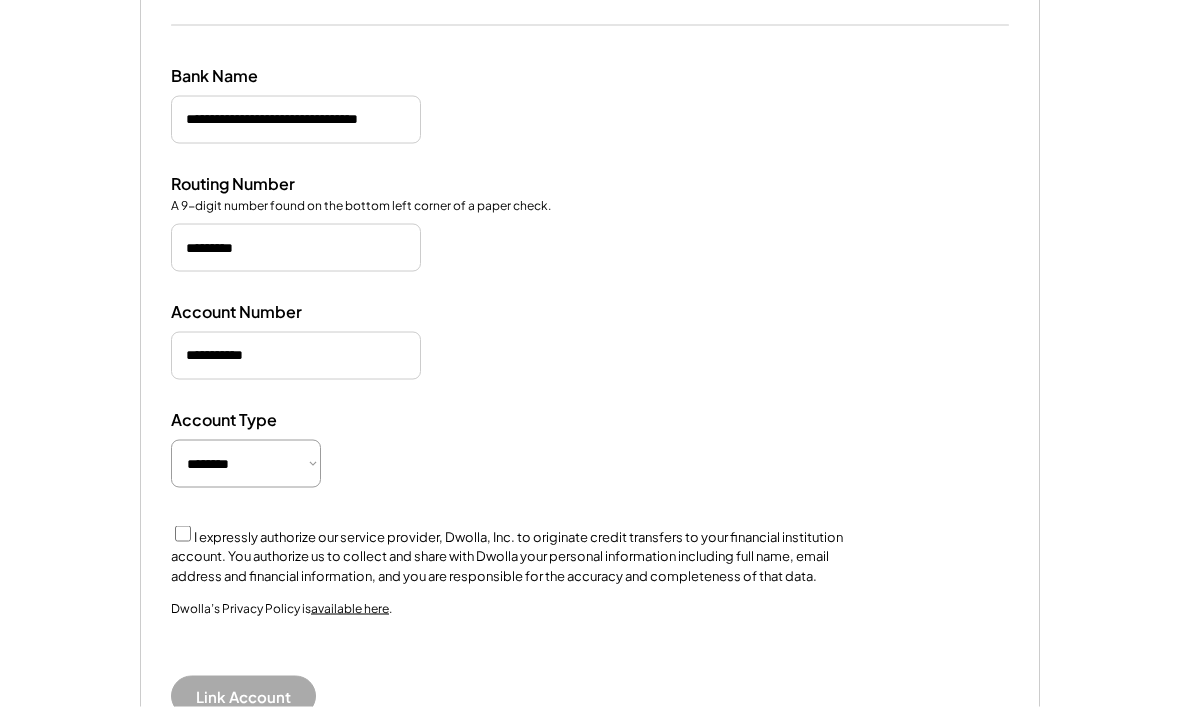 scroll, scrollTop: 361, scrollLeft: 0, axis: vertical 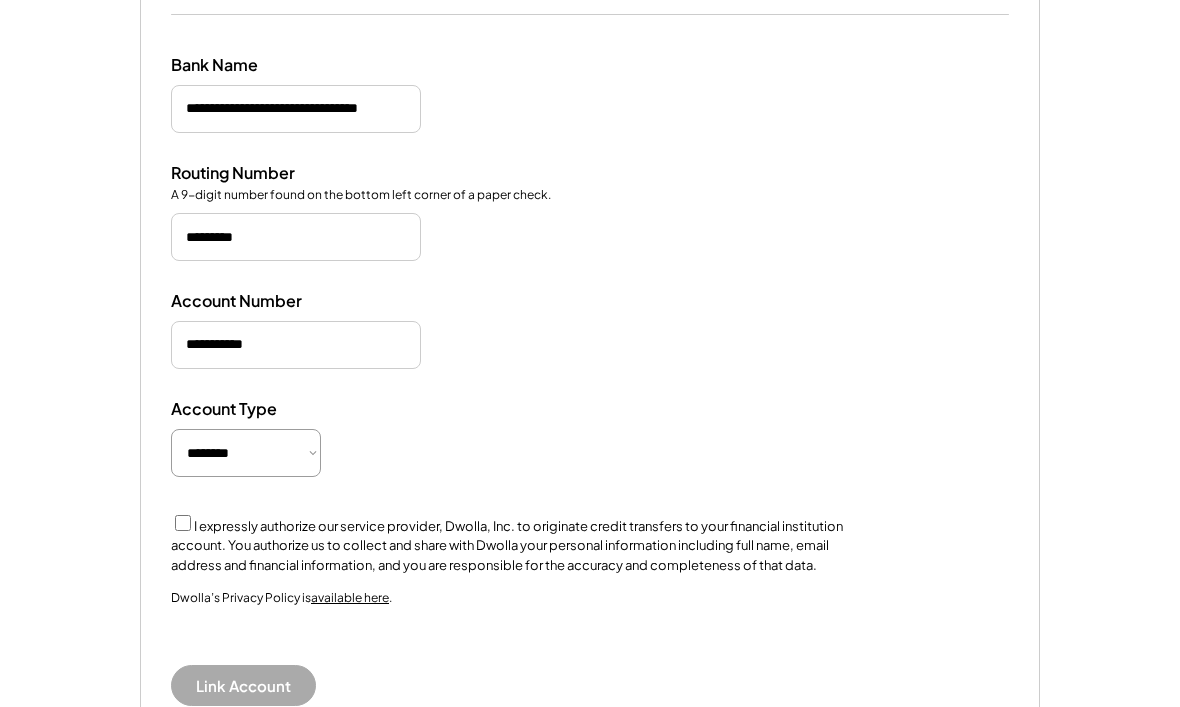 click on "I expressly authorize our service provider, Dwolla, Inc. to originate credit transfers to your financial institution account. You authorize us to collect and share with Dwolla your personal information including full name, email address and financial information, and you are responsible for the accuracy and completeness of that data." at bounding box center [507, 545] 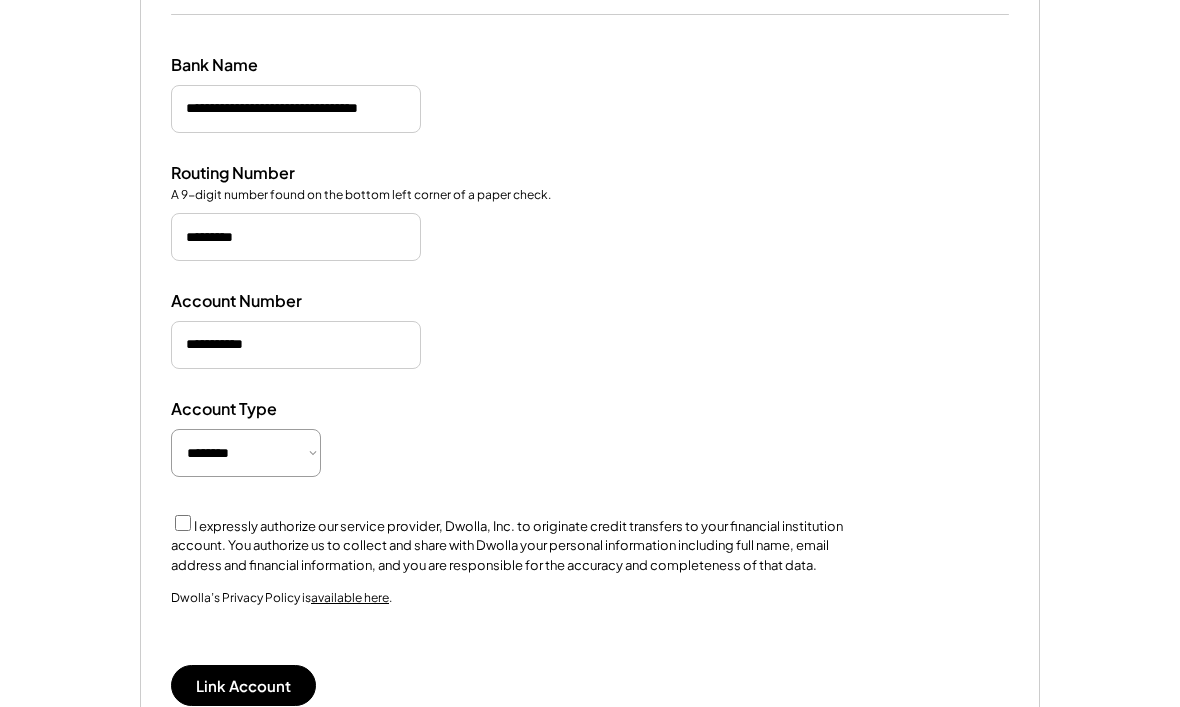 click on "Link Account" at bounding box center [243, 685] 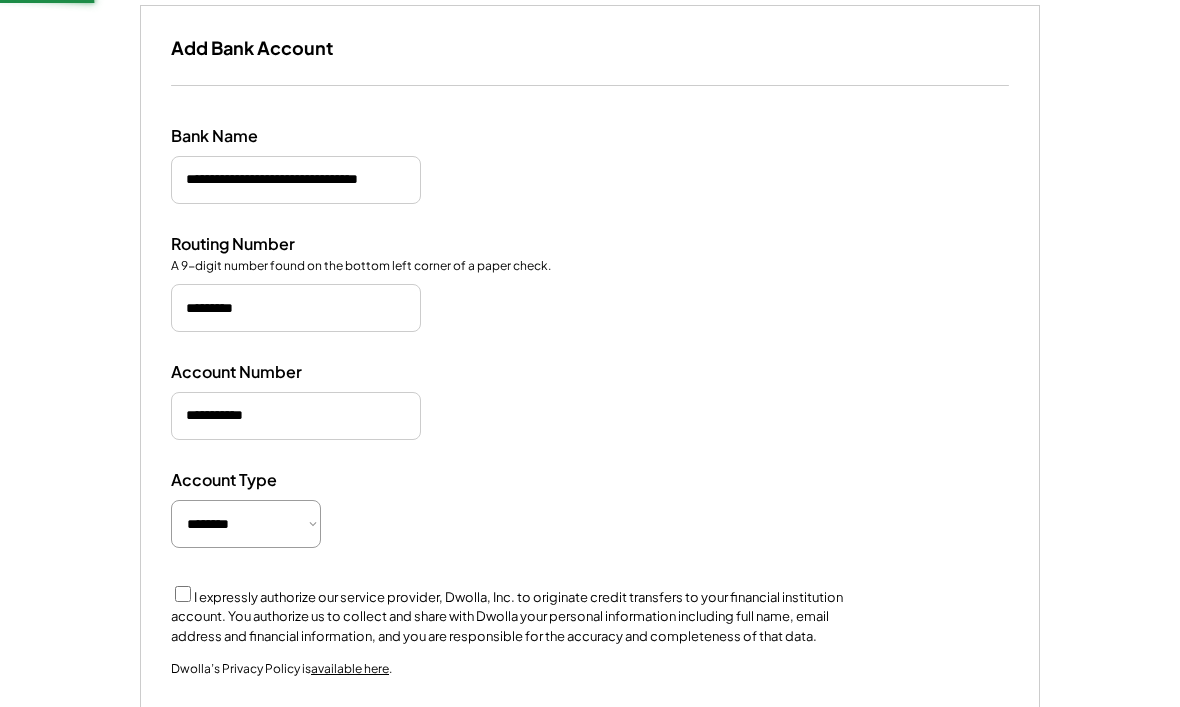 scroll, scrollTop: 141, scrollLeft: 0, axis: vertical 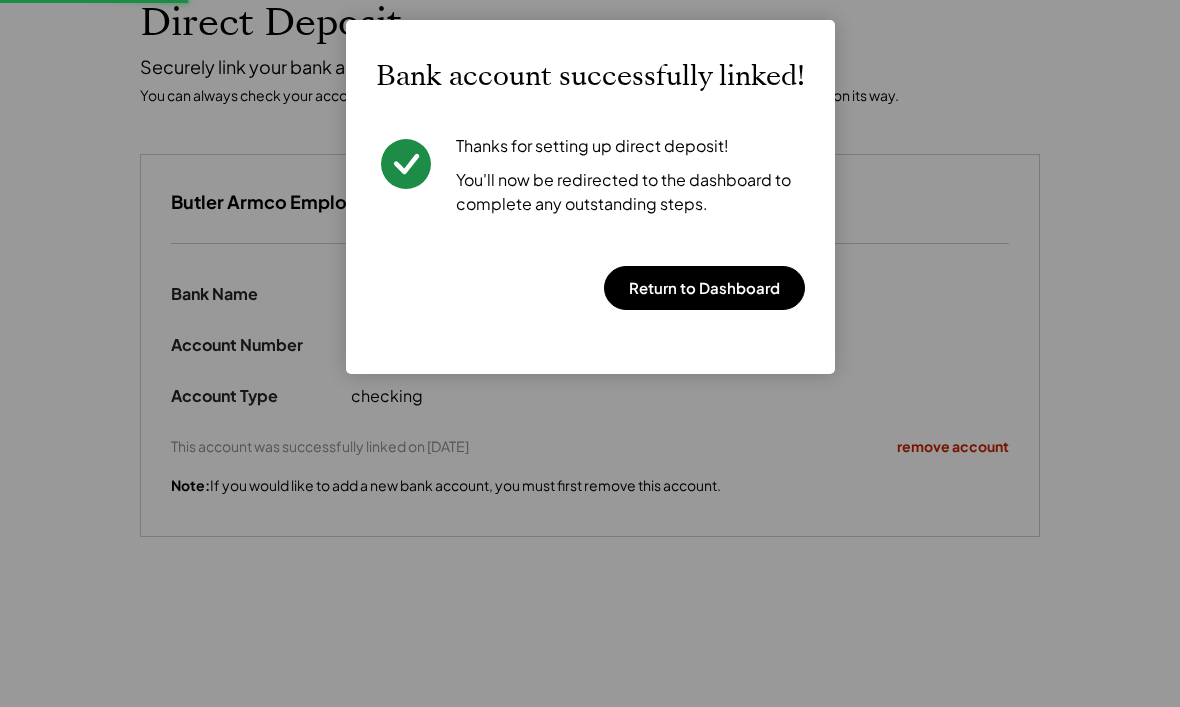 click on "Return to Dashboard" at bounding box center [704, 288] 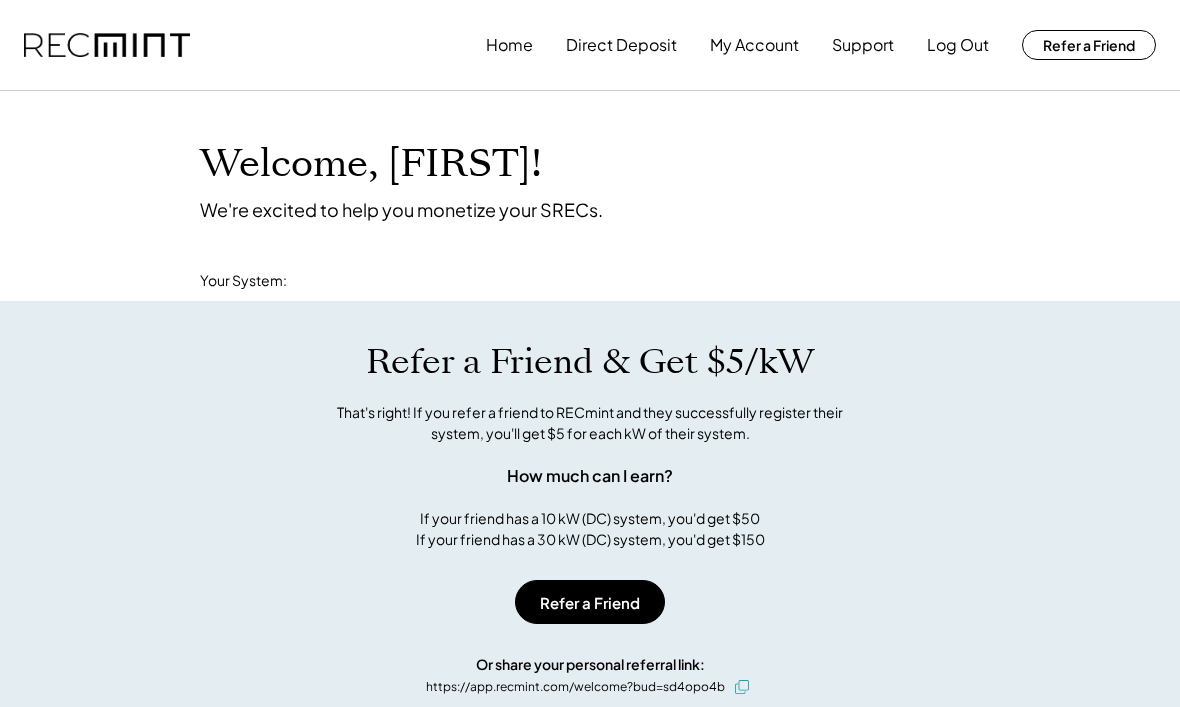 scroll, scrollTop: 0, scrollLeft: 0, axis: both 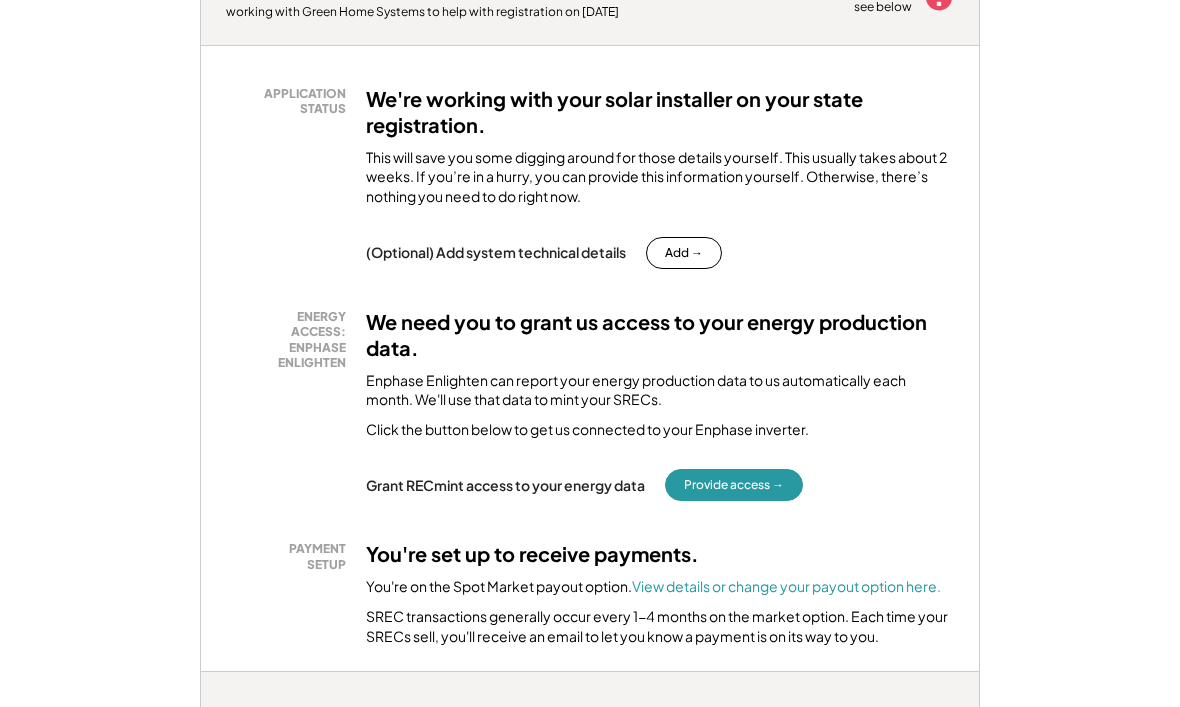 click on "Provide access →" at bounding box center (734, 485) 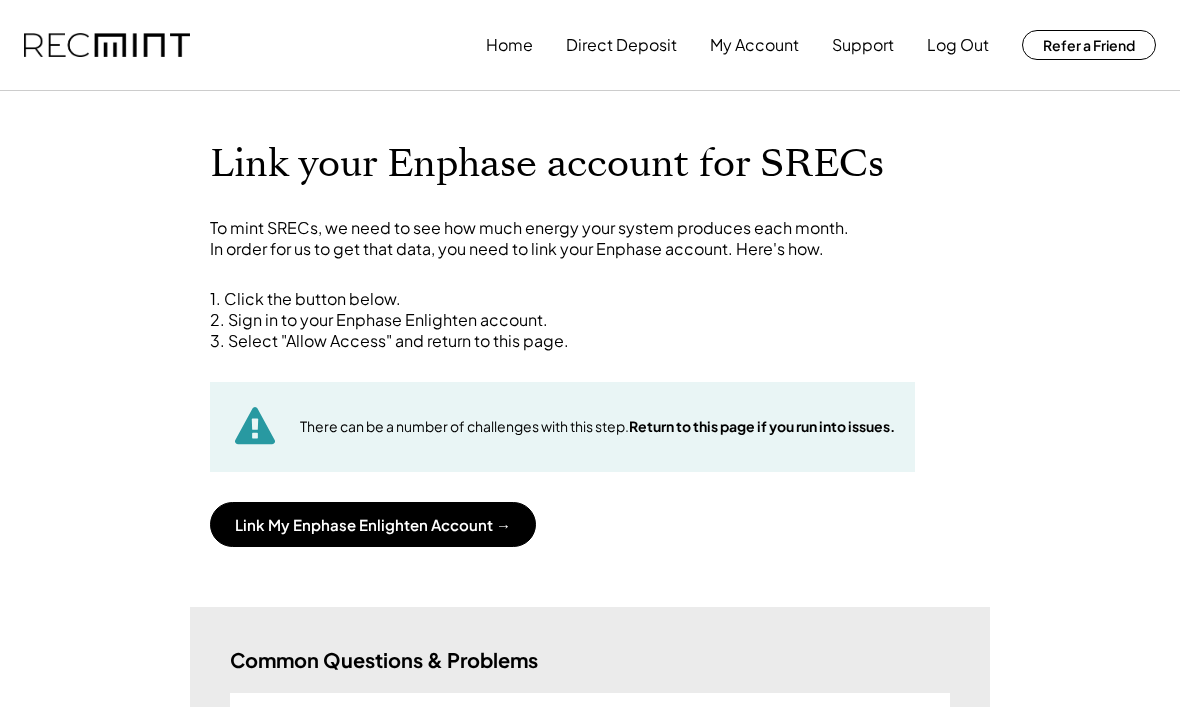 scroll, scrollTop: 0, scrollLeft: 0, axis: both 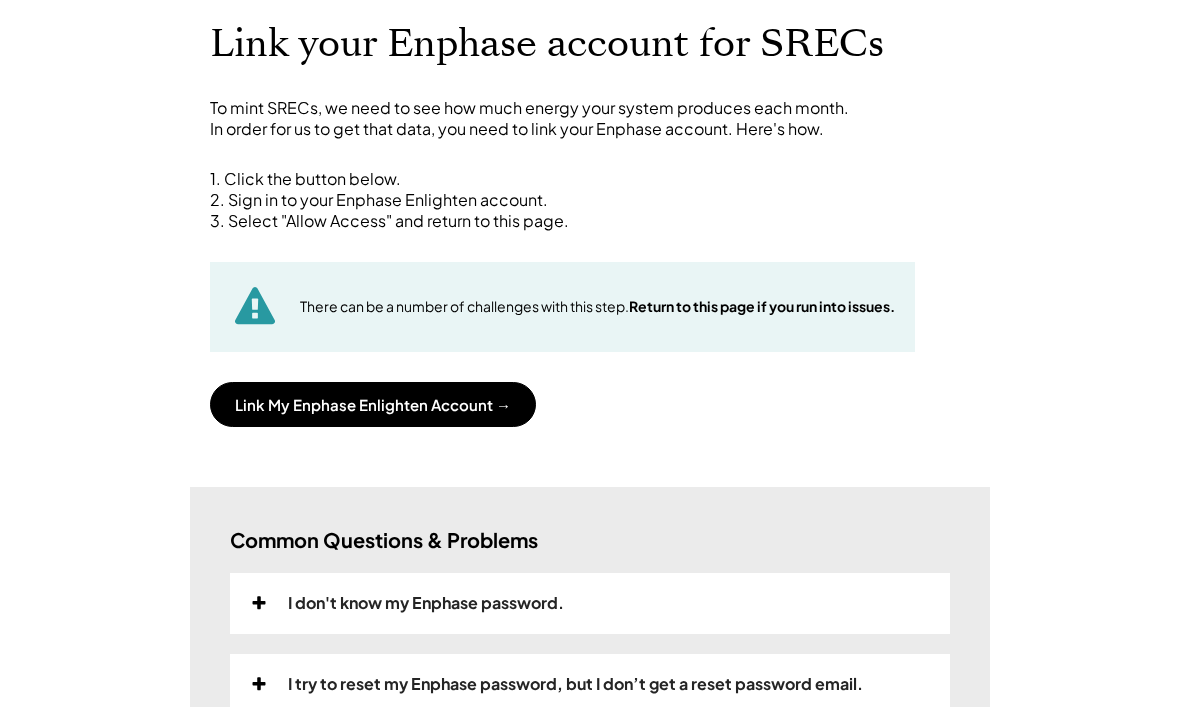 click on "Link My Enphase Enlighten Account →" at bounding box center (373, 404) 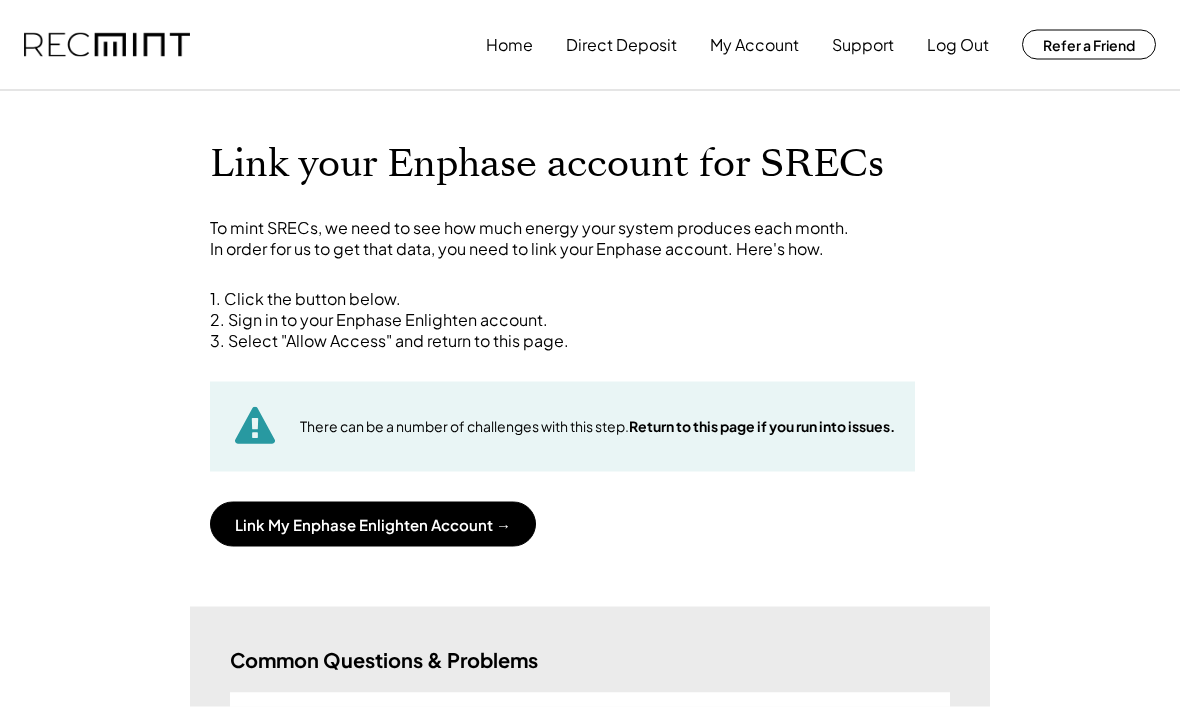 scroll, scrollTop: 0, scrollLeft: 0, axis: both 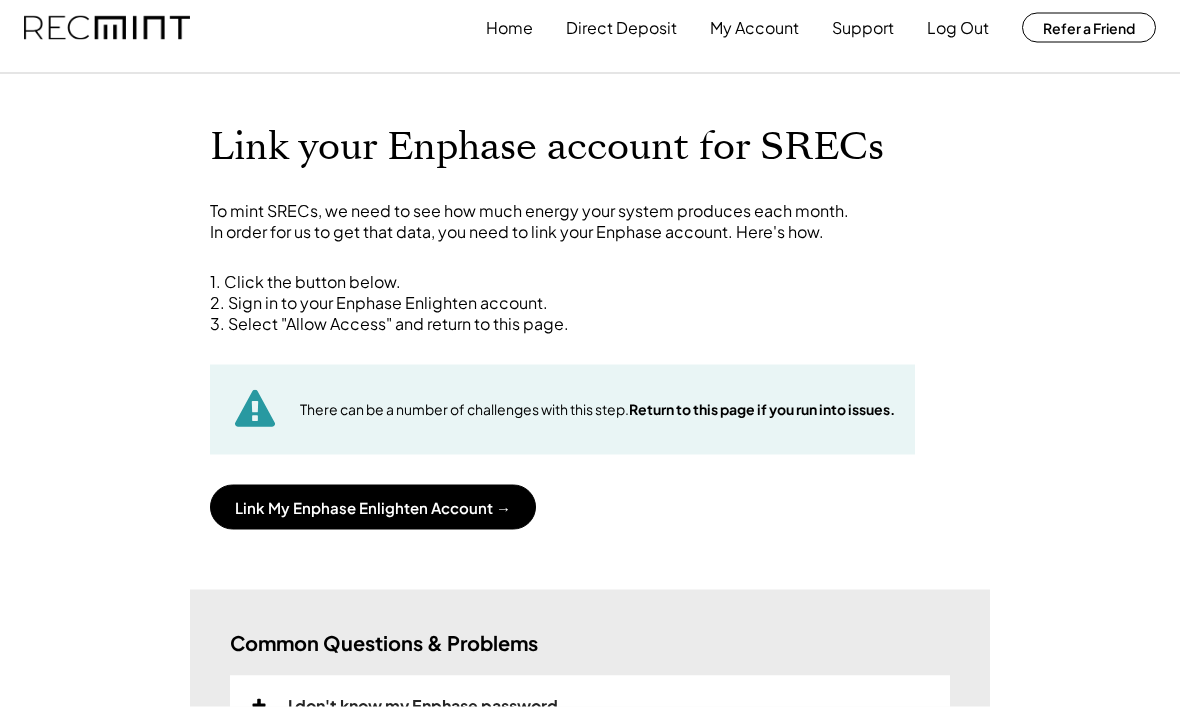 click on "Link My Enphase Enlighten Account →" at bounding box center (373, 507) 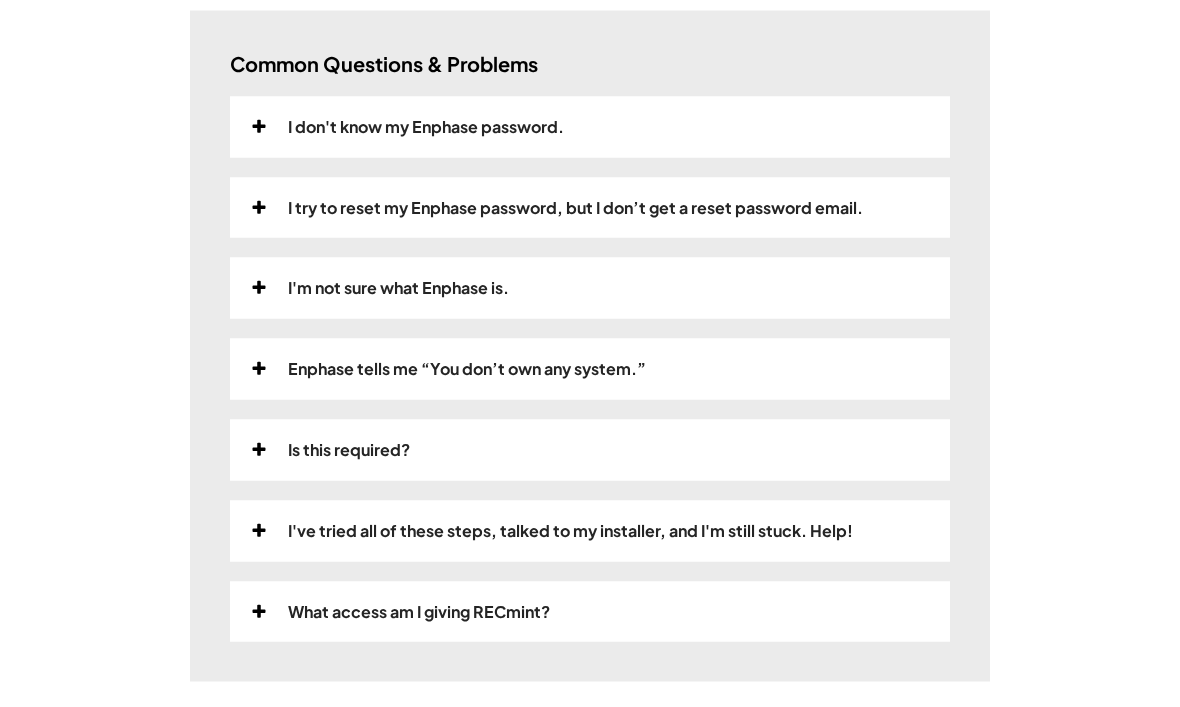 scroll, scrollTop: 598, scrollLeft: 0, axis: vertical 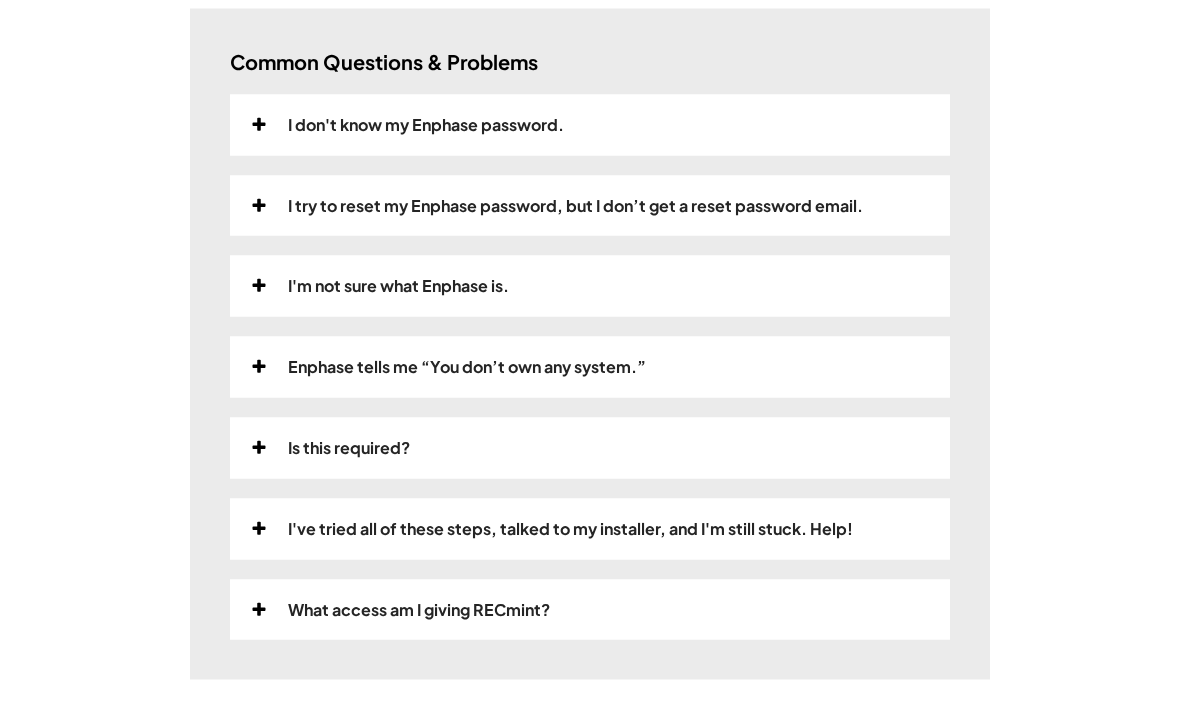 click on "What access am I giving RECmint?" at bounding box center (419, 610) 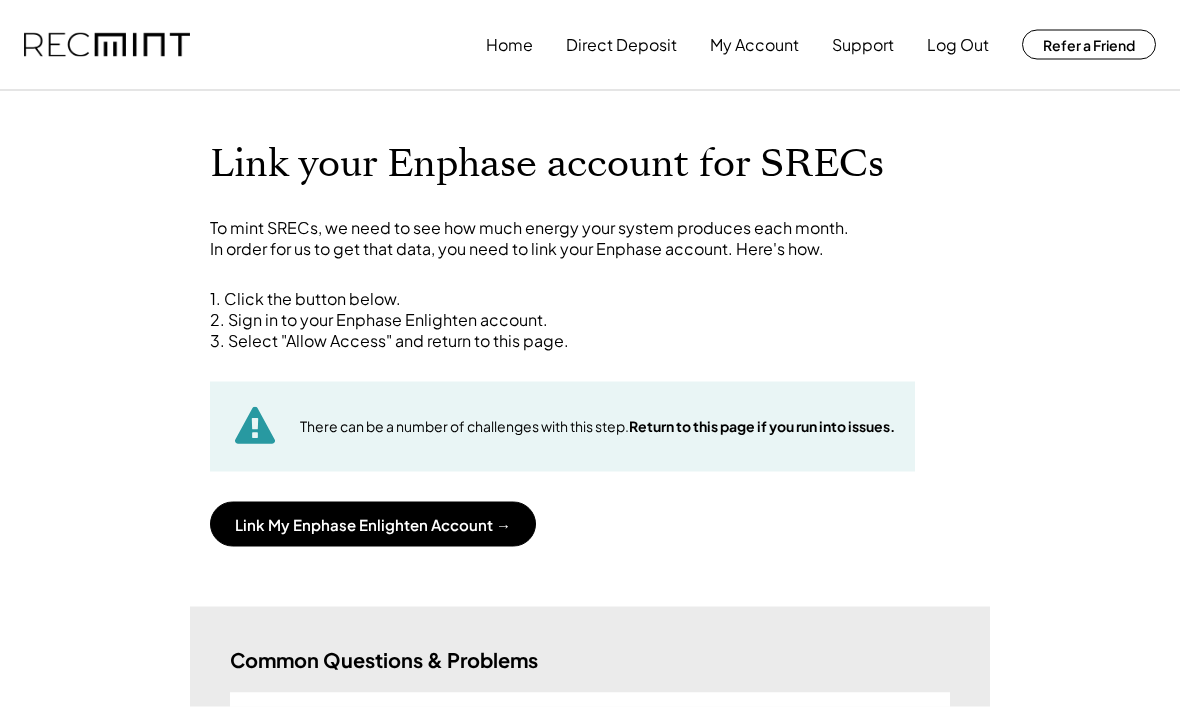 scroll, scrollTop: 0, scrollLeft: 0, axis: both 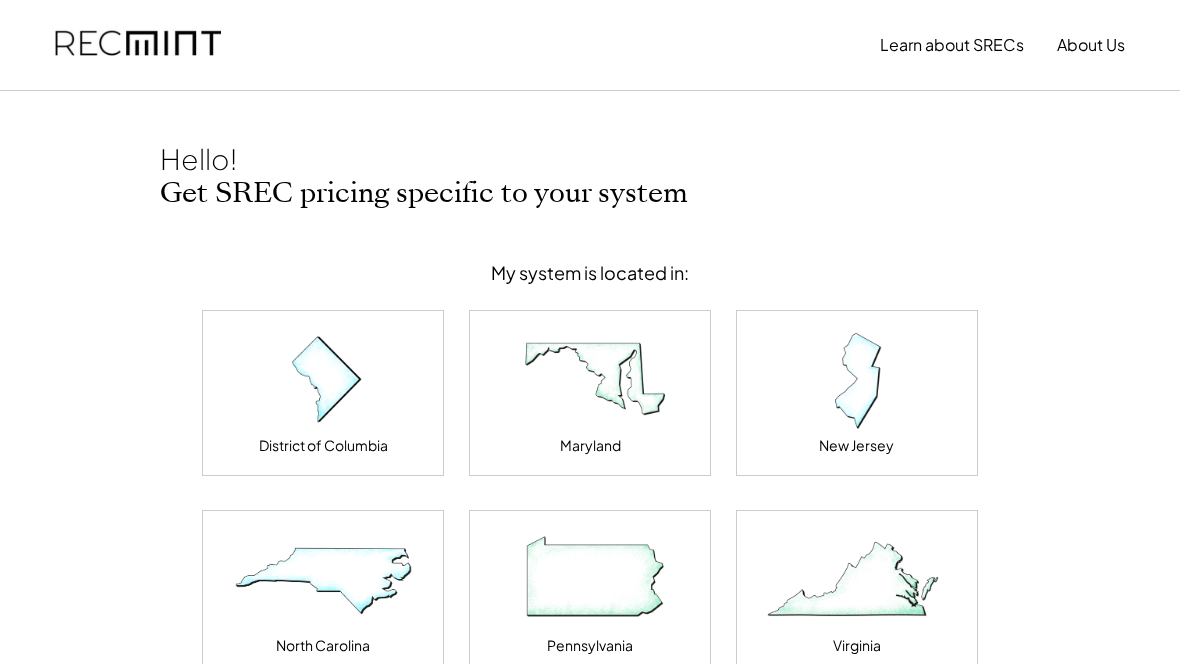 click at bounding box center (138, 45) 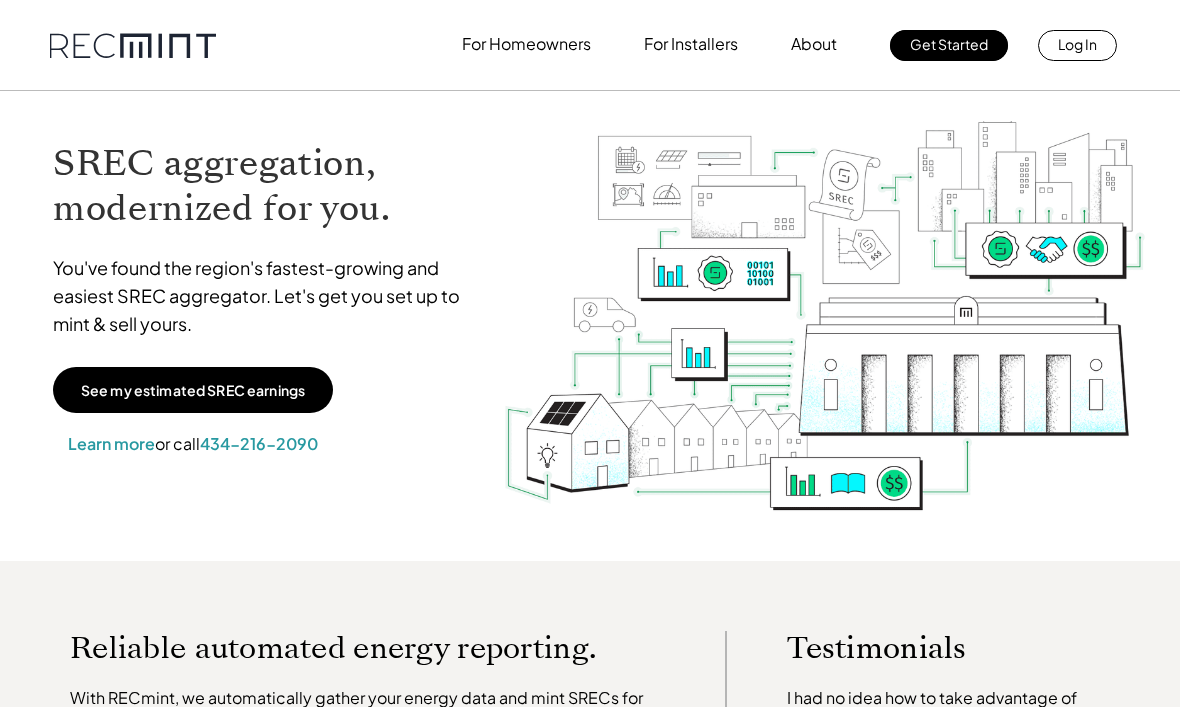 scroll, scrollTop: 0, scrollLeft: 0, axis: both 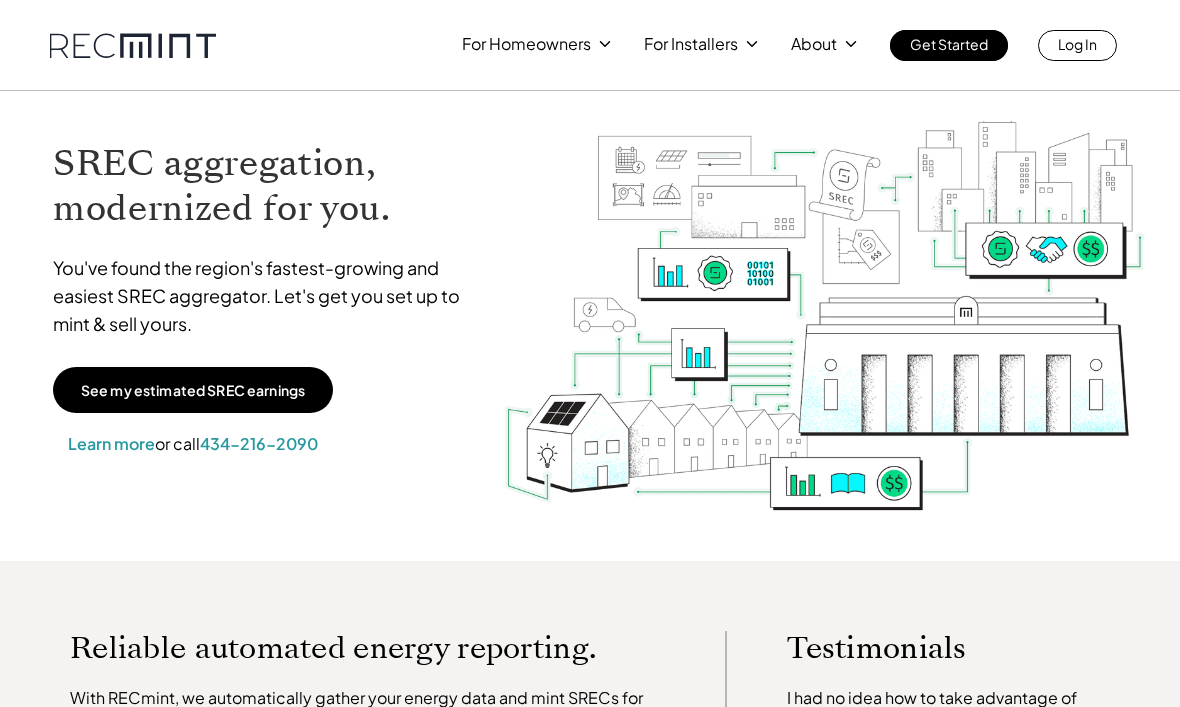 click on "Log In" at bounding box center (1077, 44) 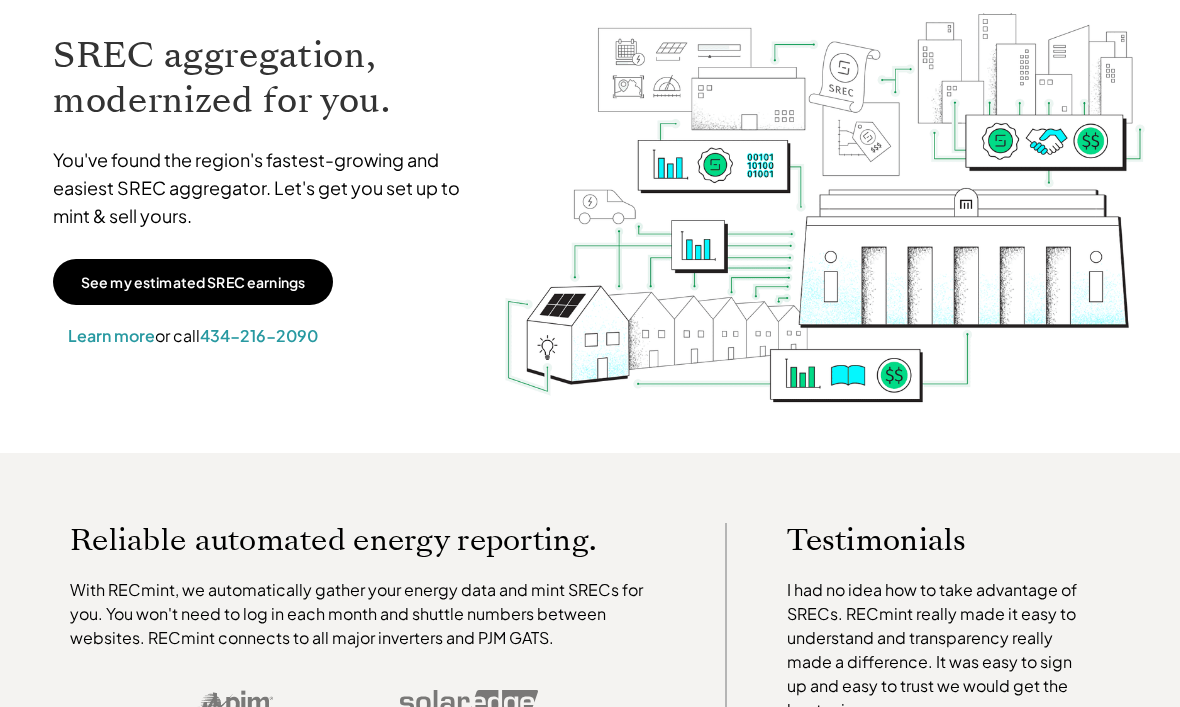scroll, scrollTop: 0, scrollLeft: 0, axis: both 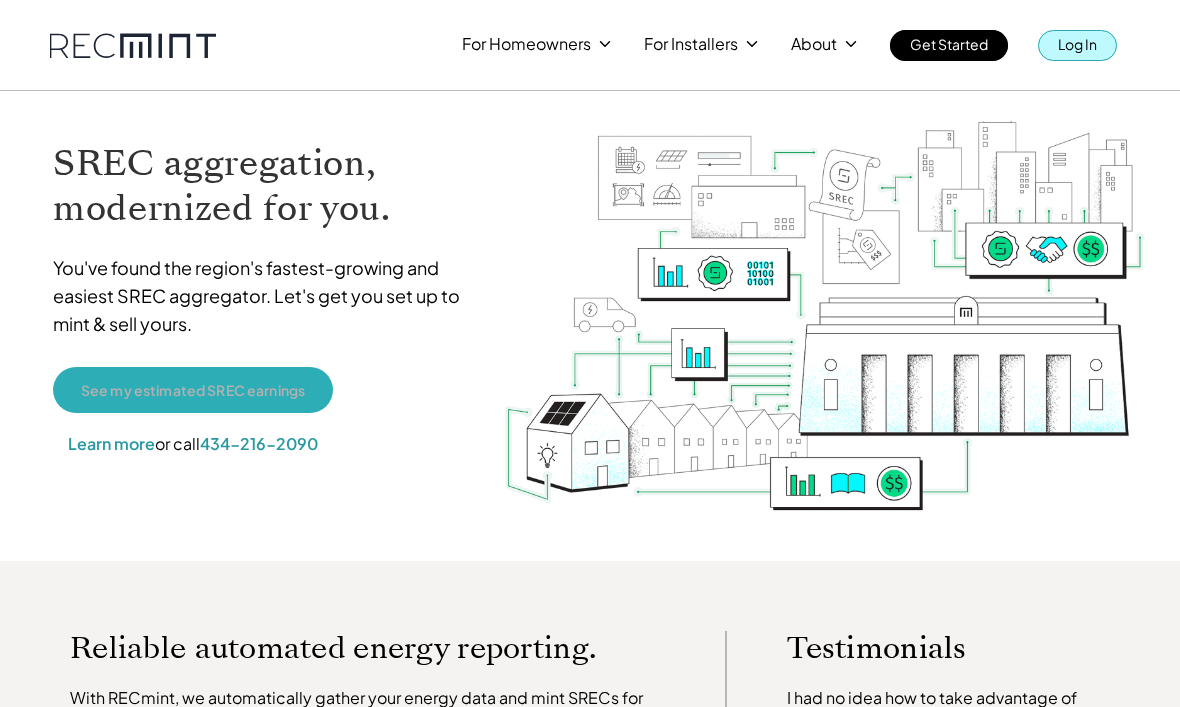 click on "See my estimated SREC earnings" at bounding box center (193, 390) 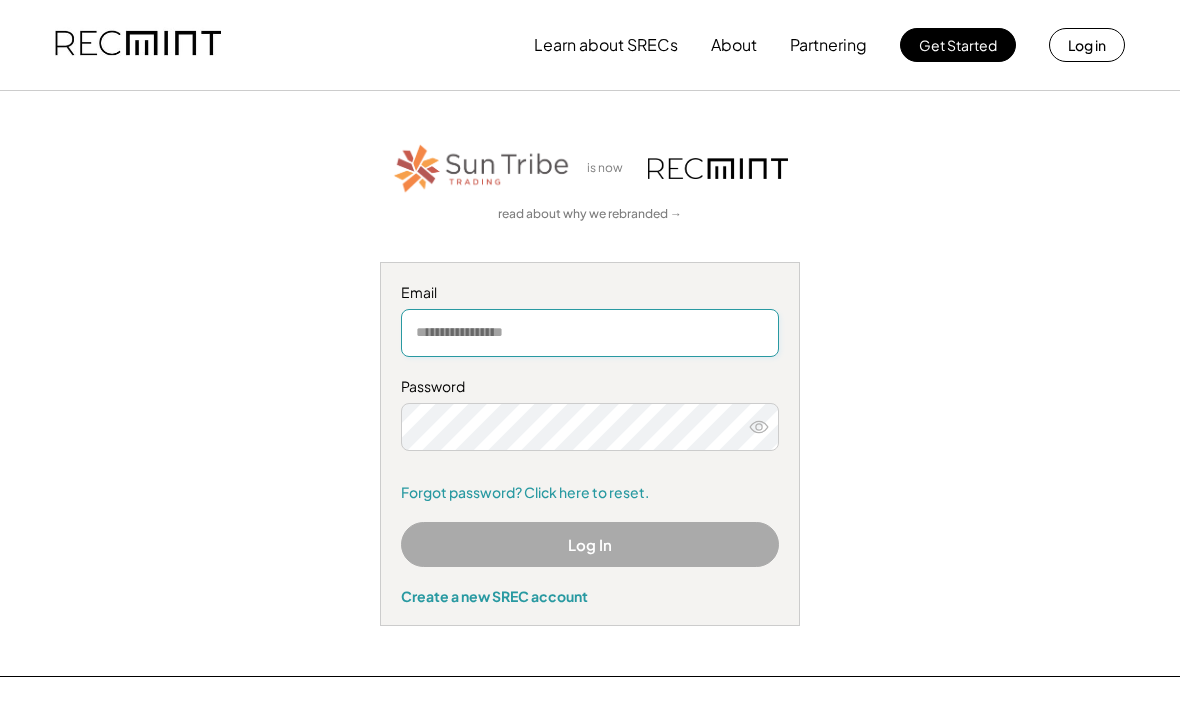 scroll, scrollTop: 0, scrollLeft: 0, axis: both 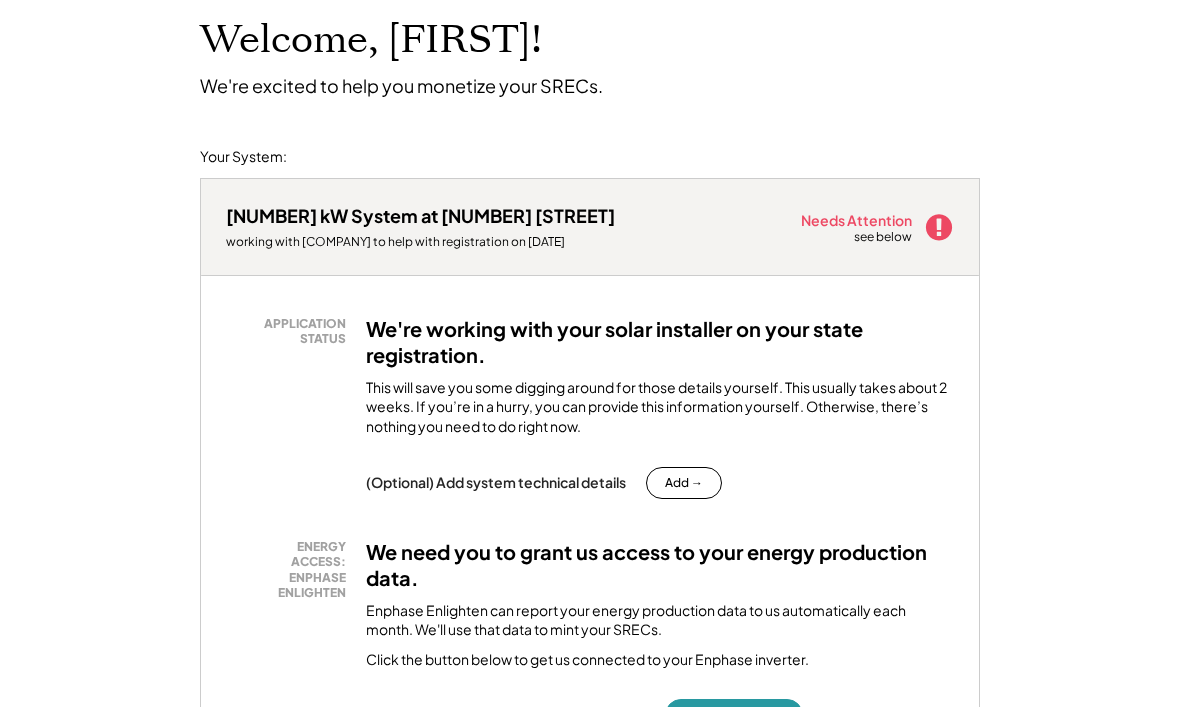click on "Add →" at bounding box center (684, 483) 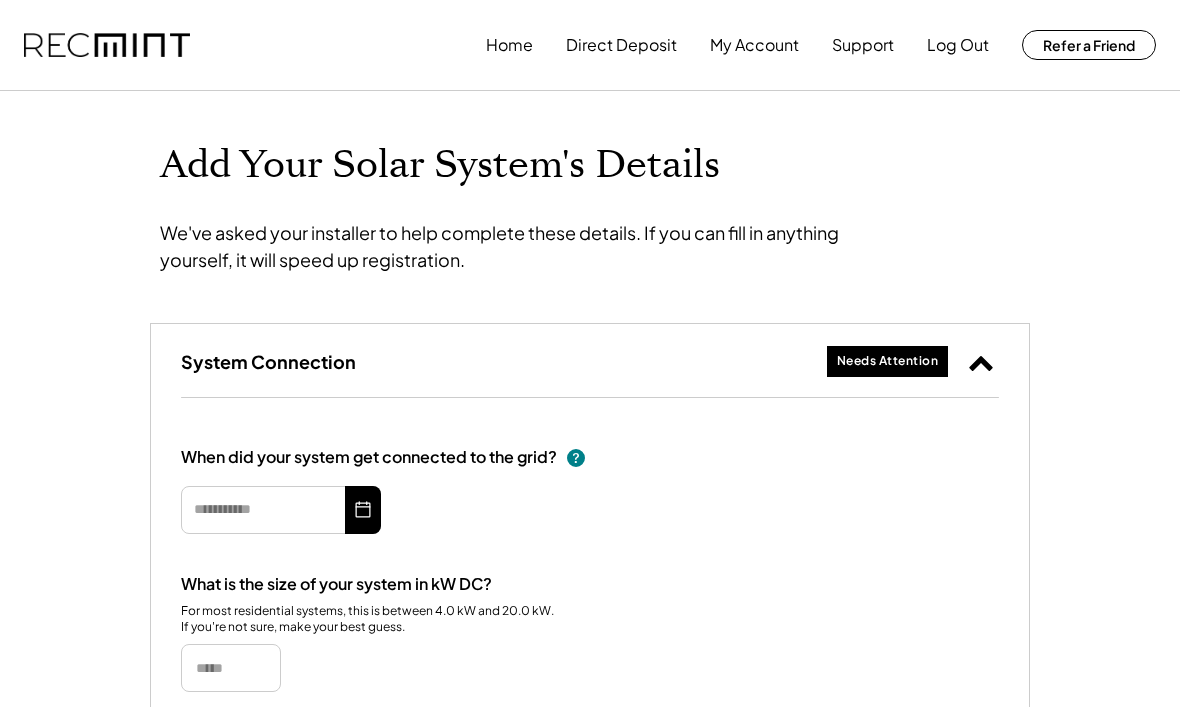 type on "**********" 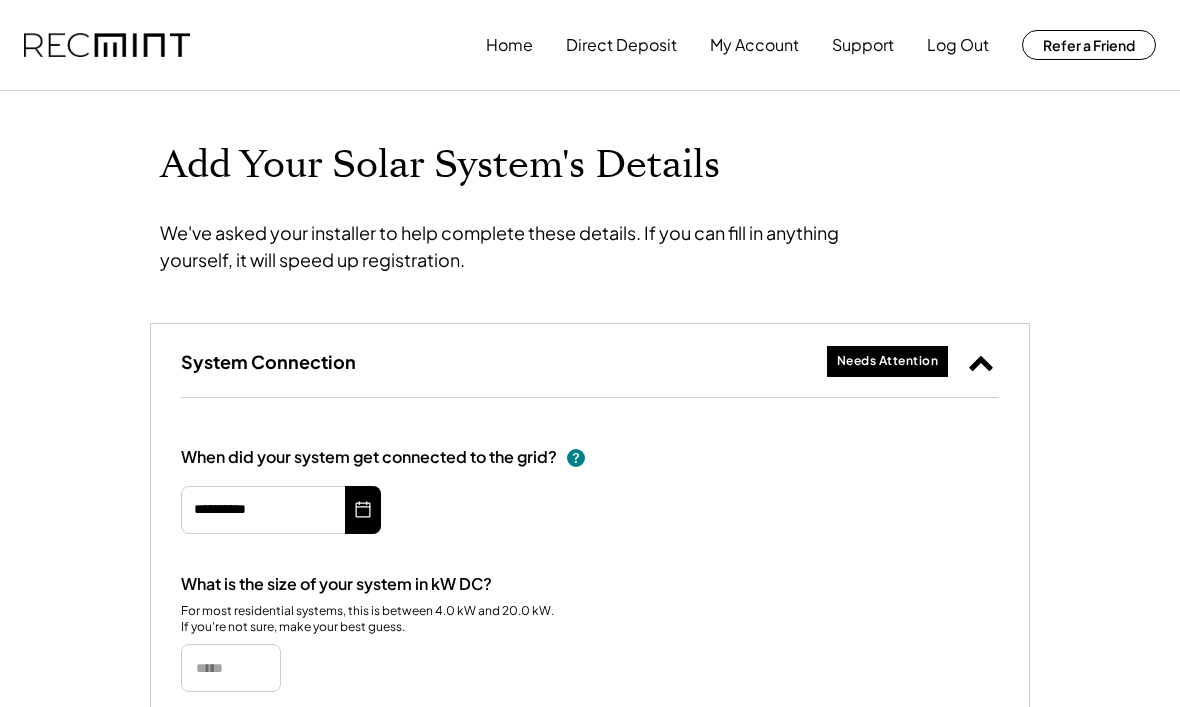 scroll, scrollTop: 0, scrollLeft: 0, axis: both 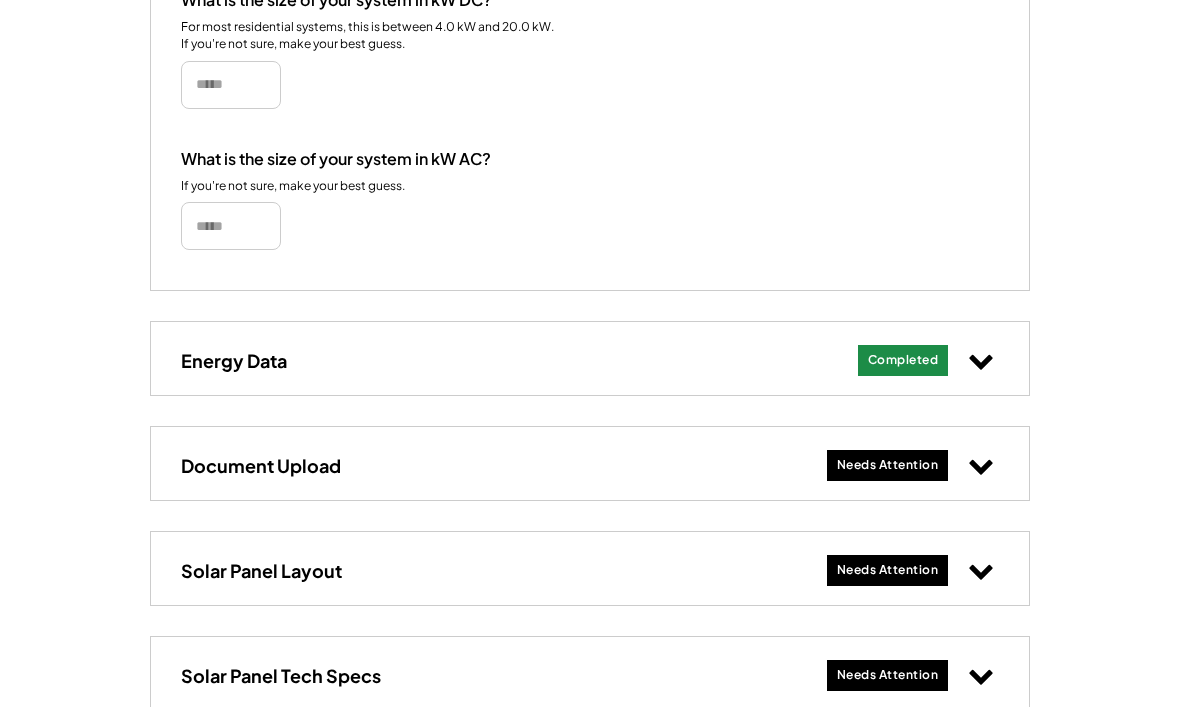 click 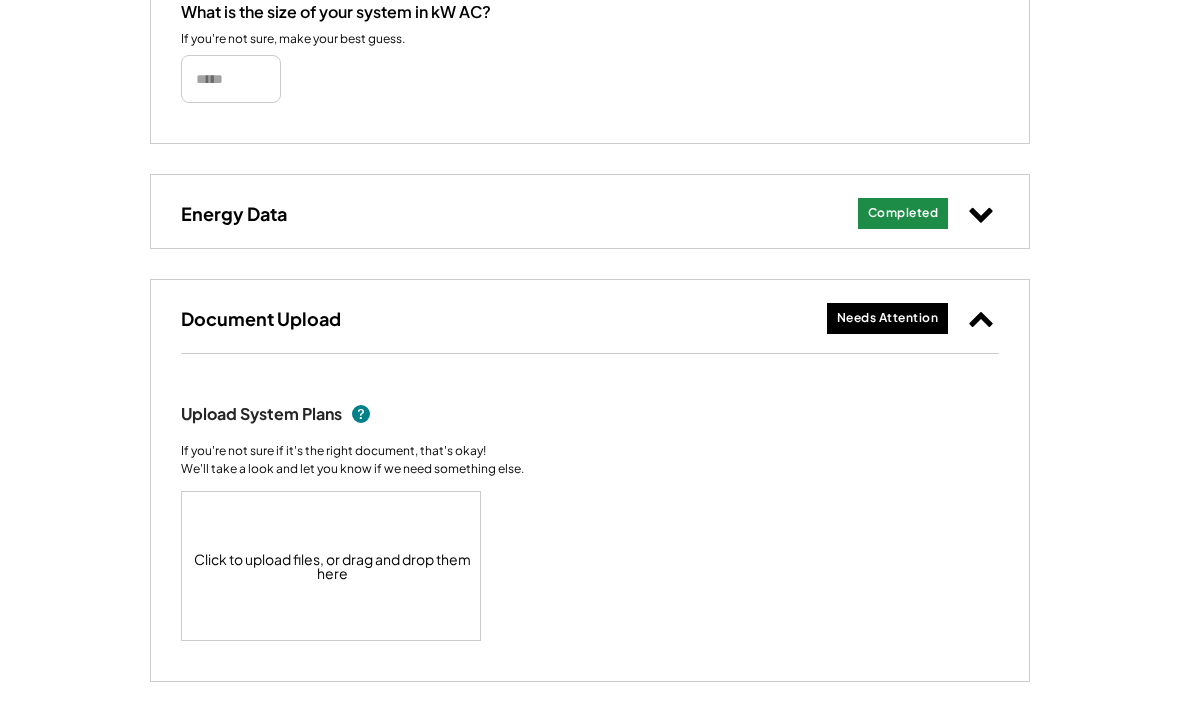 scroll, scrollTop: 752, scrollLeft: 0, axis: vertical 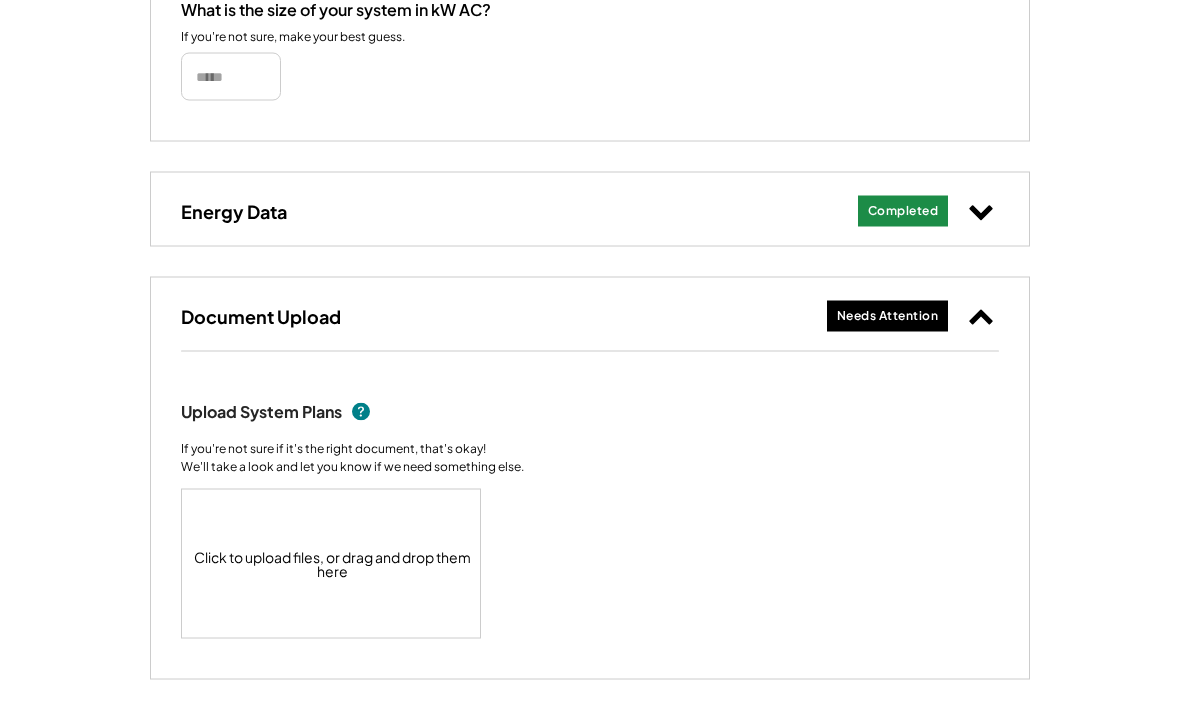 click on "Click to upload files, or drag and drop them here" at bounding box center (332, 564) 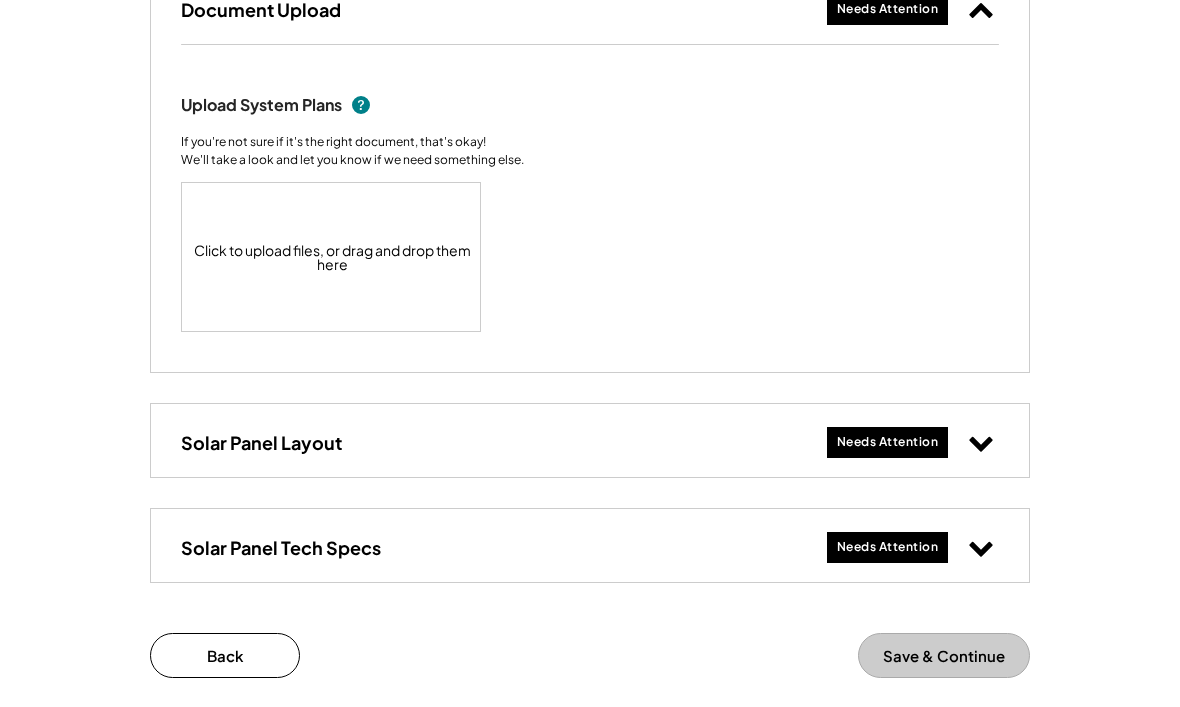 scroll, scrollTop: 1059, scrollLeft: 0, axis: vertical 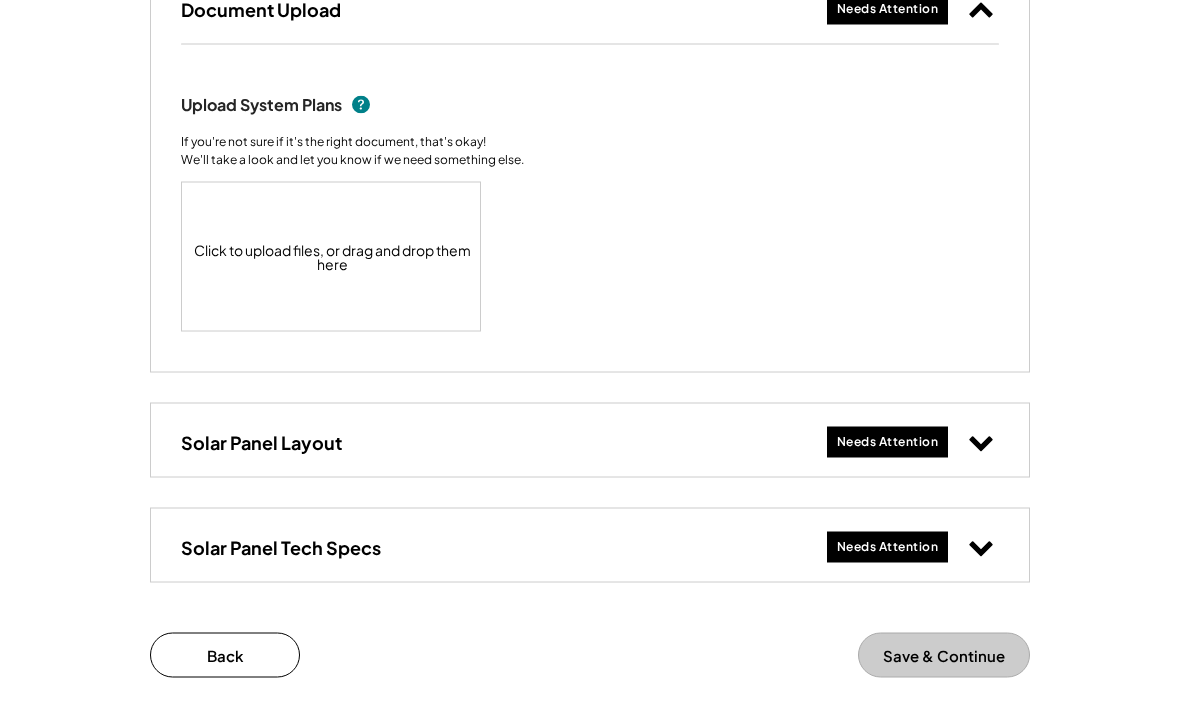 click 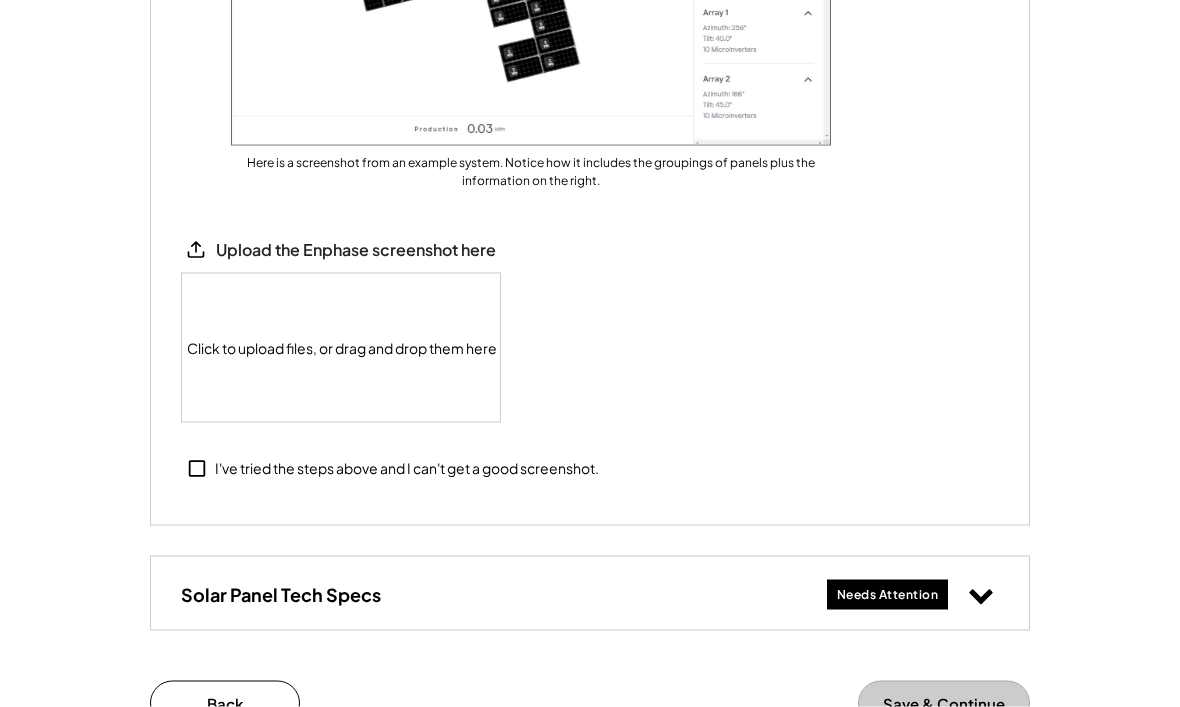 scroll, scrollTop: 2043, scrollLeft: 0, axis: vertical 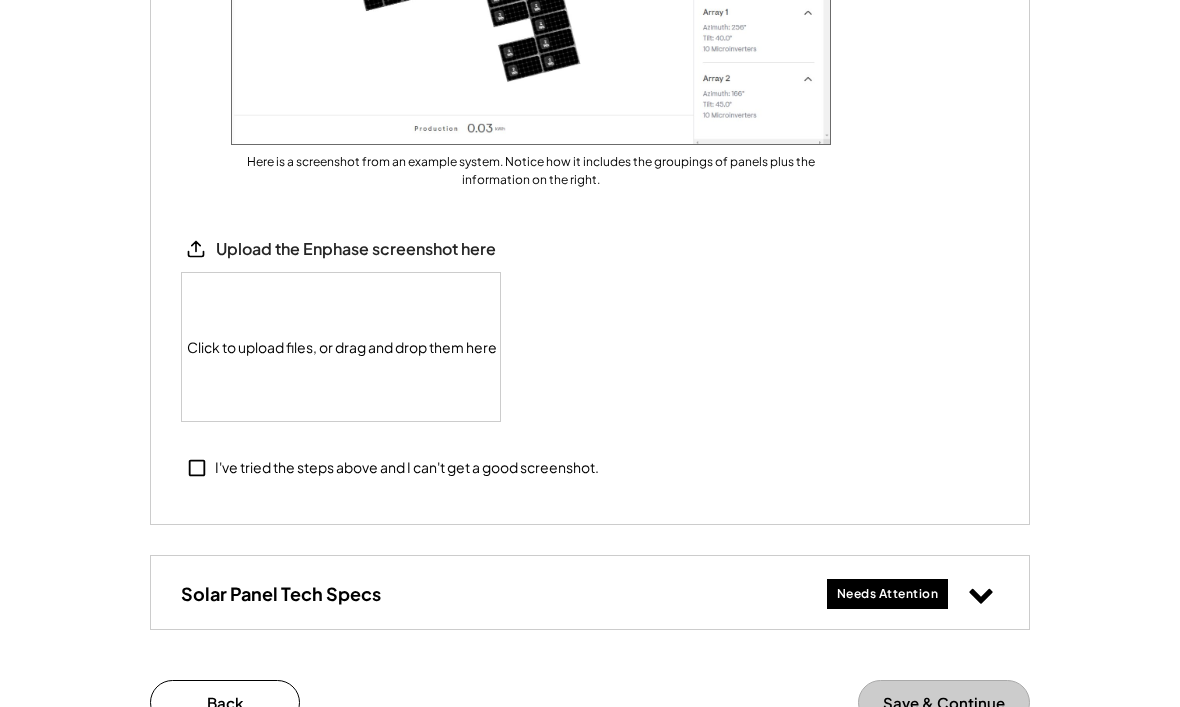 click on "Click to upload files, or drag and drop them here" at bounding box center (342, 347) 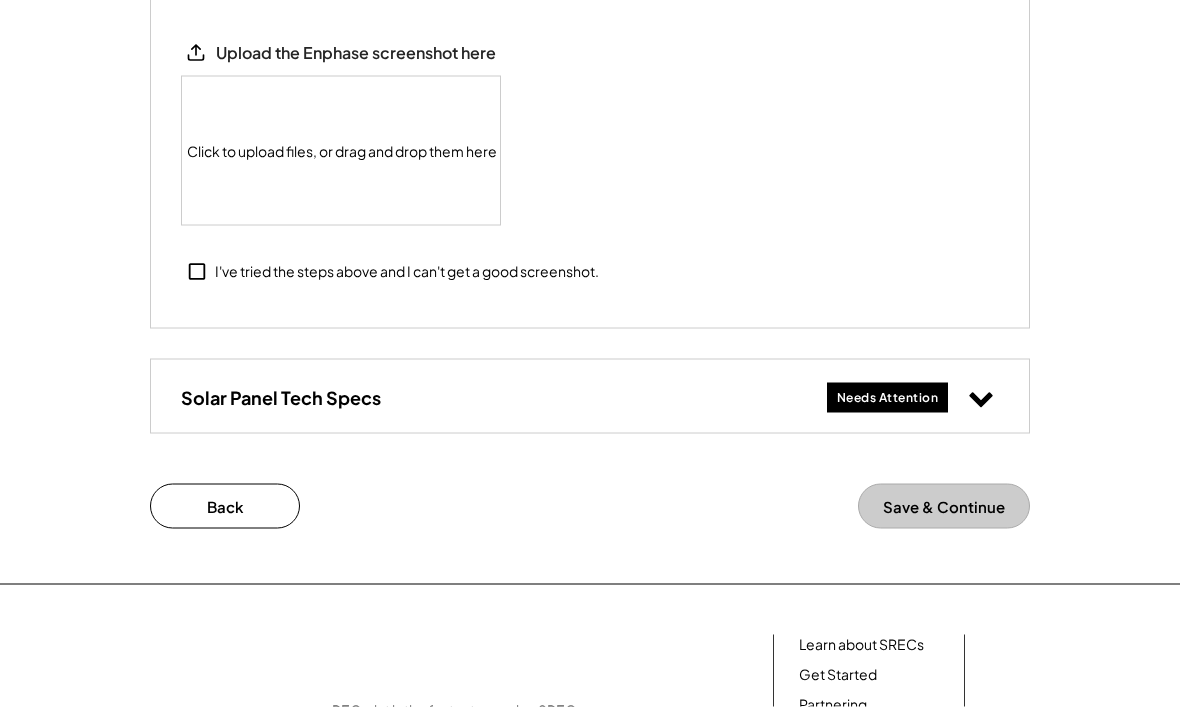 scroll, scrollTop: 2242, scrollLeft: 0, axis: vertical 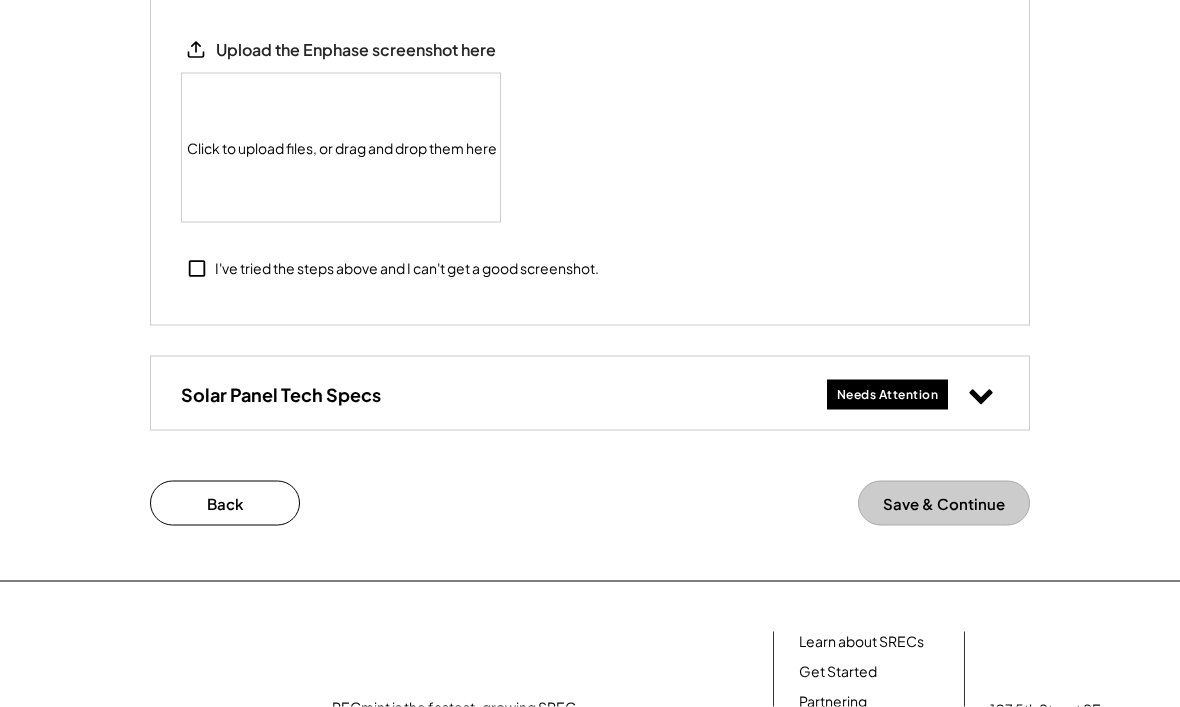 click on "Needs Attention" at bounding box center (888, 395) 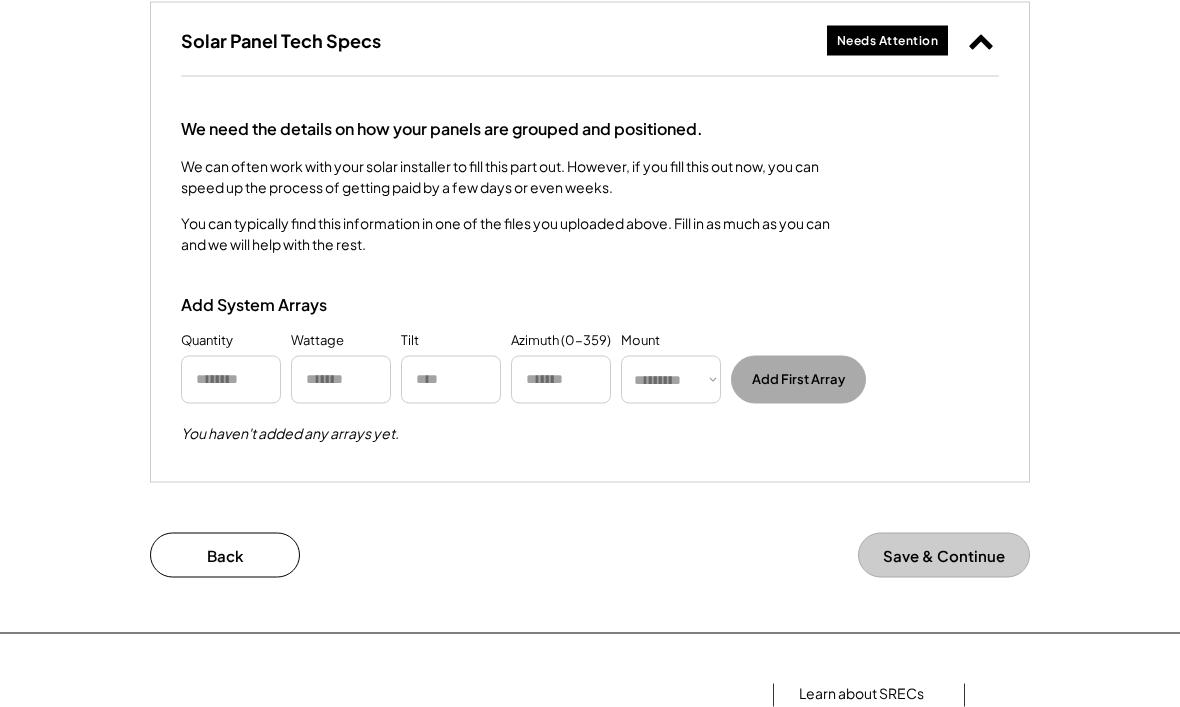 scroll, scrollTop: 2598, scrollLeft: 0, axis: vertical 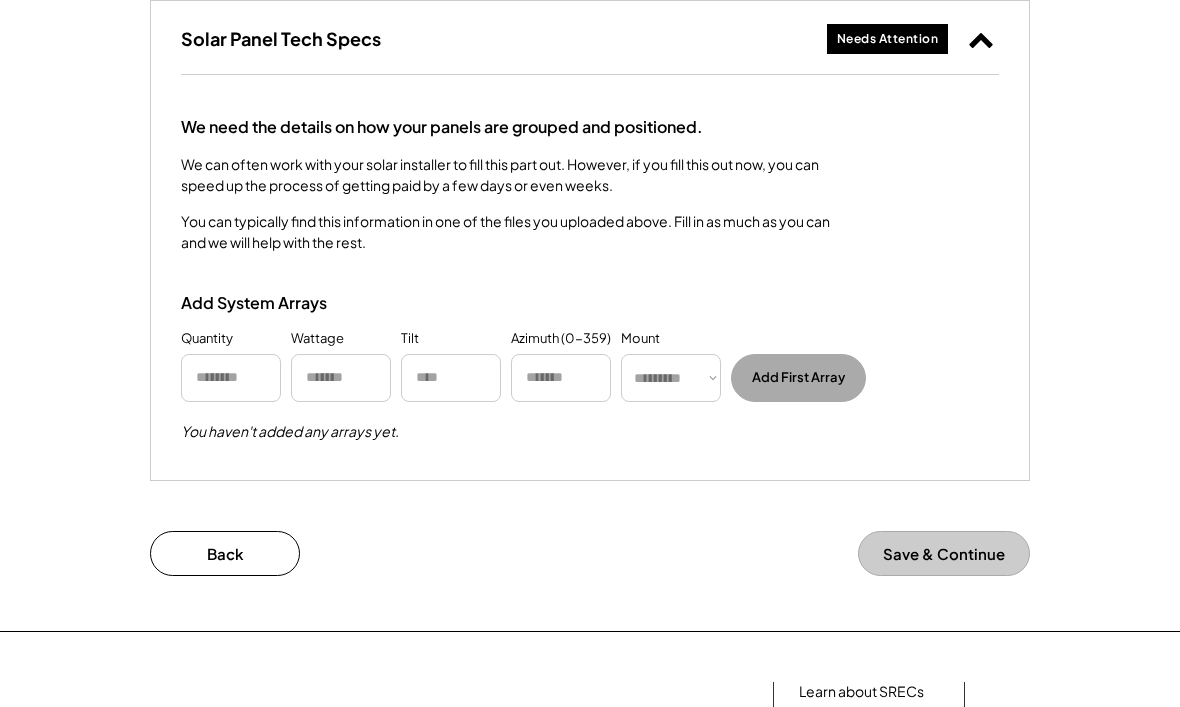 click on "Save & Continue" at bounding box center [944, 553] 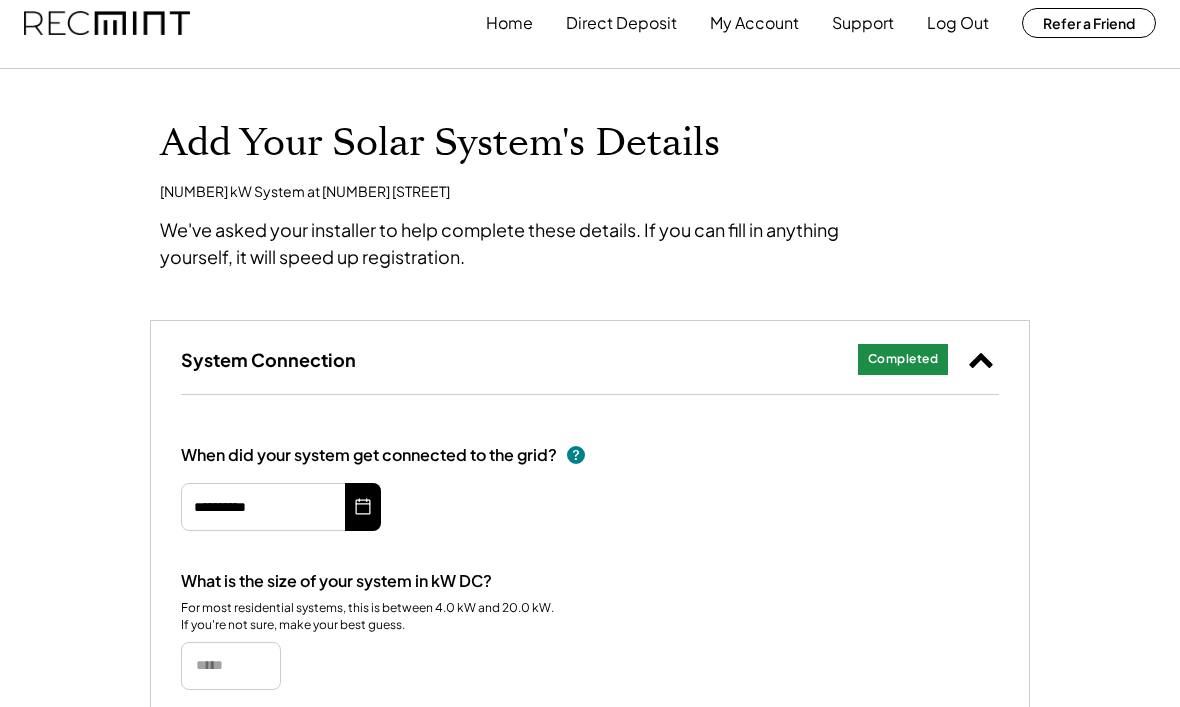 scroll, scrollTop: 19, scrollLeft: 0, axis: vertical 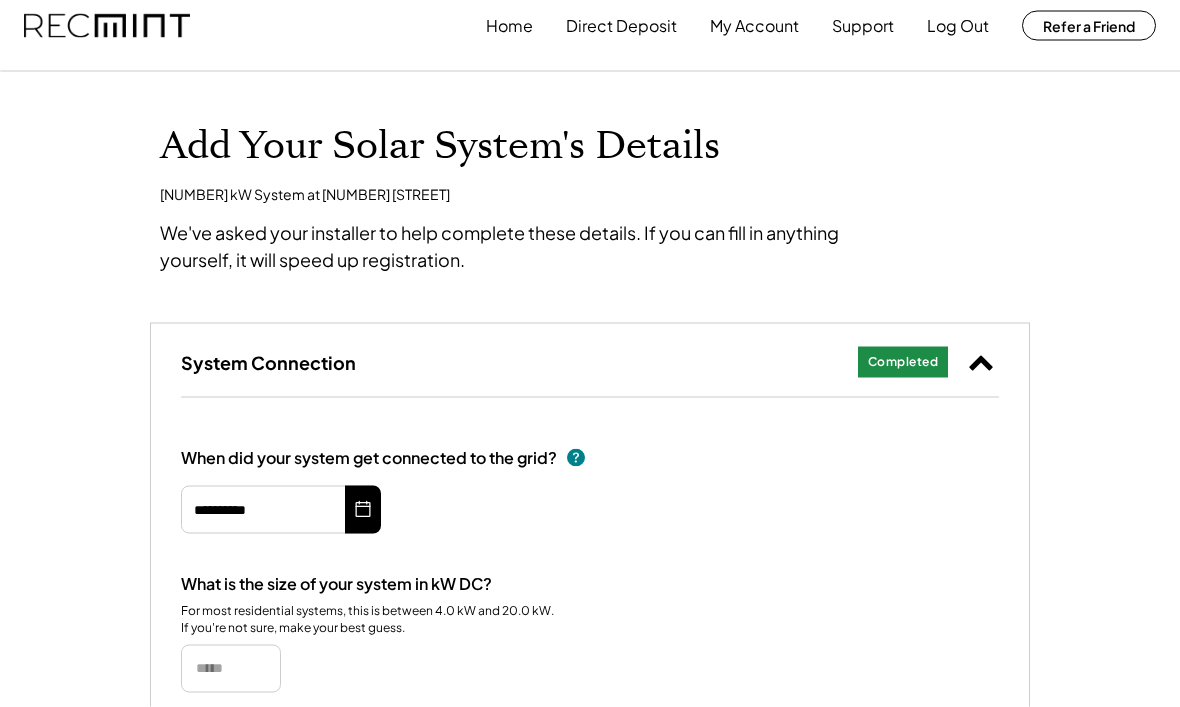 click 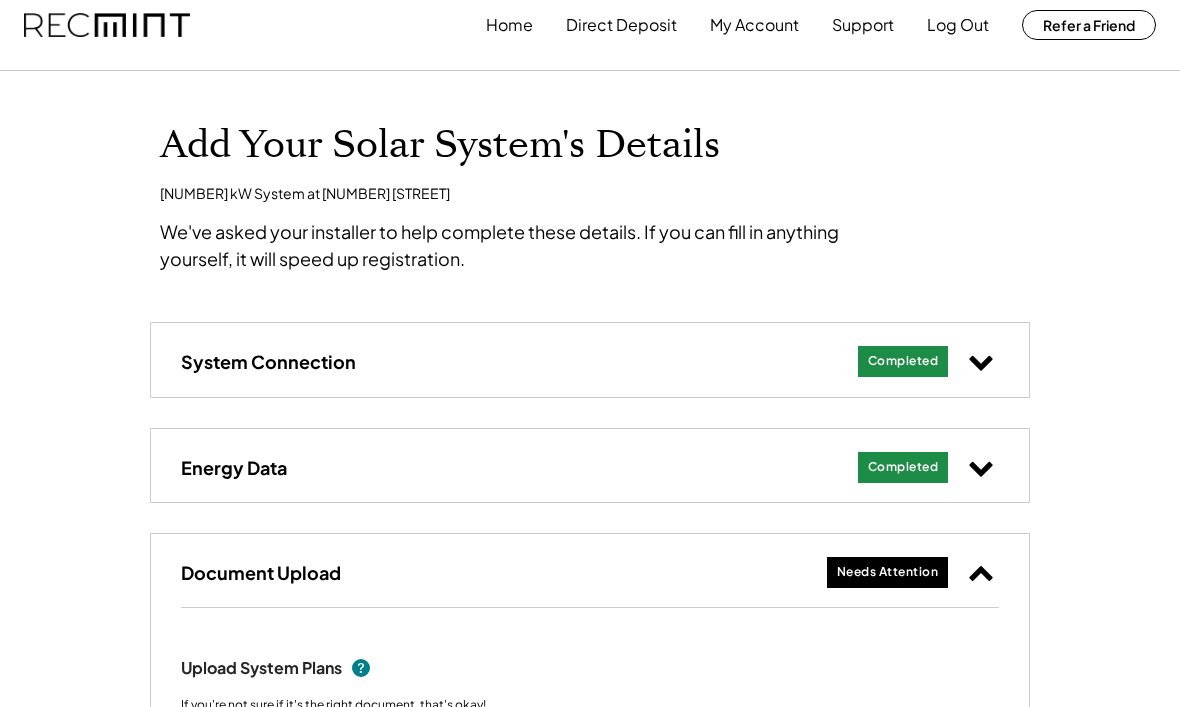 click 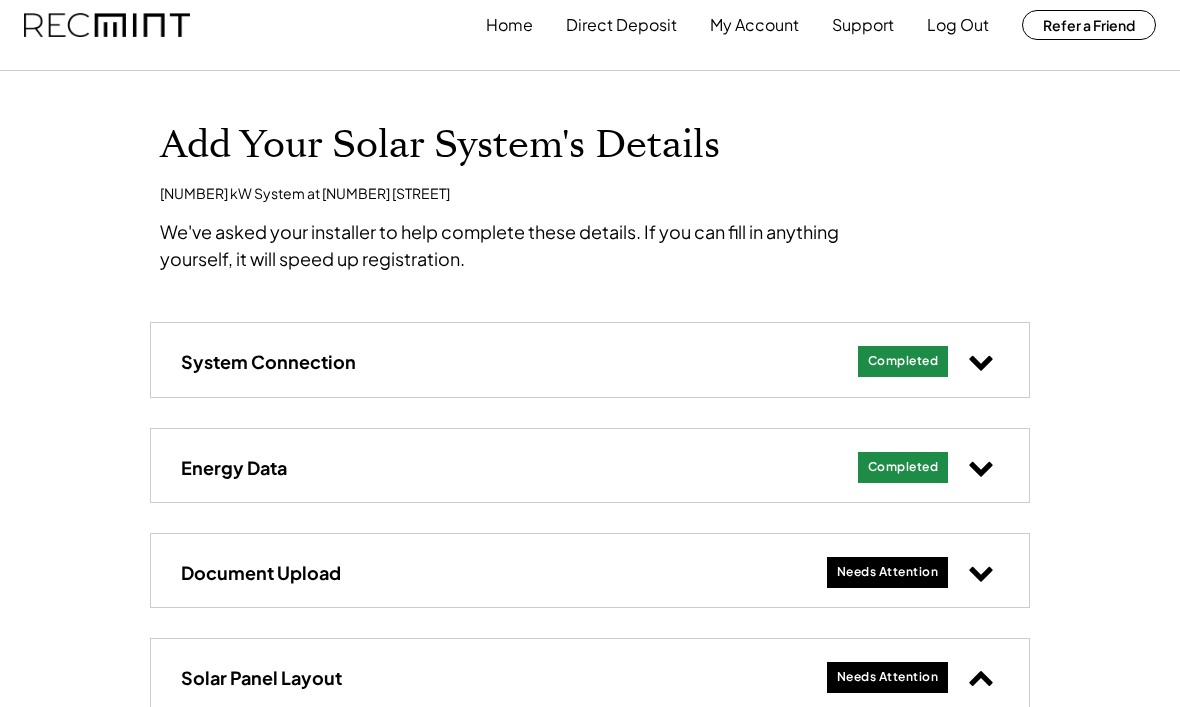 click 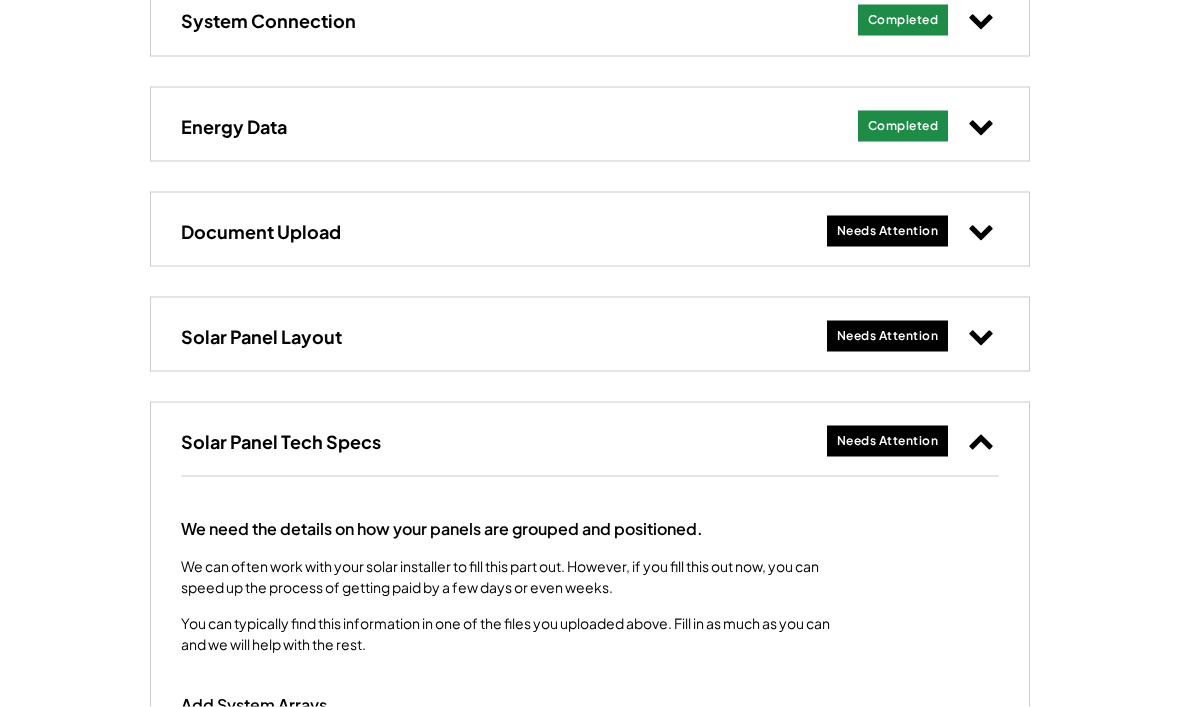 click 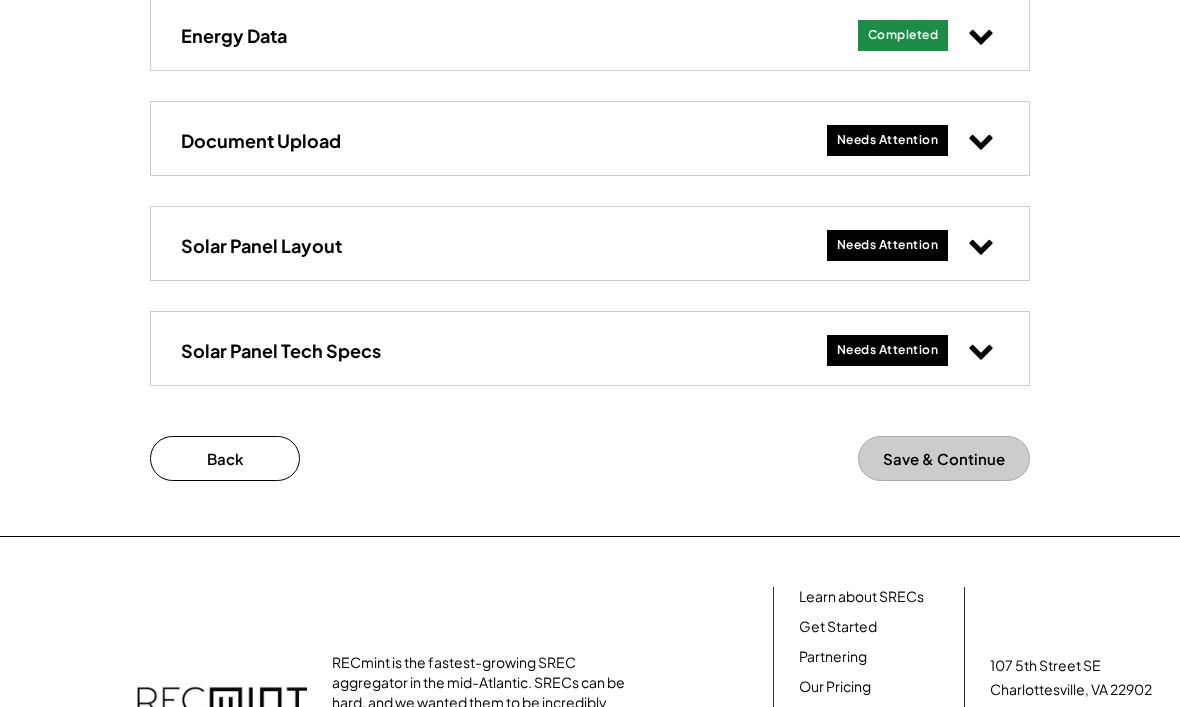 scroll, scrollTop: 470, scrollLeft: 0, axis: vertical 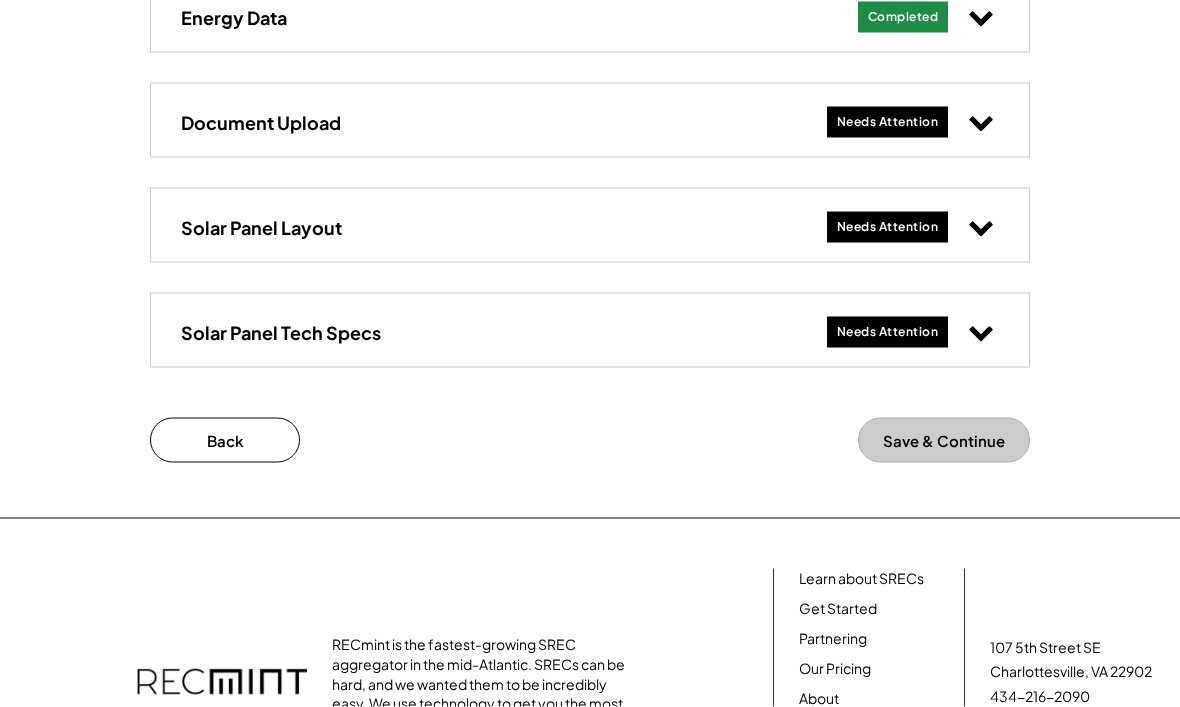 click on "Save & Continue" at bounding box center [944, 440] 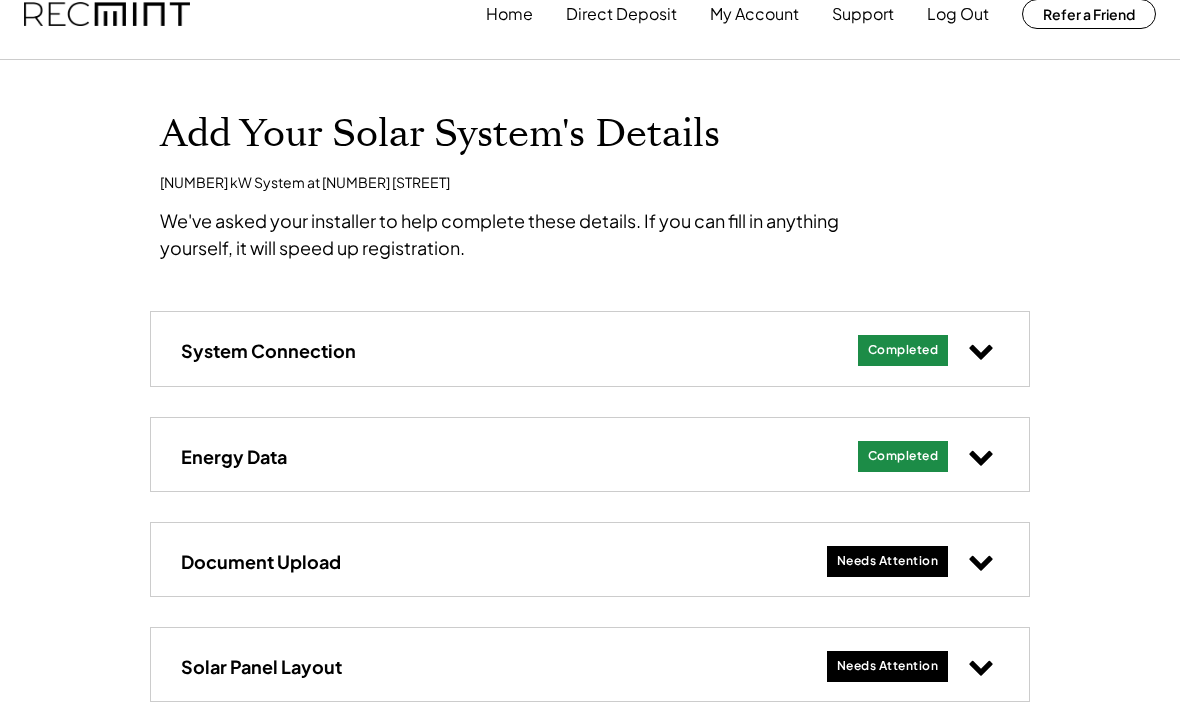 scroll, scrollTop: 0, scrollLeft: 0, axis: both 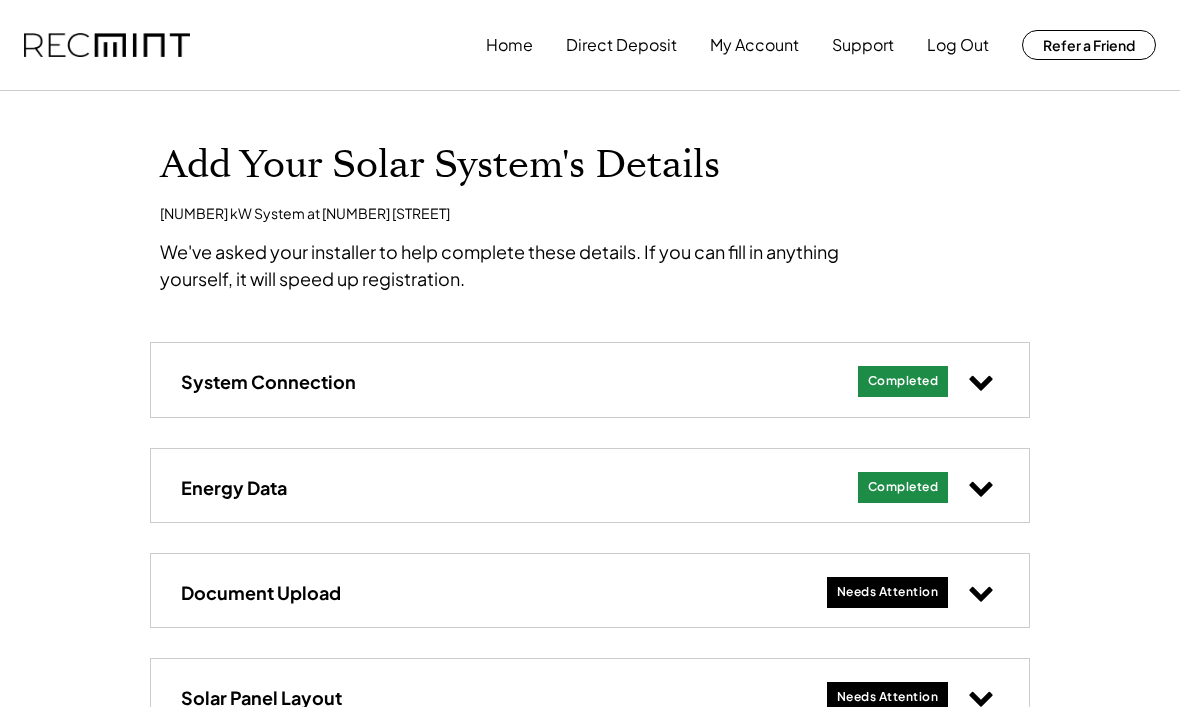 click on "Direct Deposit" at bounding box center [621, 45] 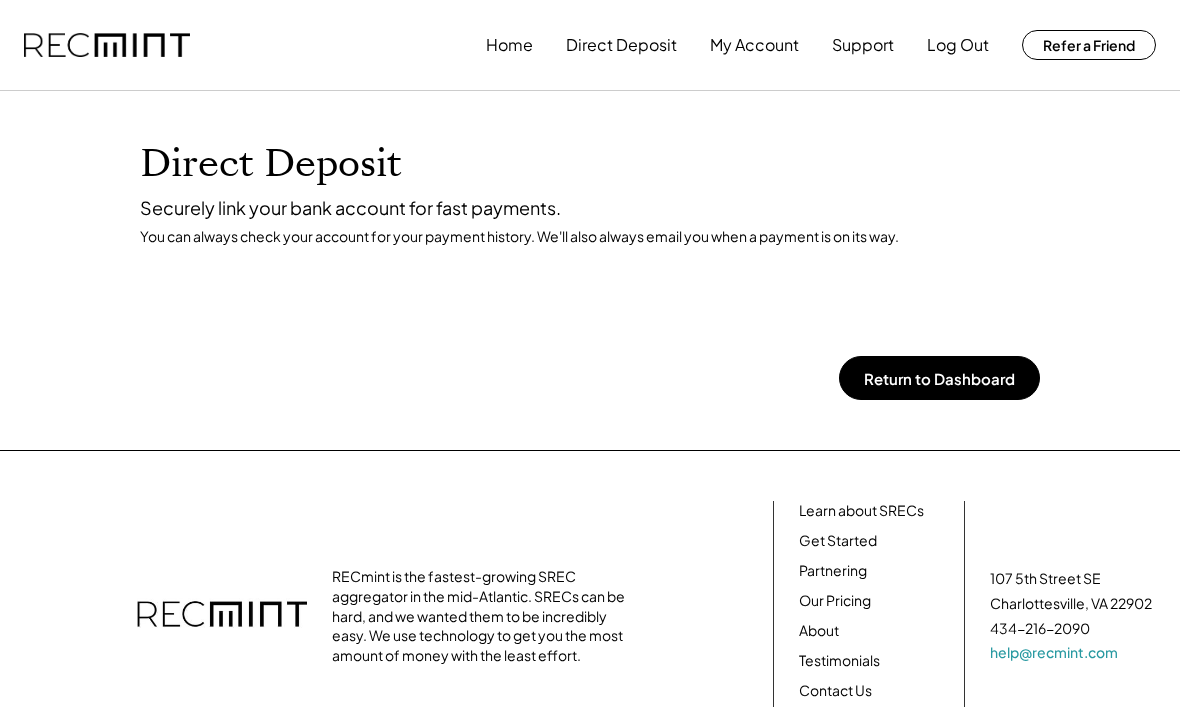 scroll, scrollTop: 0, scrollLeft: 0, axis: both 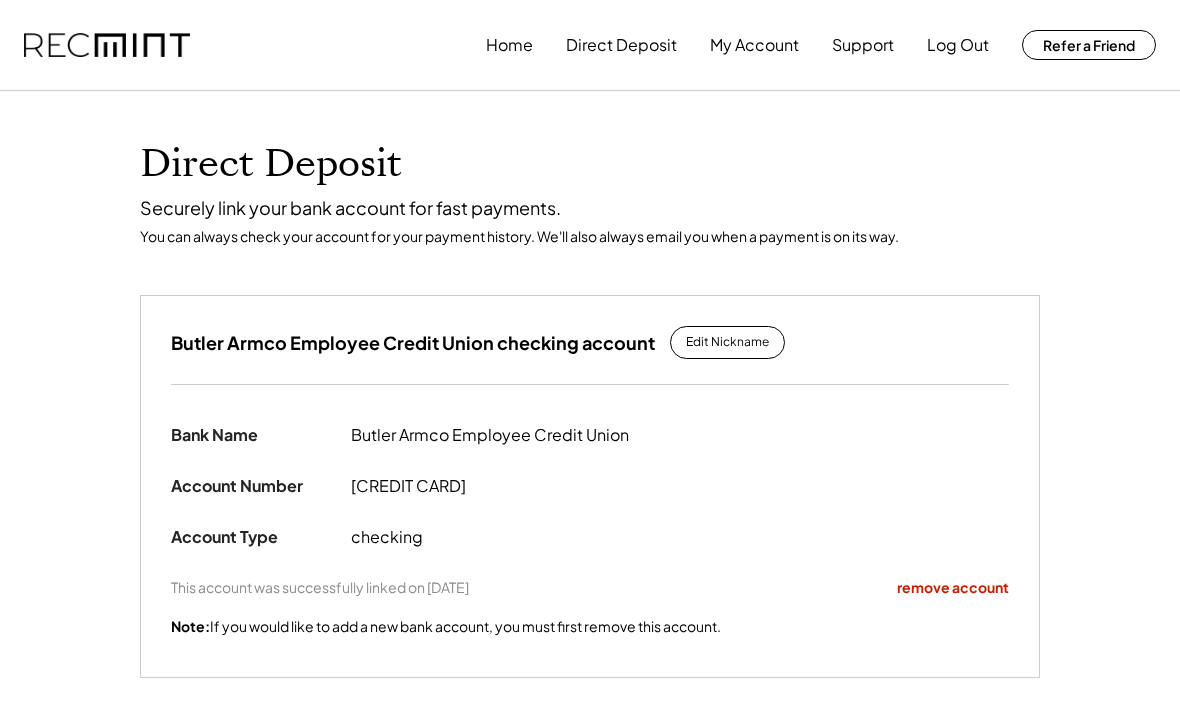 click on "My Account" at bounding box center (754, 45) 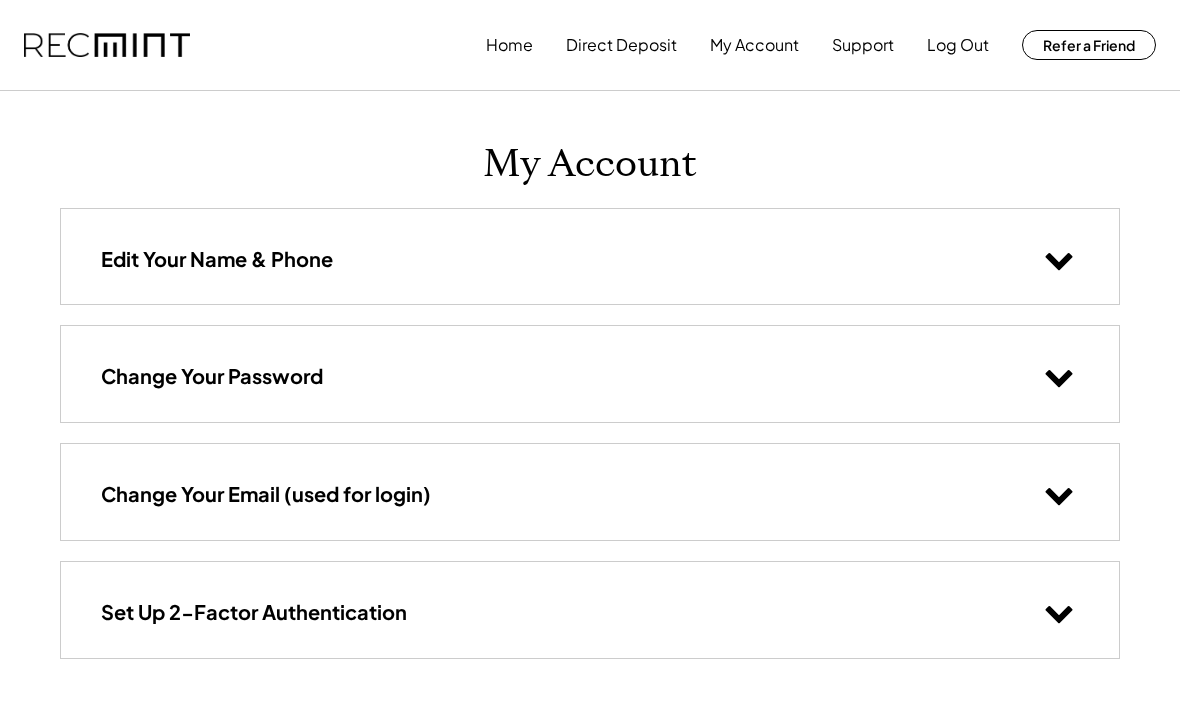 scroll, scrollTop: 0, scrollLeft: 0, axis: both 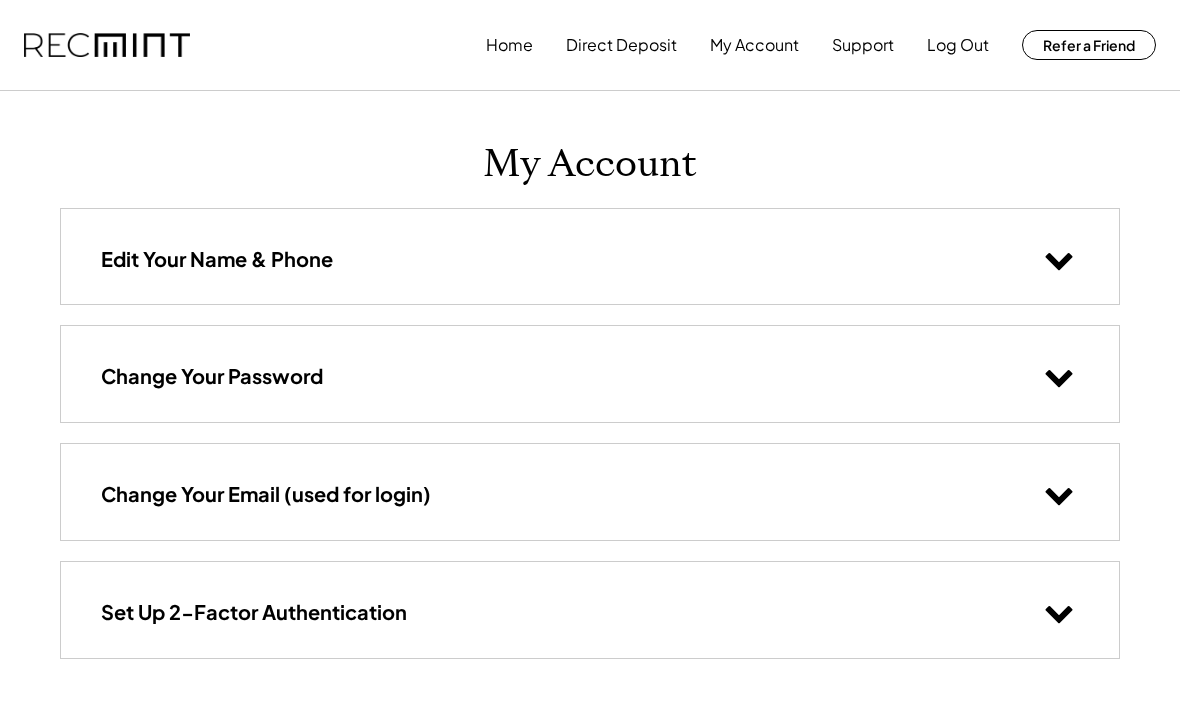 click on "Home" at bounding box center (509, 45) 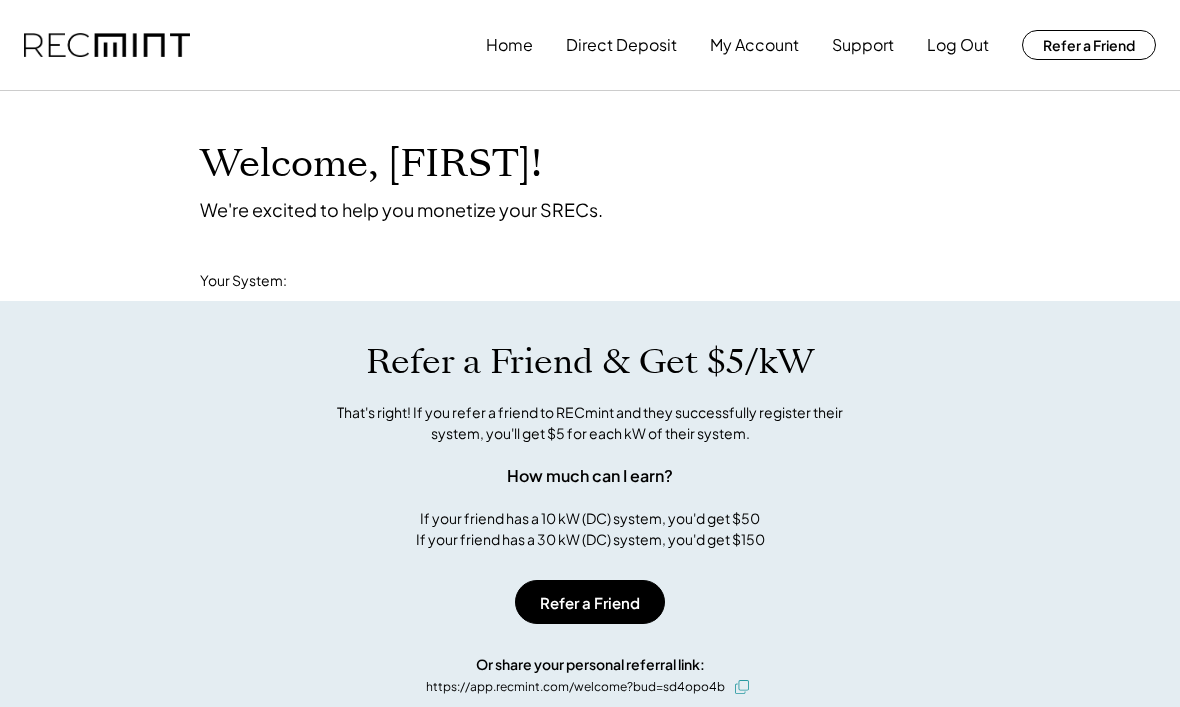 scroll, scrollTop: 0, scrollLeft: 0, axis: both 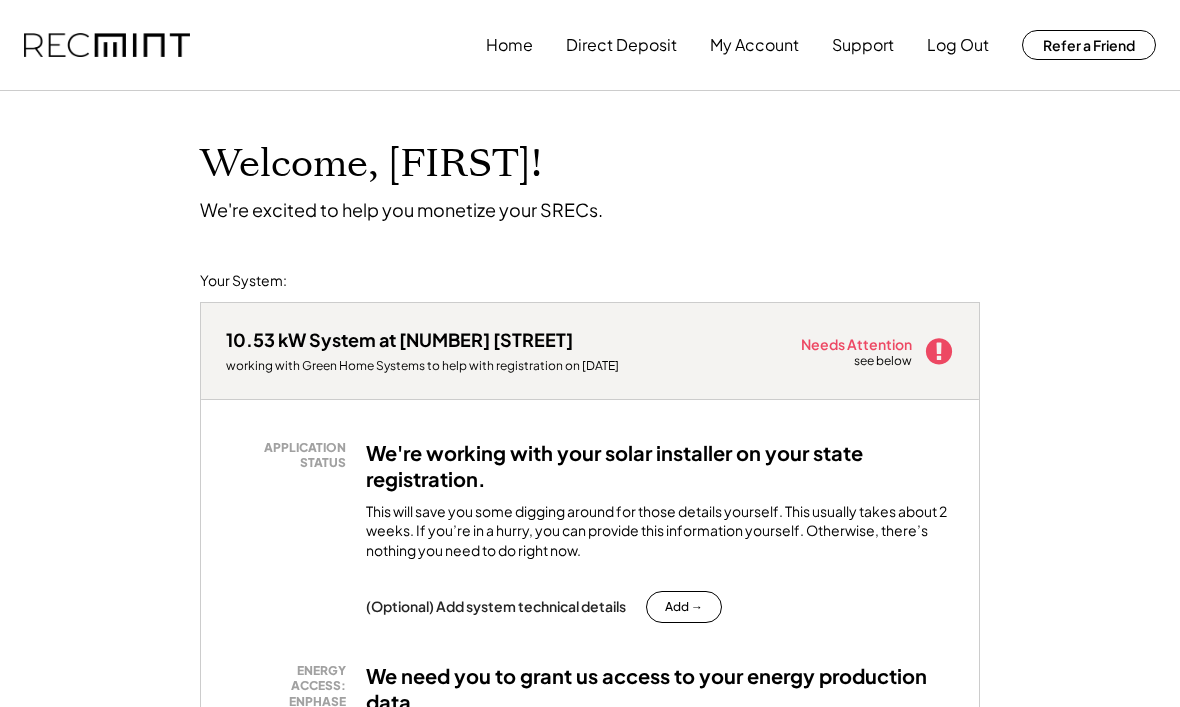 click 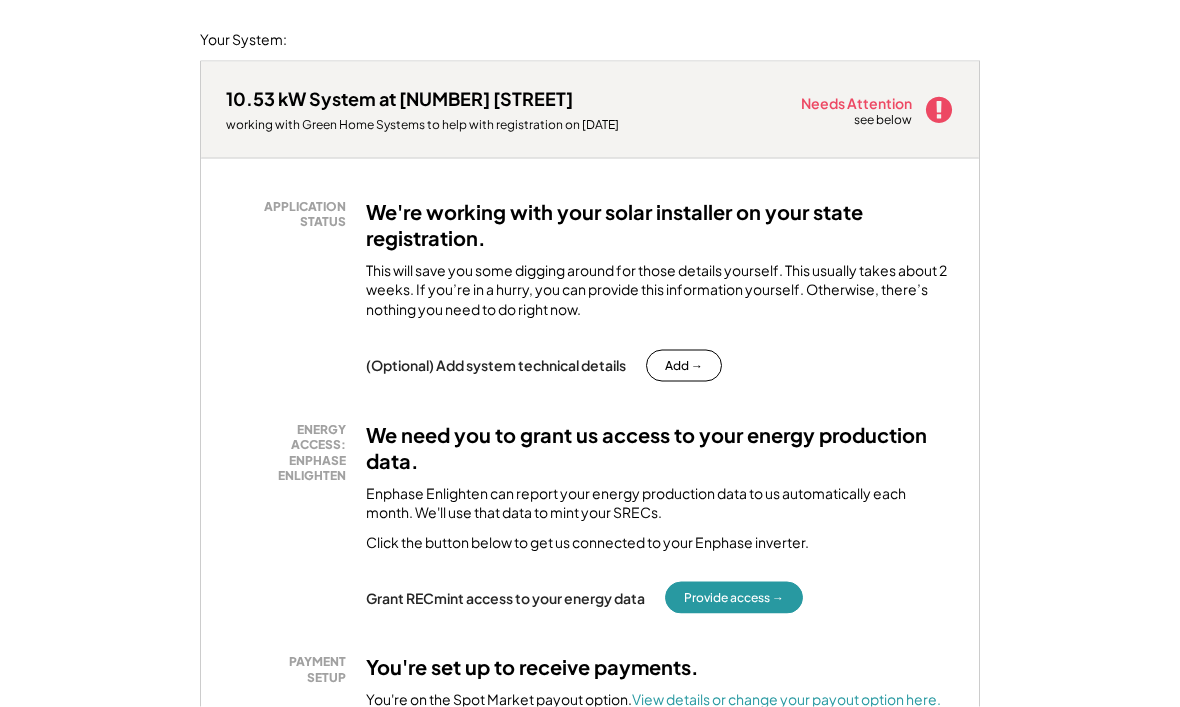 scroll, scrollTop: 243, scrollLeft: 0, axis: vertical 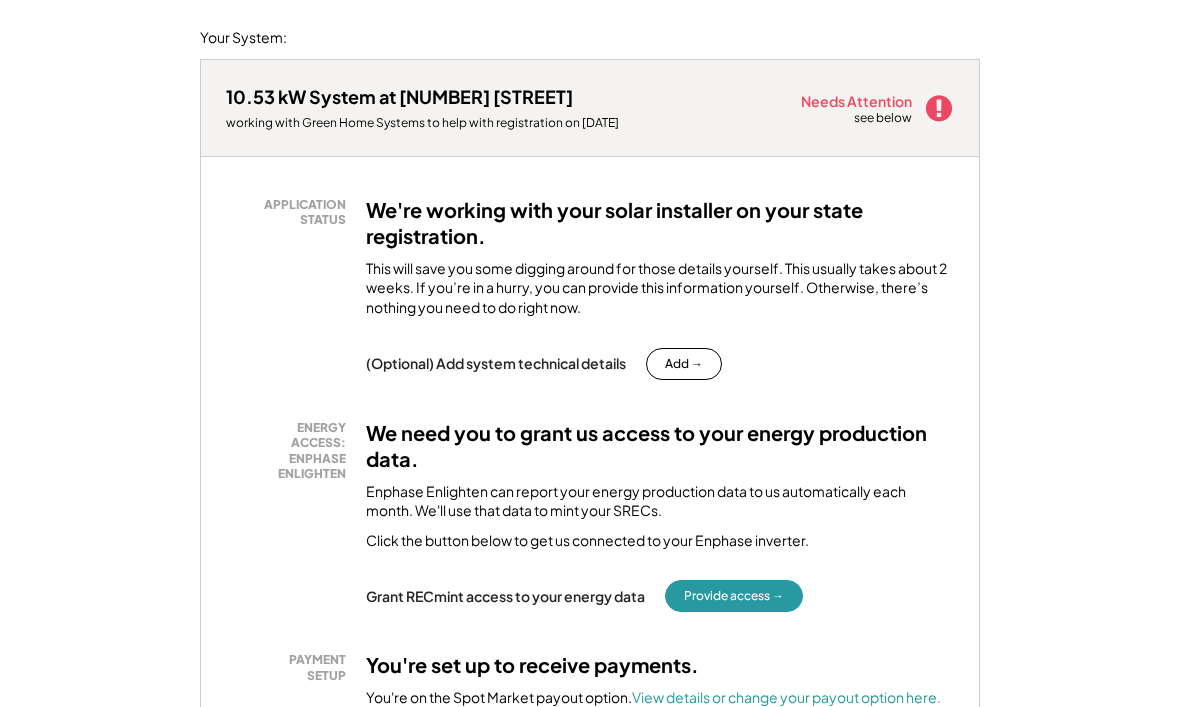 click on "Provide access →" at bounding box center [734, 596] 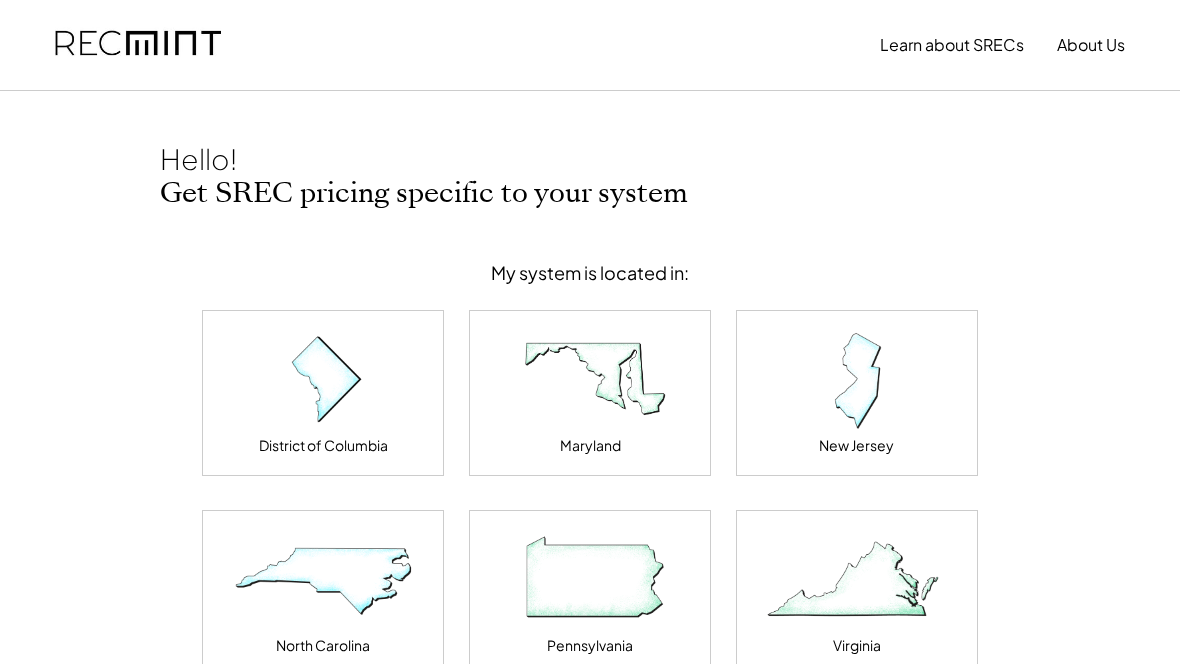 scroll, scrollTop: 0, scrollLeft: 0, axis: both 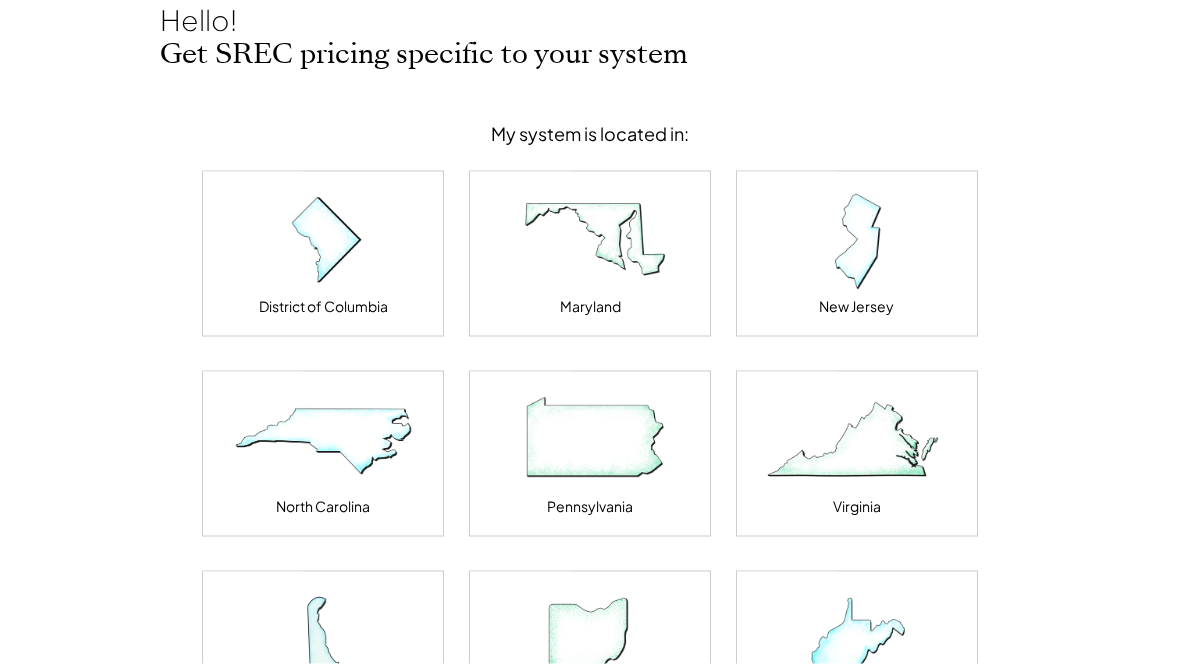 click at bounding box center [590, 442] 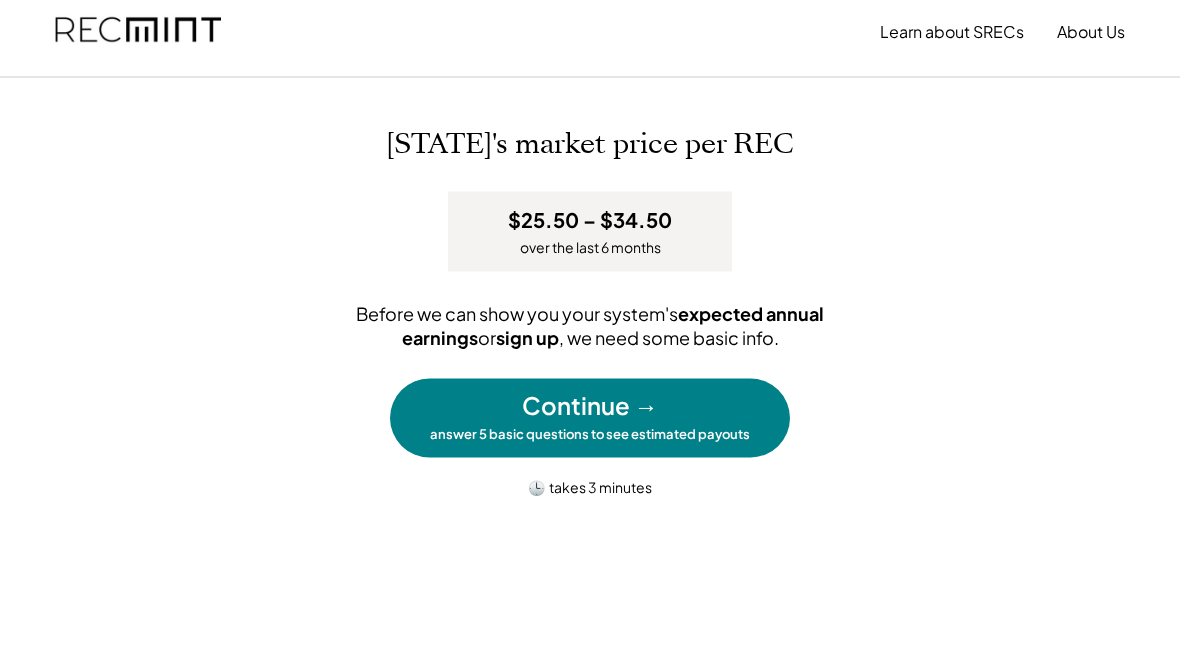 scroll, scrollTop: 0, scrollLeft: 0, axis: both 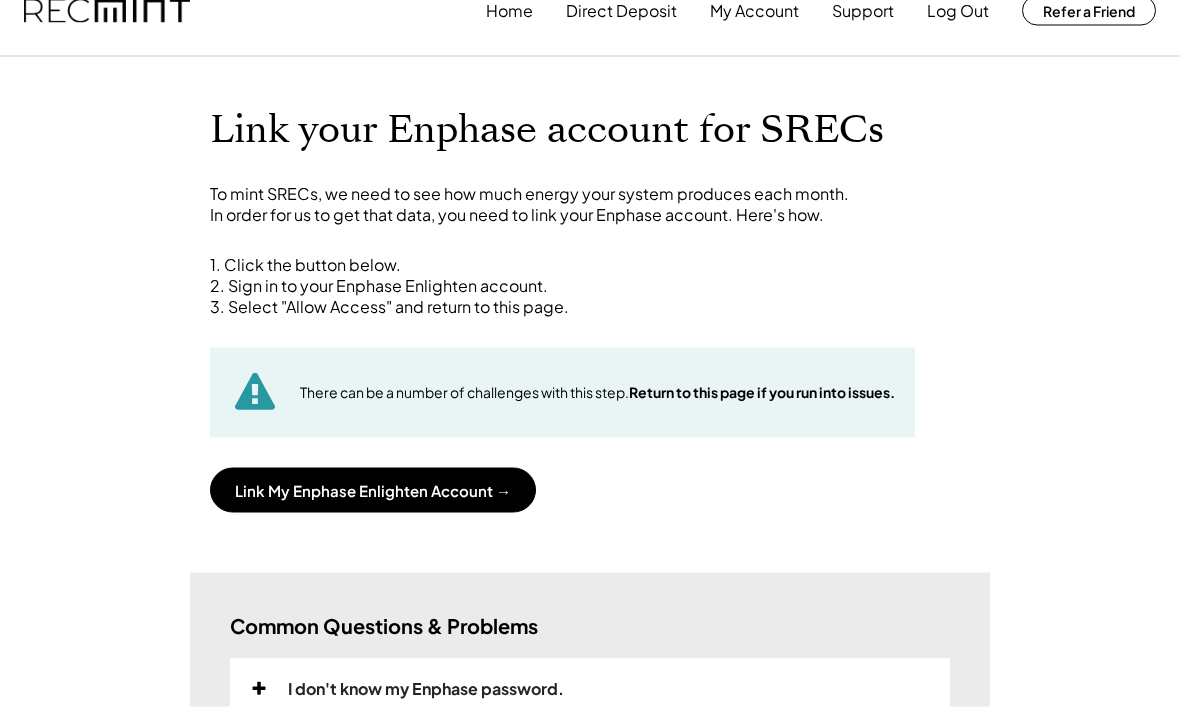 click on "Link My Enphase Enlighten Account →" at bounding box center [373, 490] 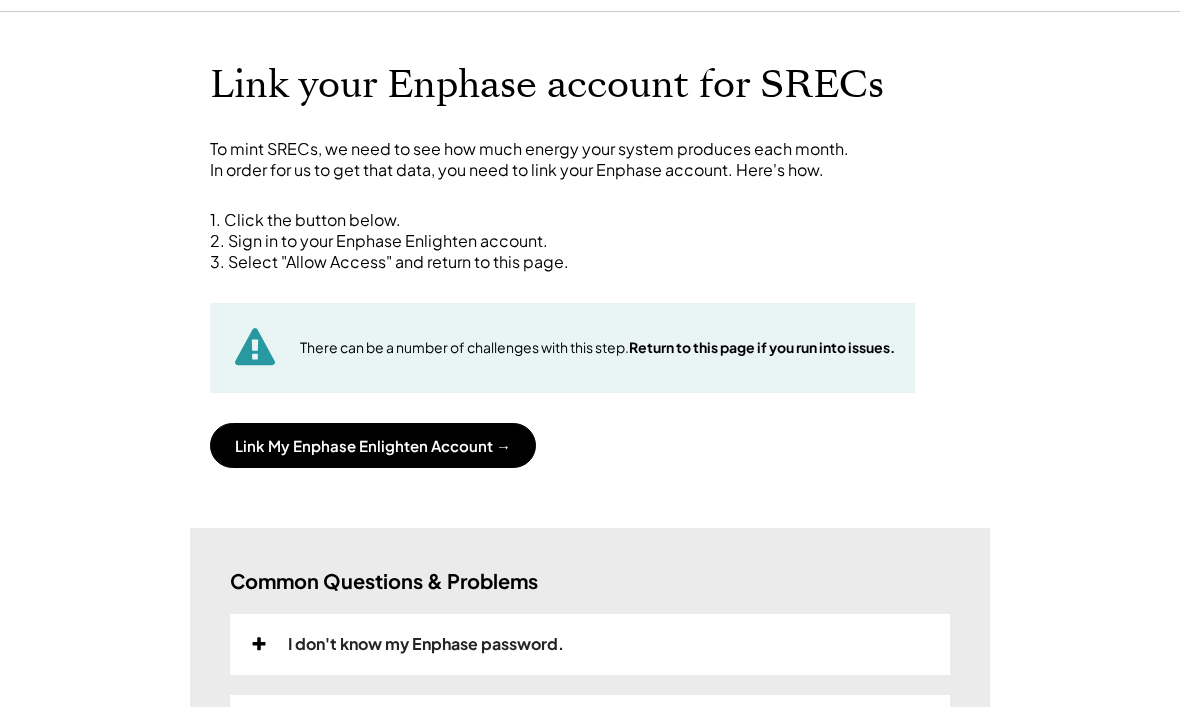 scroll, scrollTop: 78, scrollLeft: 0, axis: vertical 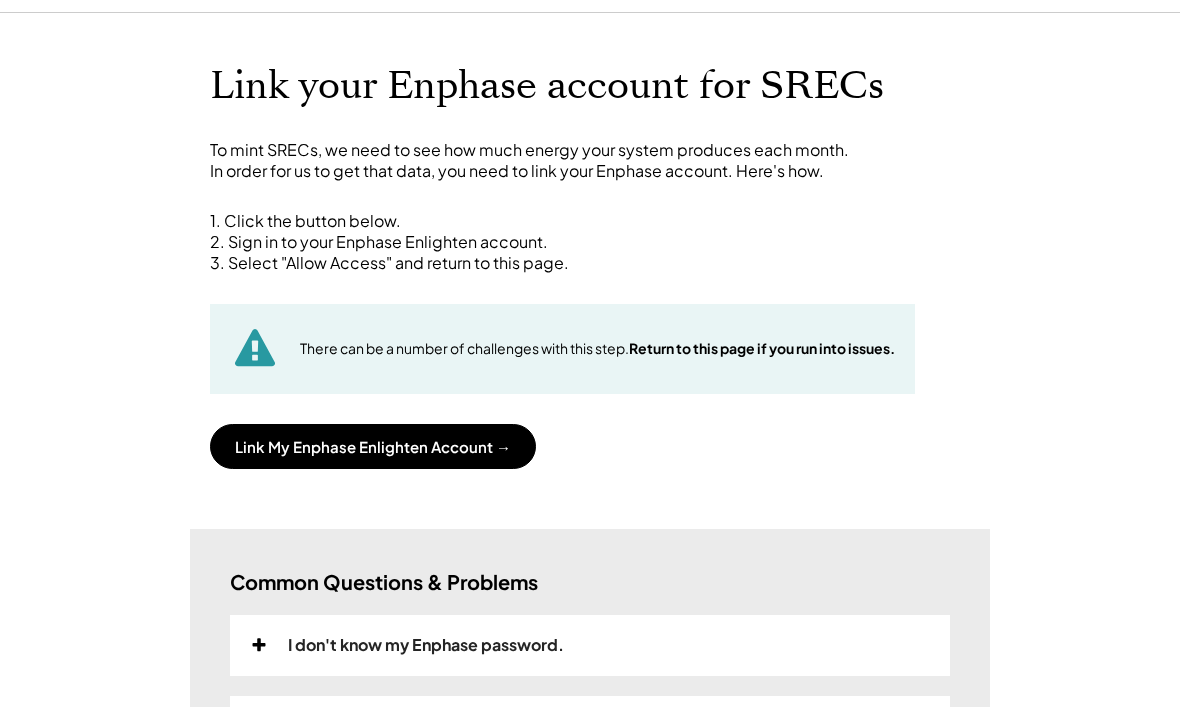 click on "Link My Enphase Enlighten Account →" at bounding box center [373, 446] 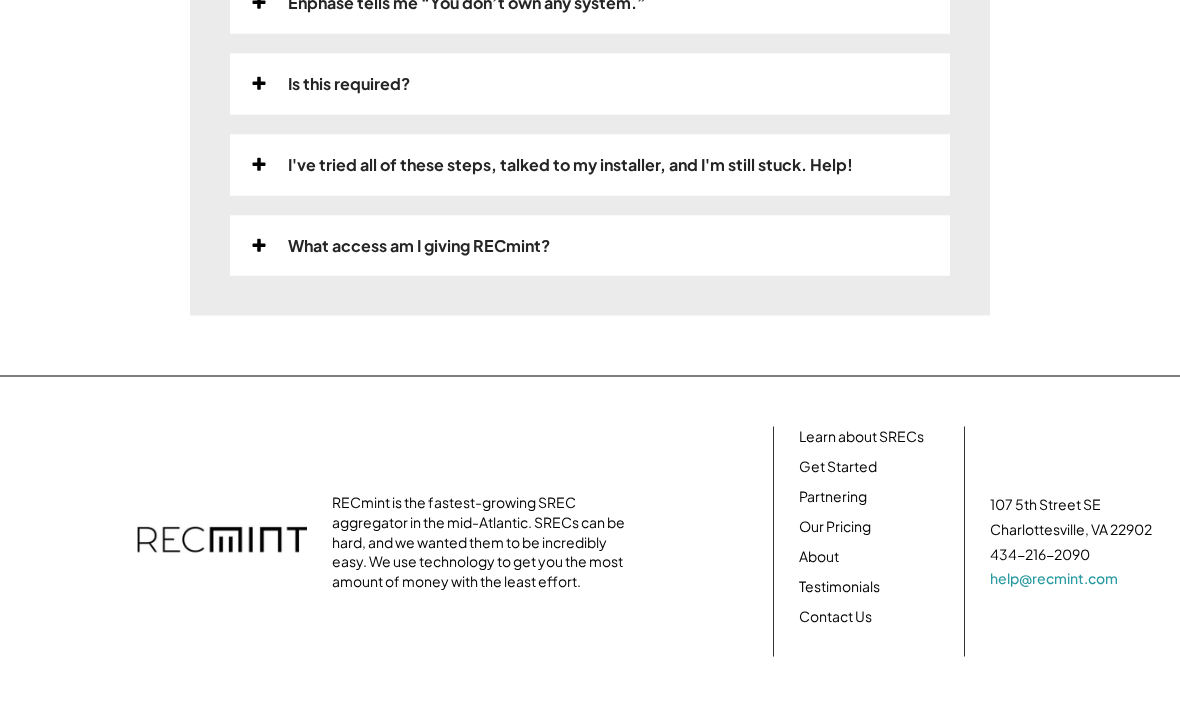 scroll, scrollTop: 1002, scrollLeft: 0, axis: vertical 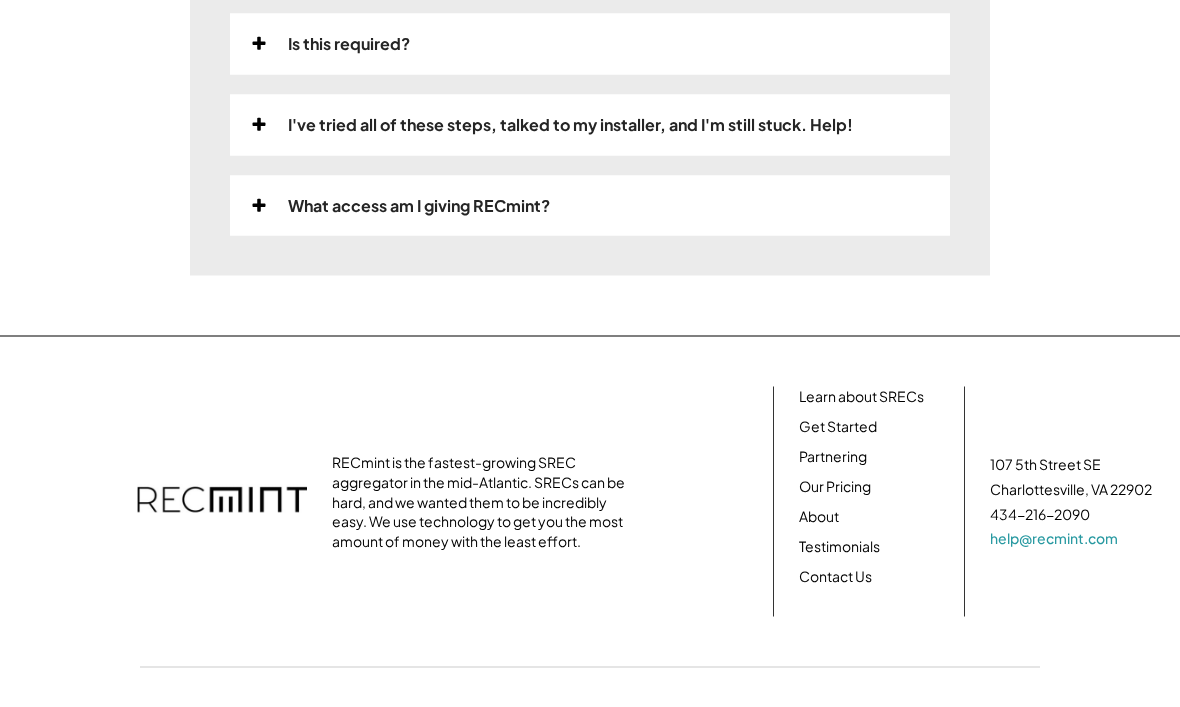 click on "Contact Us" at bounding box center (835, 577) 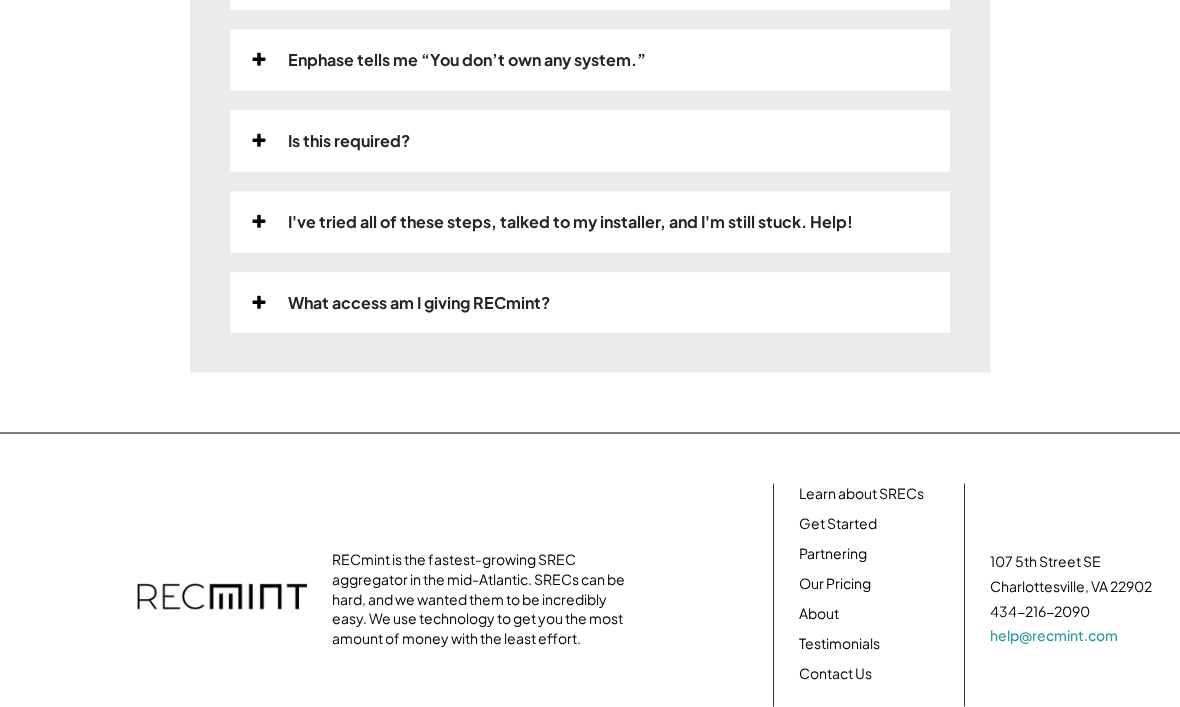 scroll, scrollTop: 907, scrollLeft: 0, axis: vertical 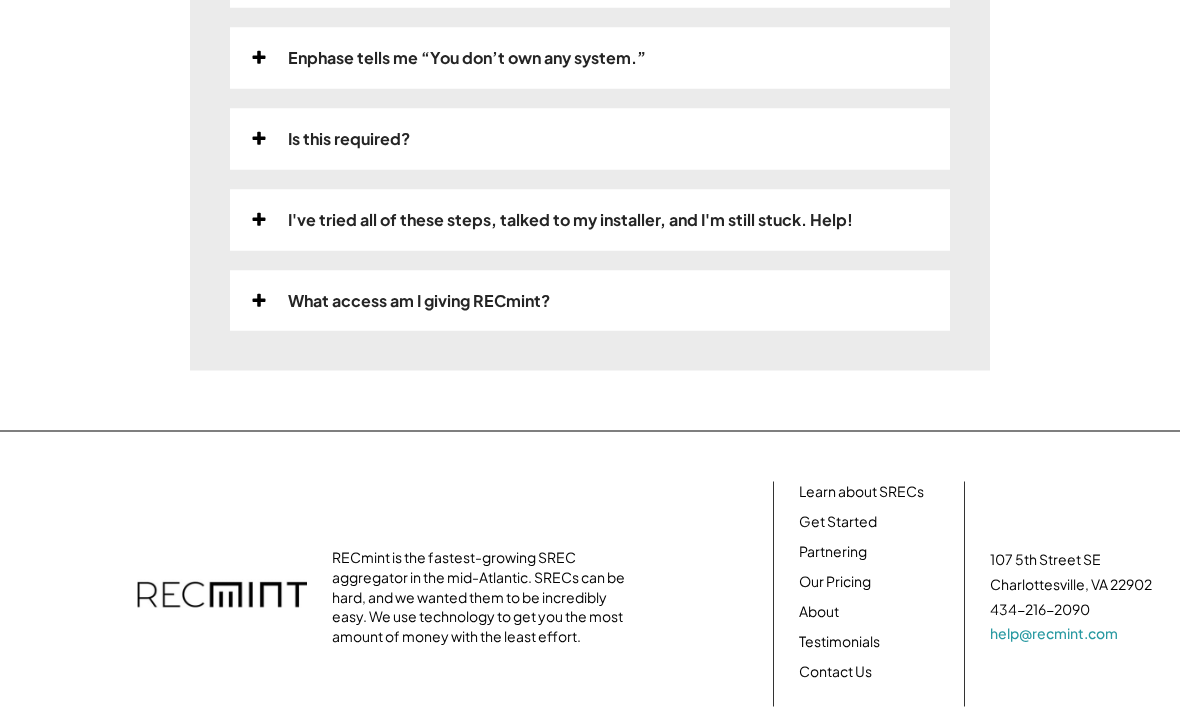 click on "What access am I giving RECmint?" at bounding box center (590, 301) 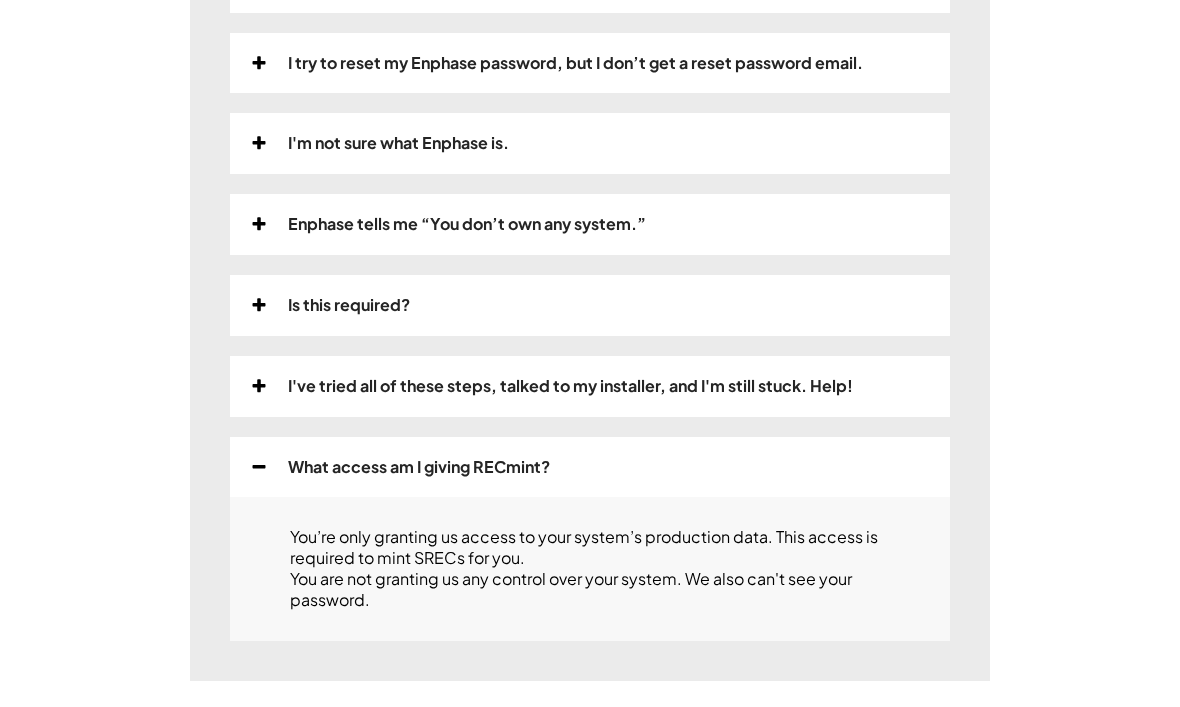 scroll, scrollTop: 740, scrollLeft: 0, axis: vertical 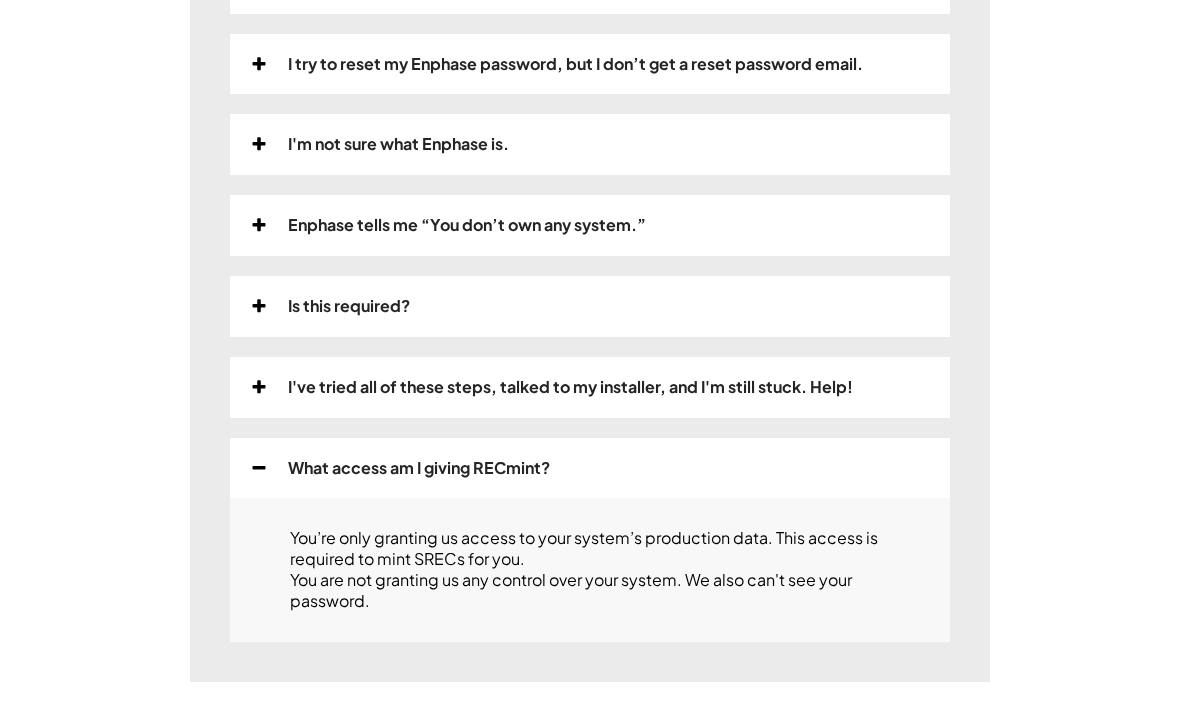 click 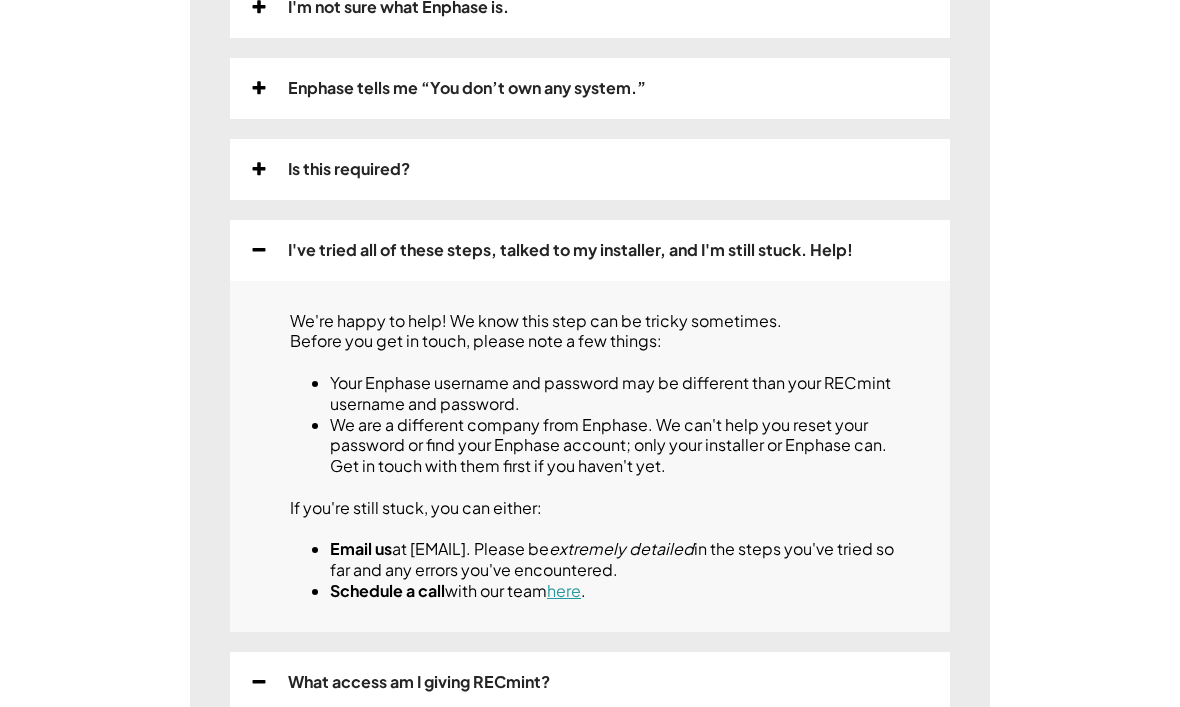 scroll, scrollTop: 876, scrollLeft: 0, axis: vertical 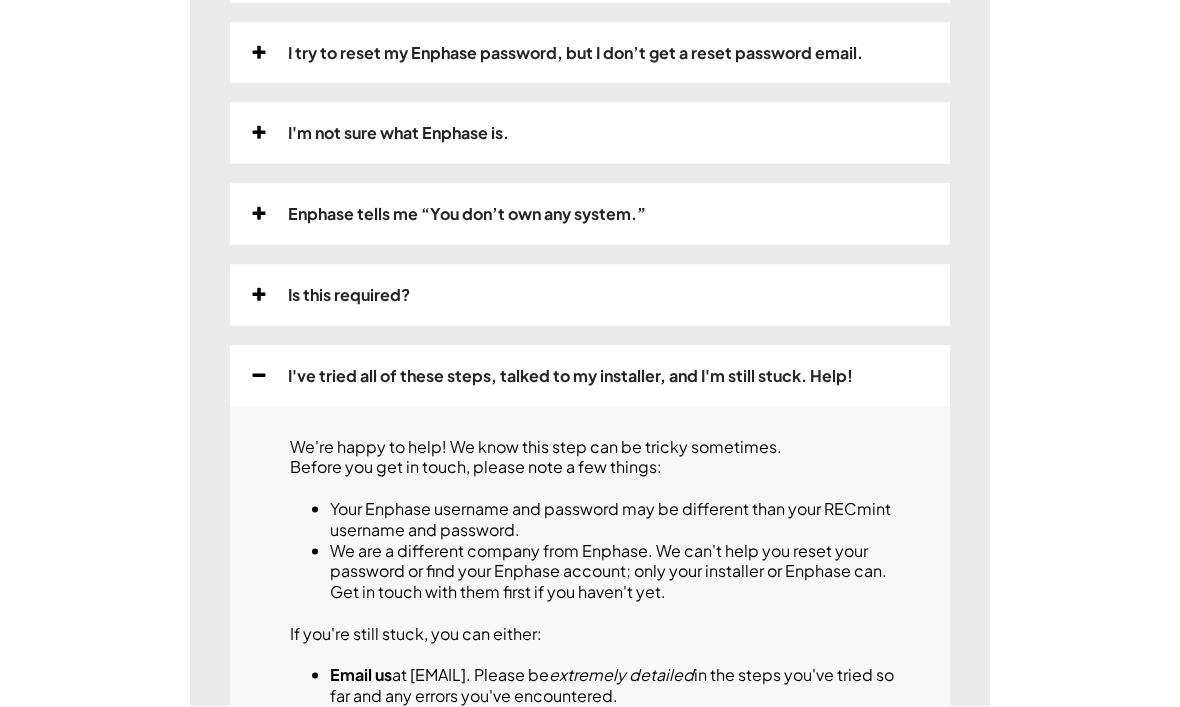 click 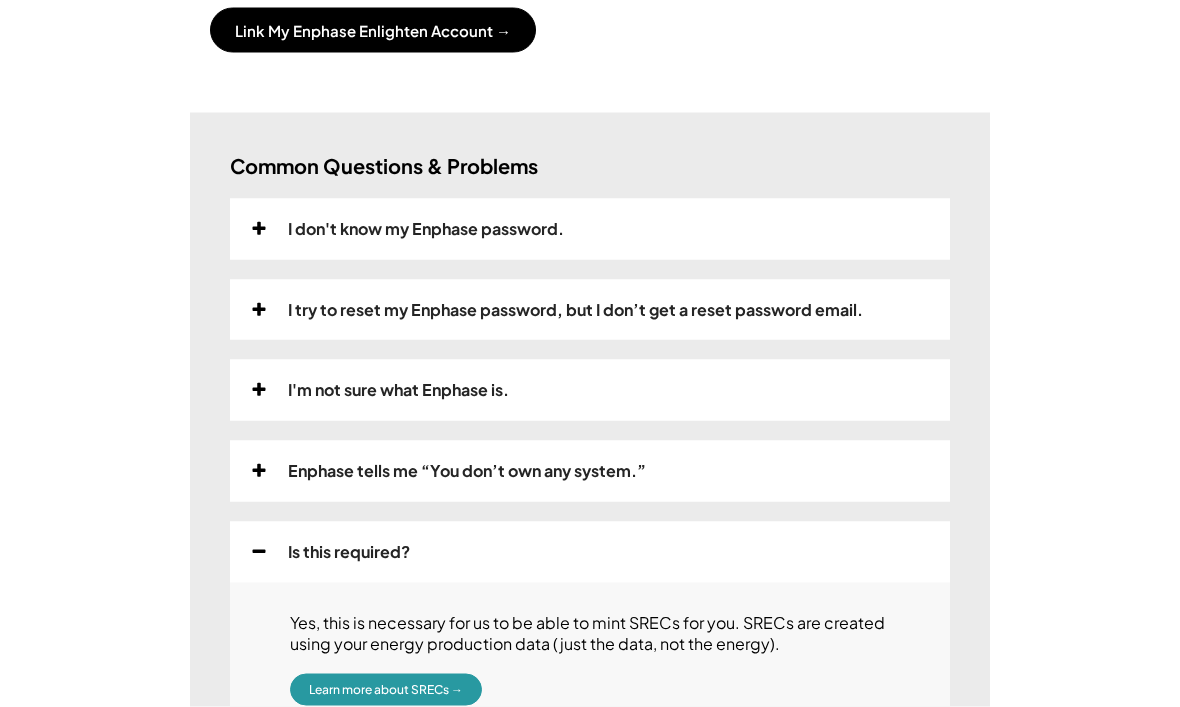 click 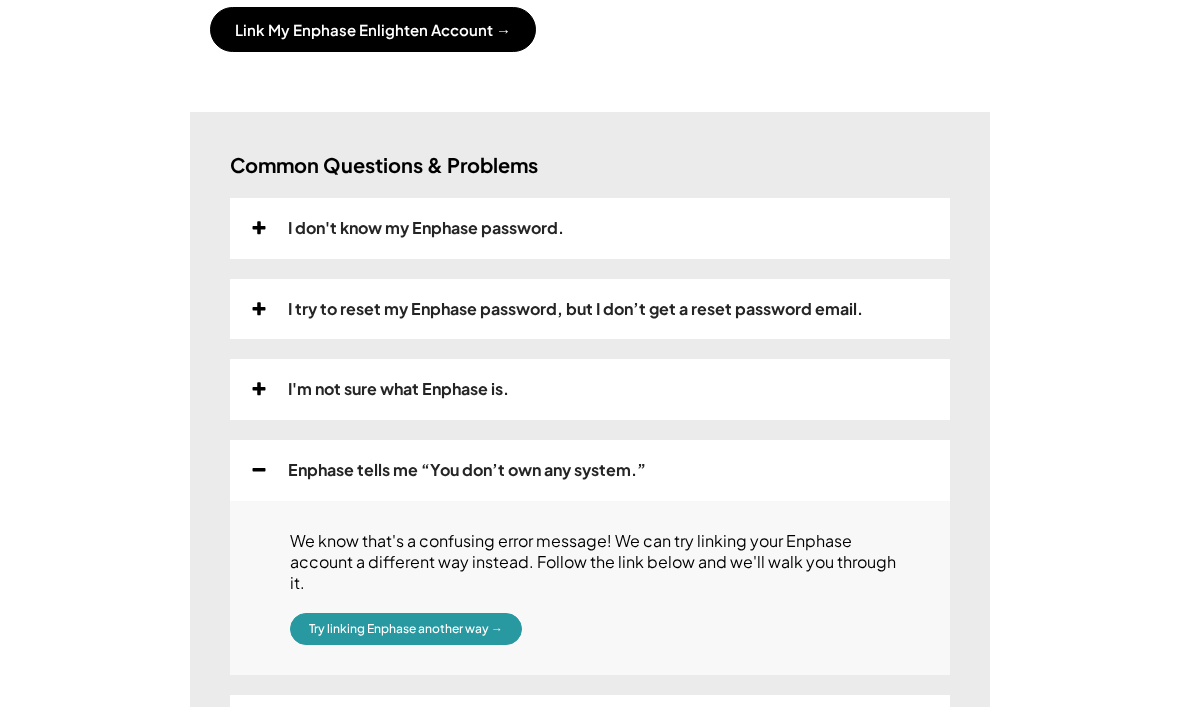 click 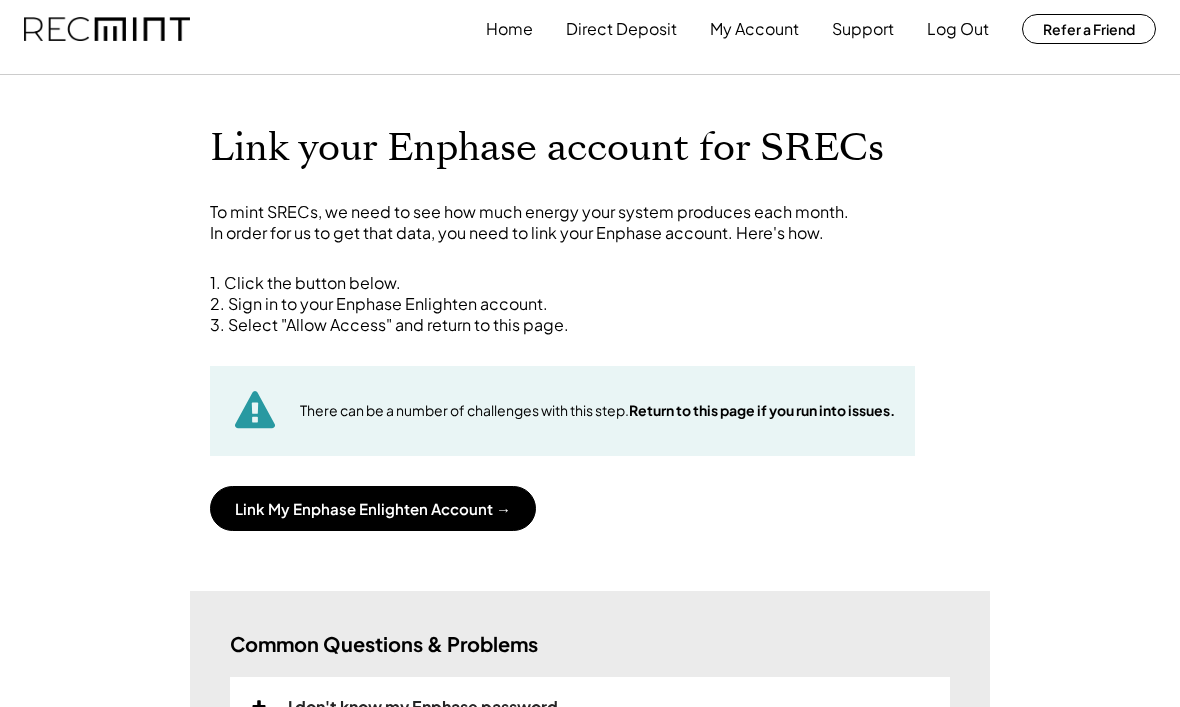 scroll, scrollTop: 0, scrollLeft: 0, axis: both 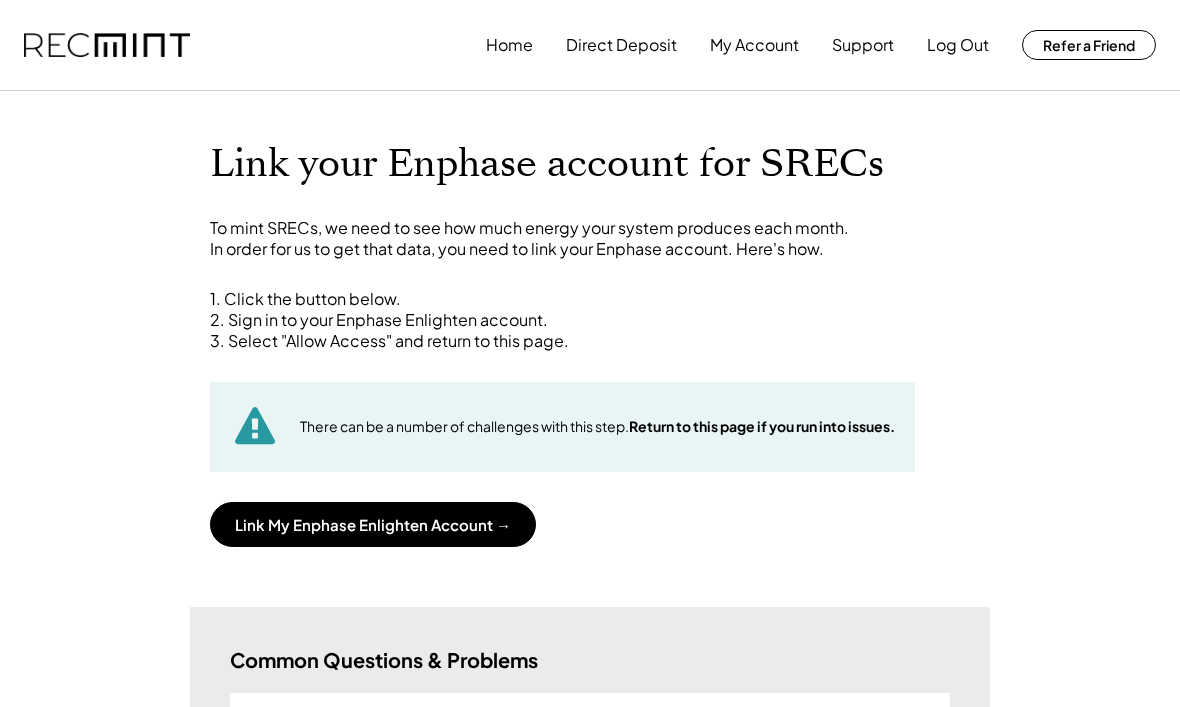 click on "Link My Enphase Enlighten Account →" at bounding box center [373, 524] 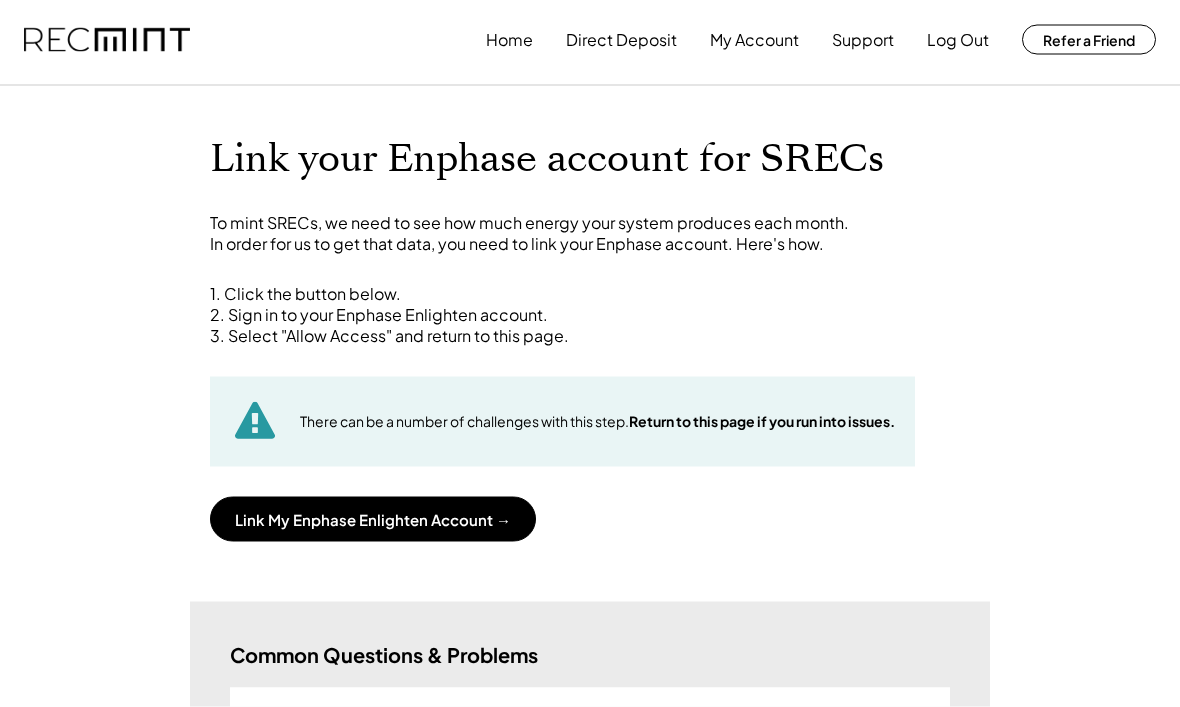 scroll, scrollTop: 0, scrollLeft: 0, axis: both 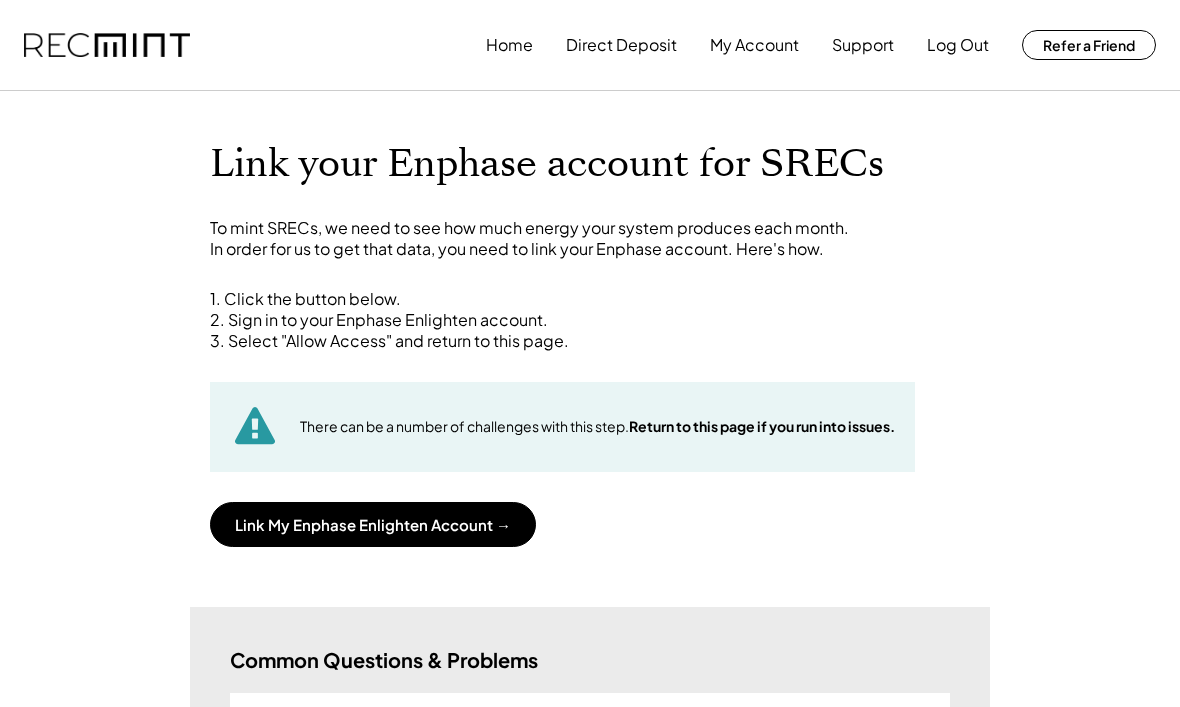 click on "Link My Enphase Enlighten Account →" at bounding box center [373, 524] 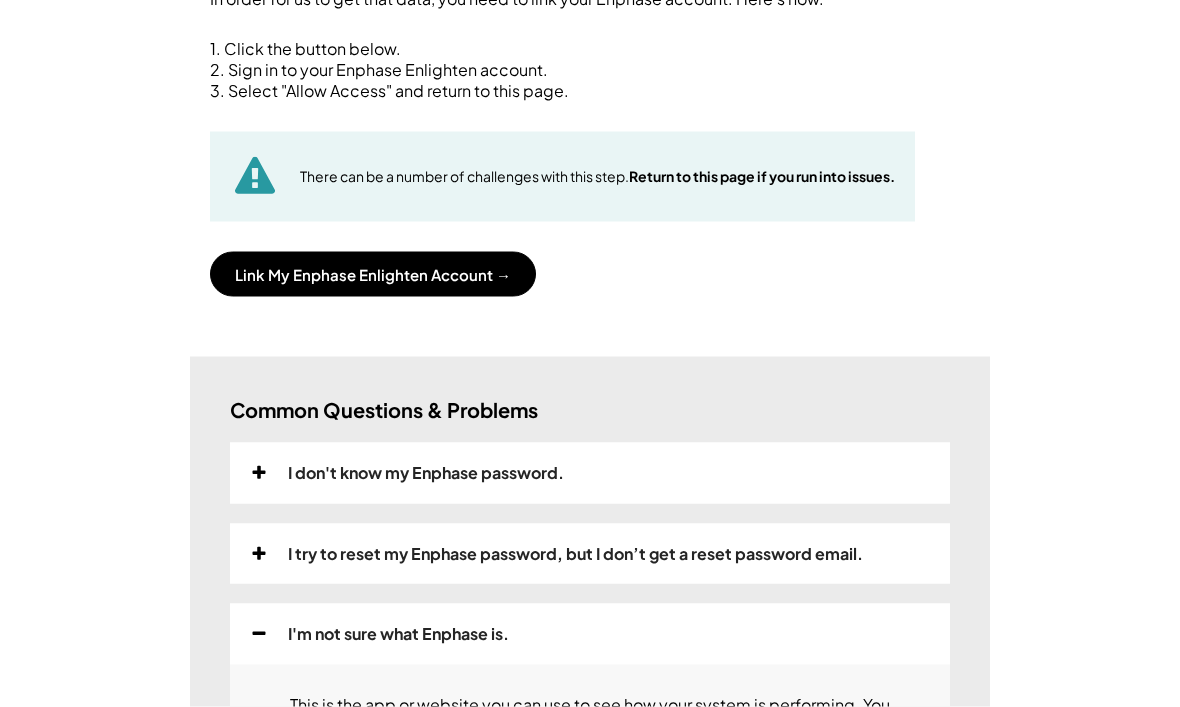 scroll, scrollTop: 166, scrollLeft: 0, axis: vertical 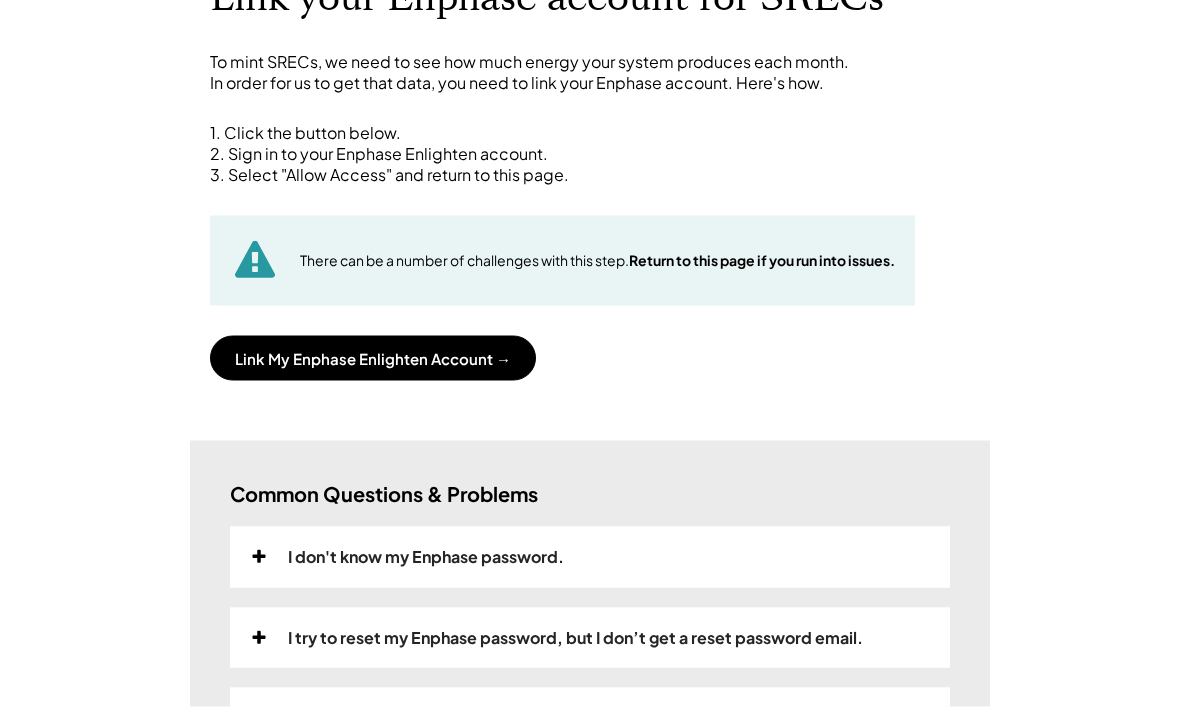 click on "Link My Enphase Enlighten Account →" at bounding box center (373, 358) 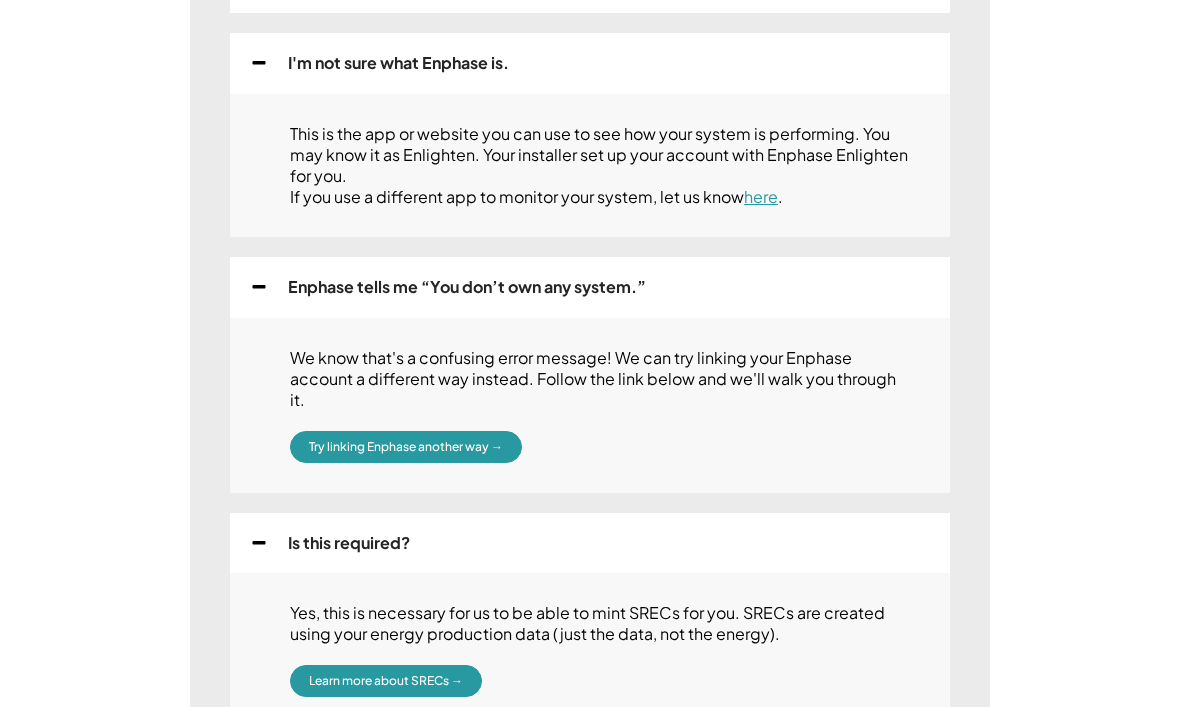 scroll, scrollTop: 820, scrollLeft: 0, axis: vertical 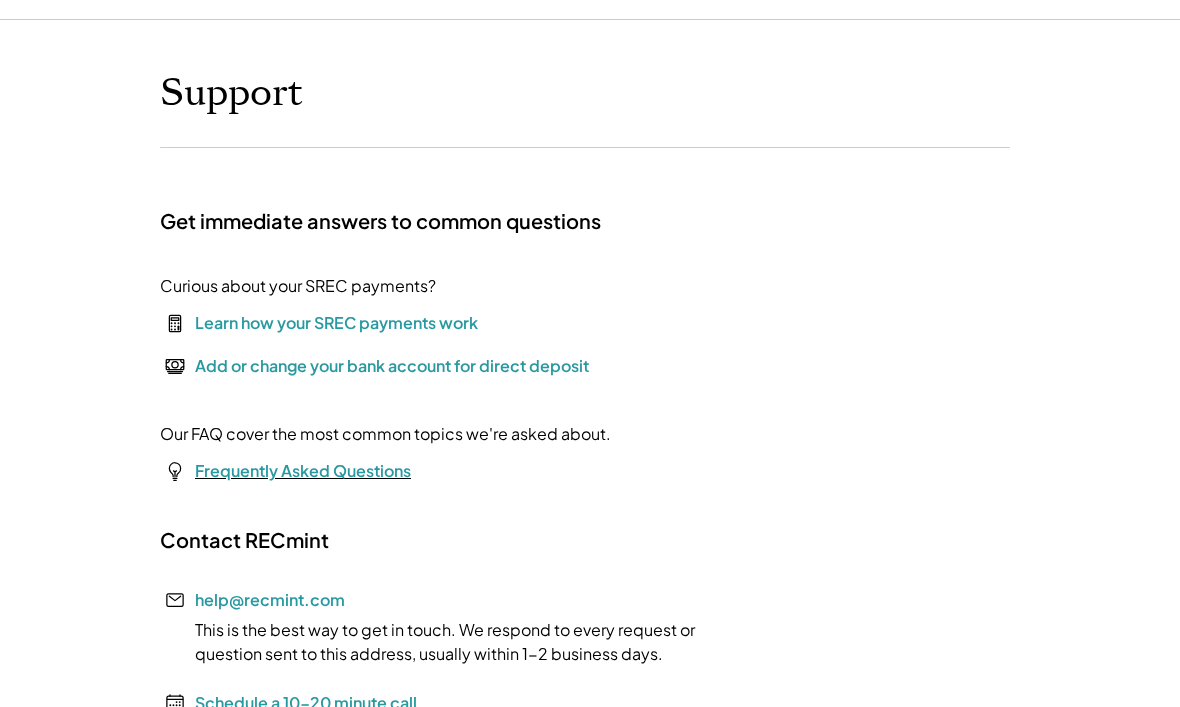 click on "Frequently Asked Questions" at bounding box center [303, 470] 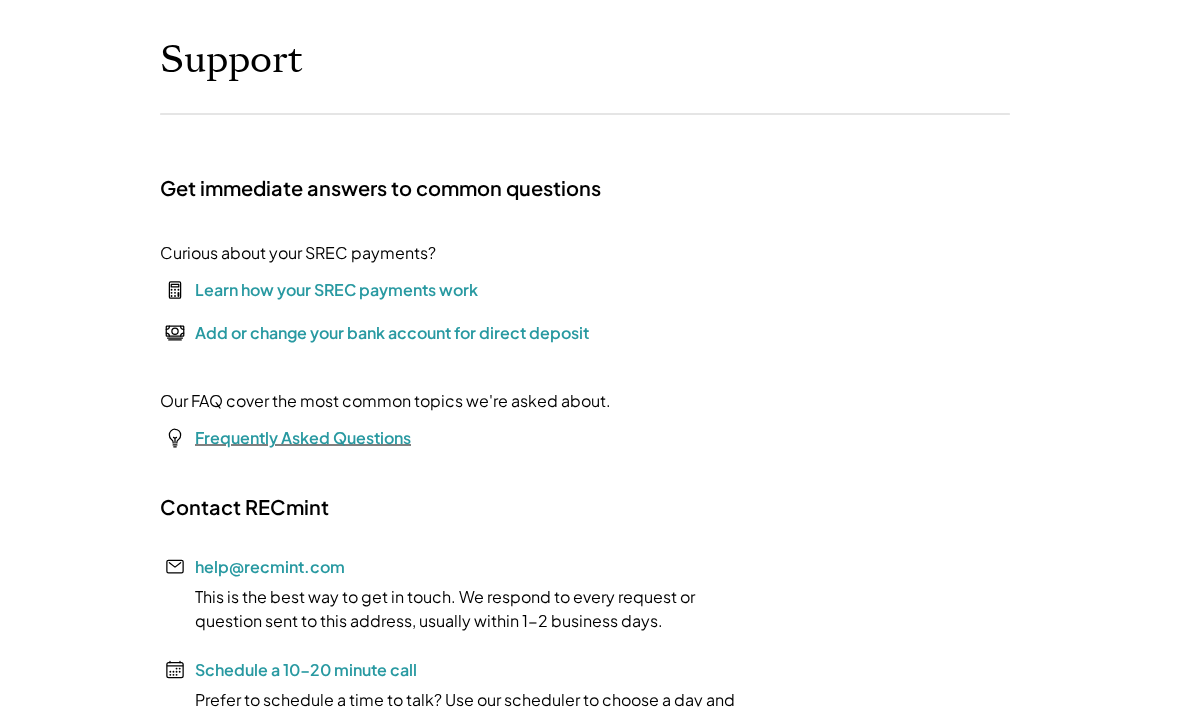 scroll, scrollTop: 105, scrollLeft: 0, axis: vertical 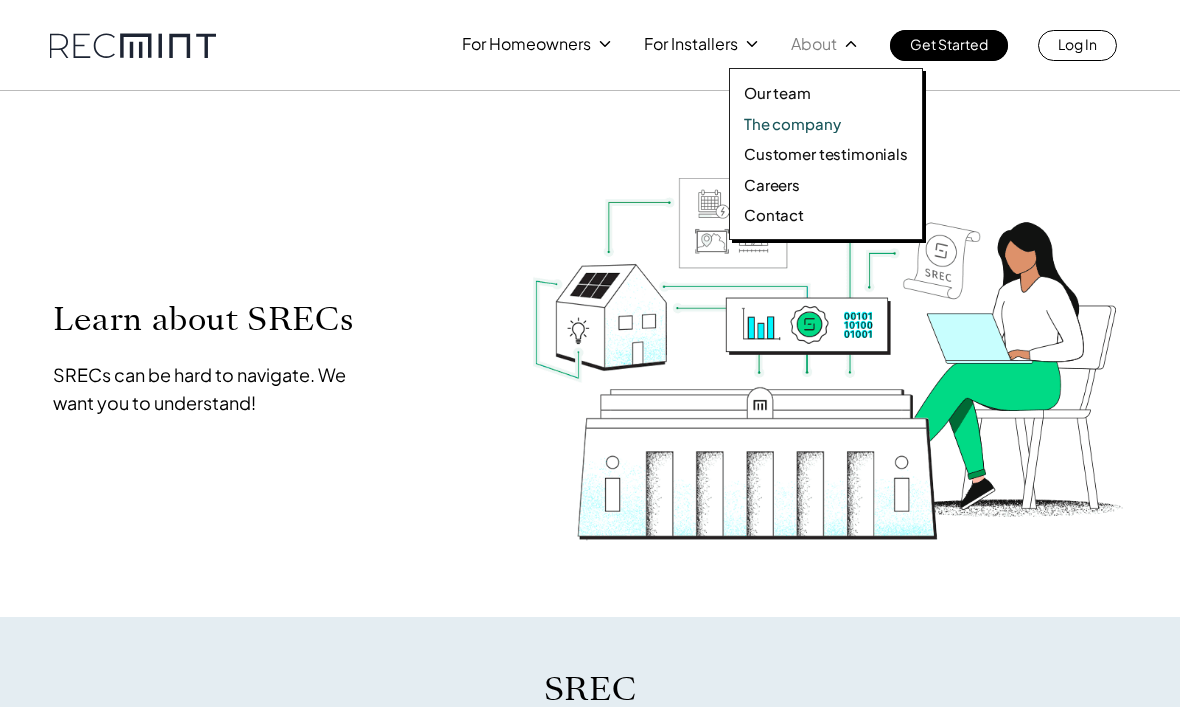 click on "The company" at bounding box center (826, 124) 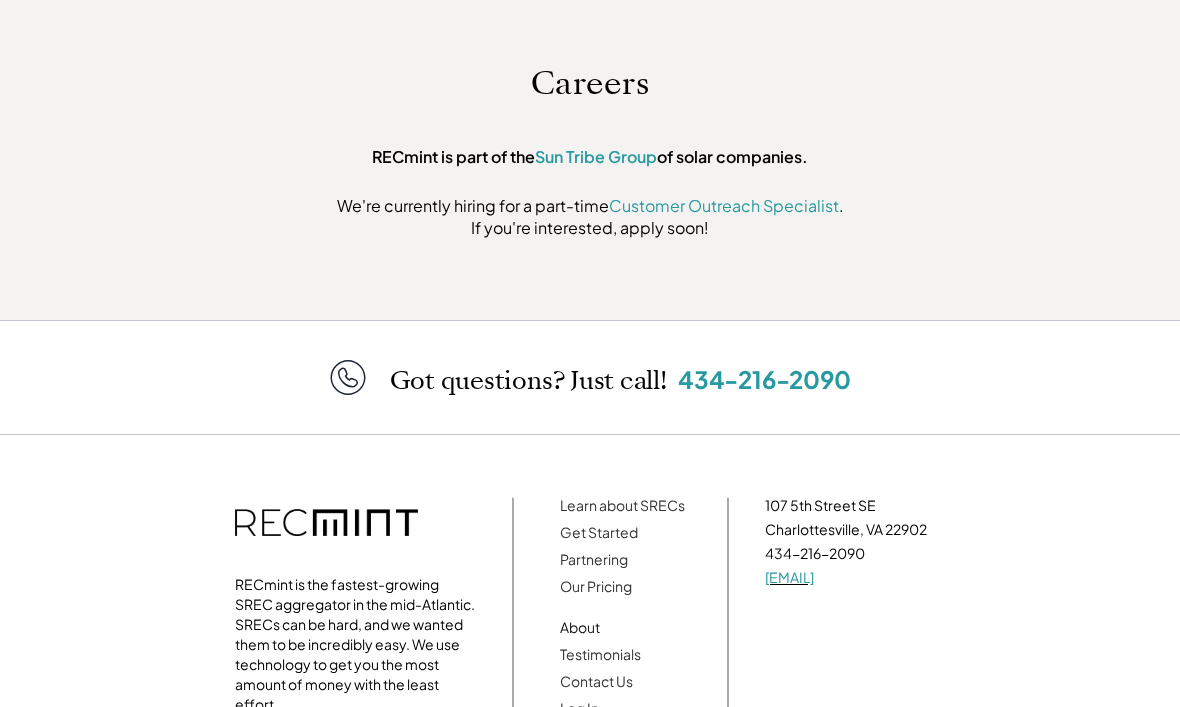 scroll, scrollTop: 6163, scrollLeft: 0, axis: vertical 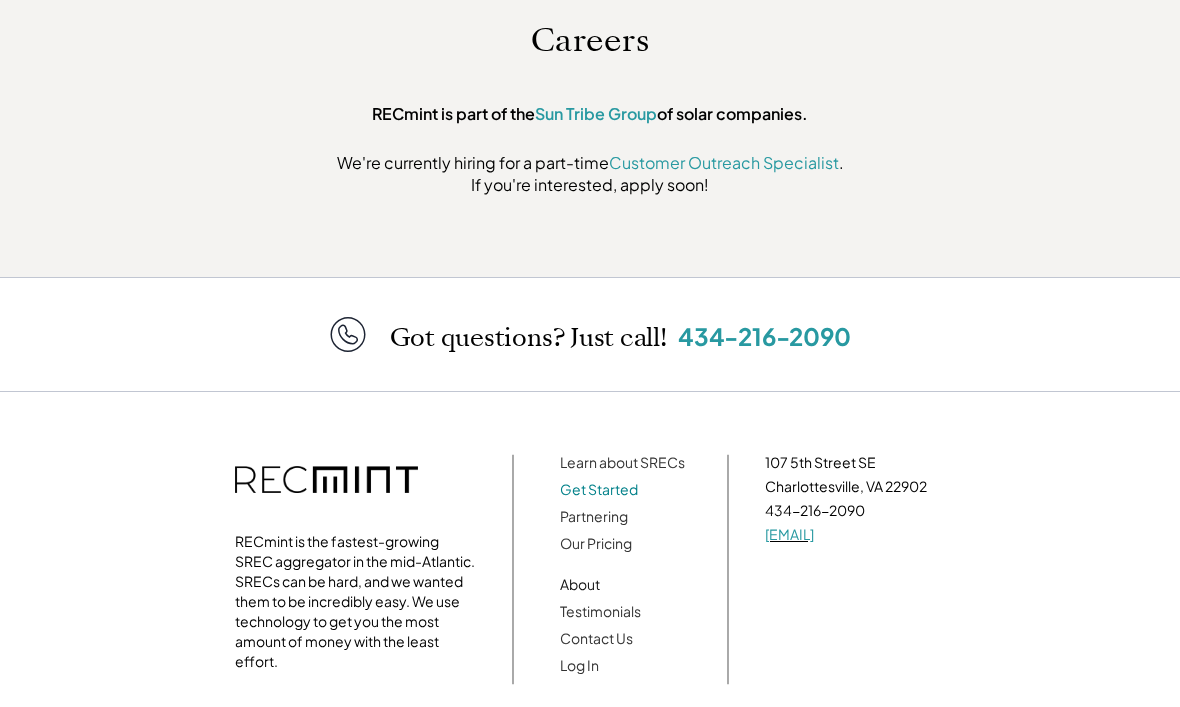click on "Get Started" at bounding box center [599, 490] 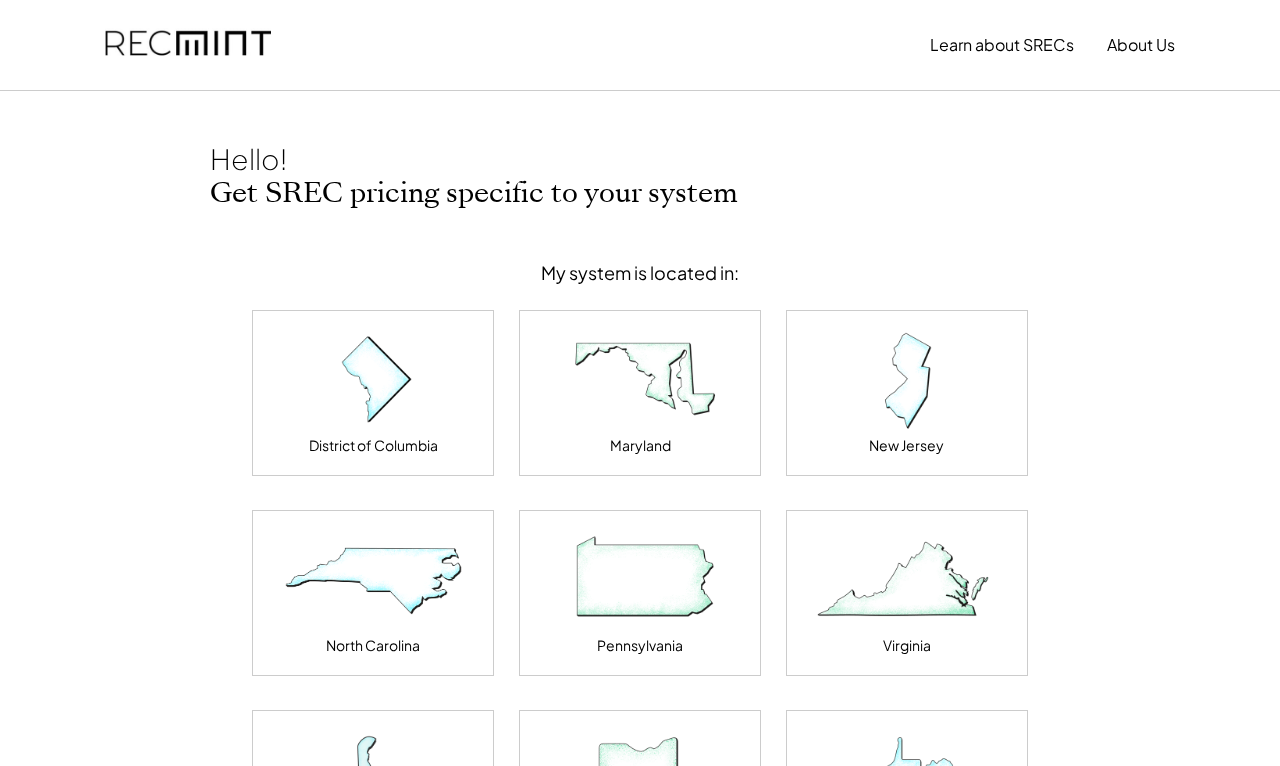 scroll, scrollTop: 0, scrollLeft: 0, axis: both 